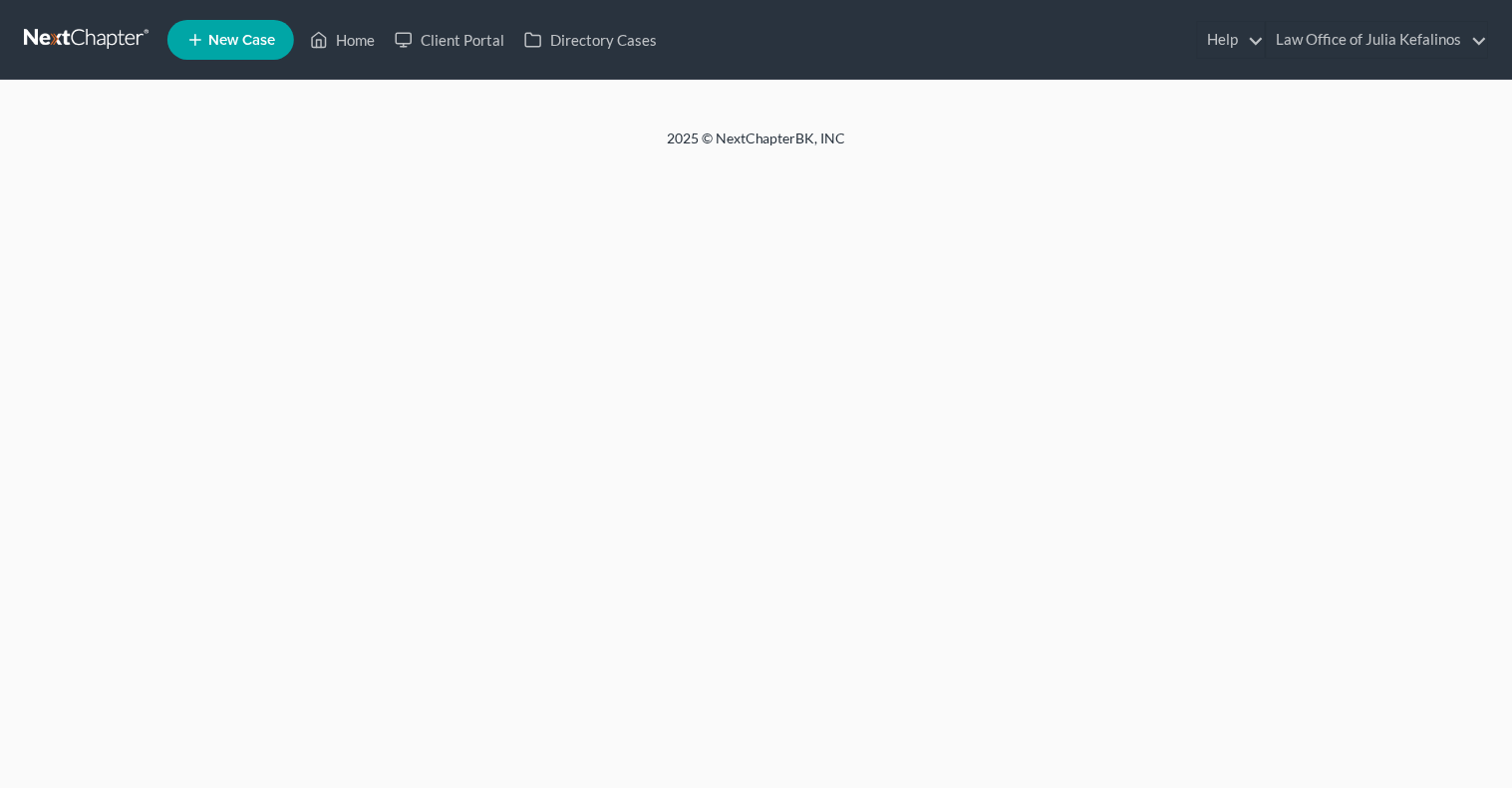 scroll, scrollTop: 0, scrollLeft: 0, axis: both 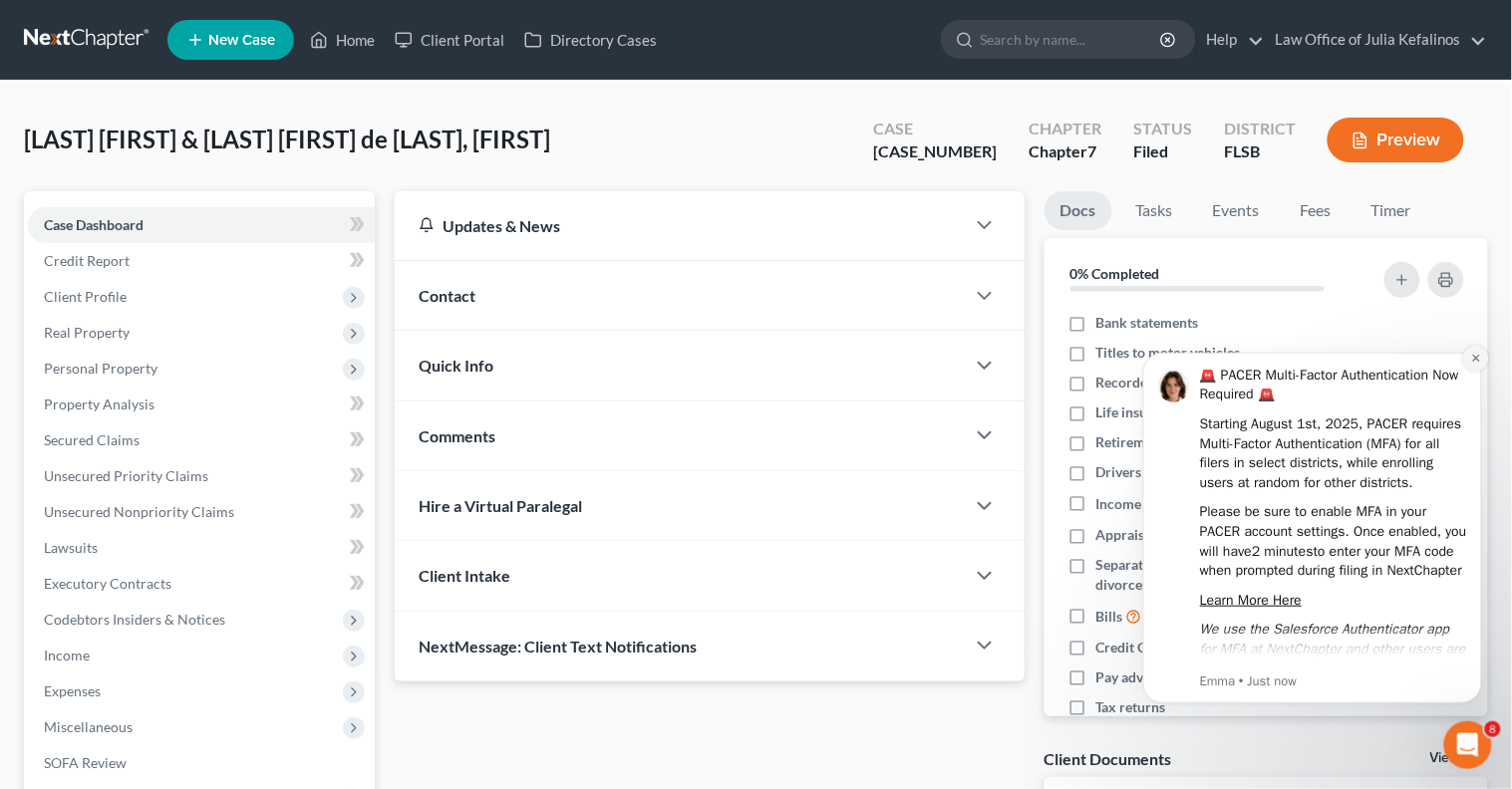 click 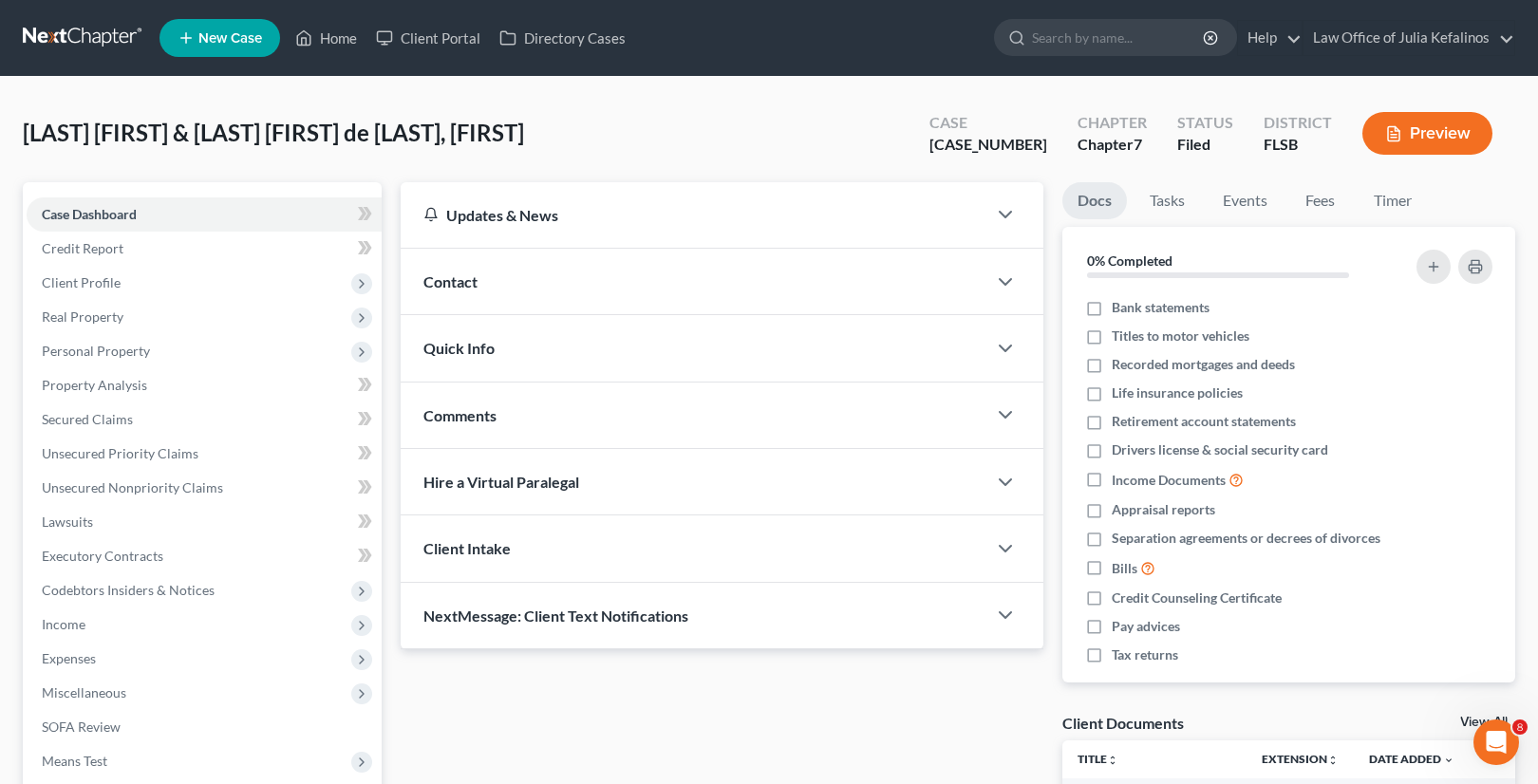 click on "Preview" at bounding box center (1427, 133) 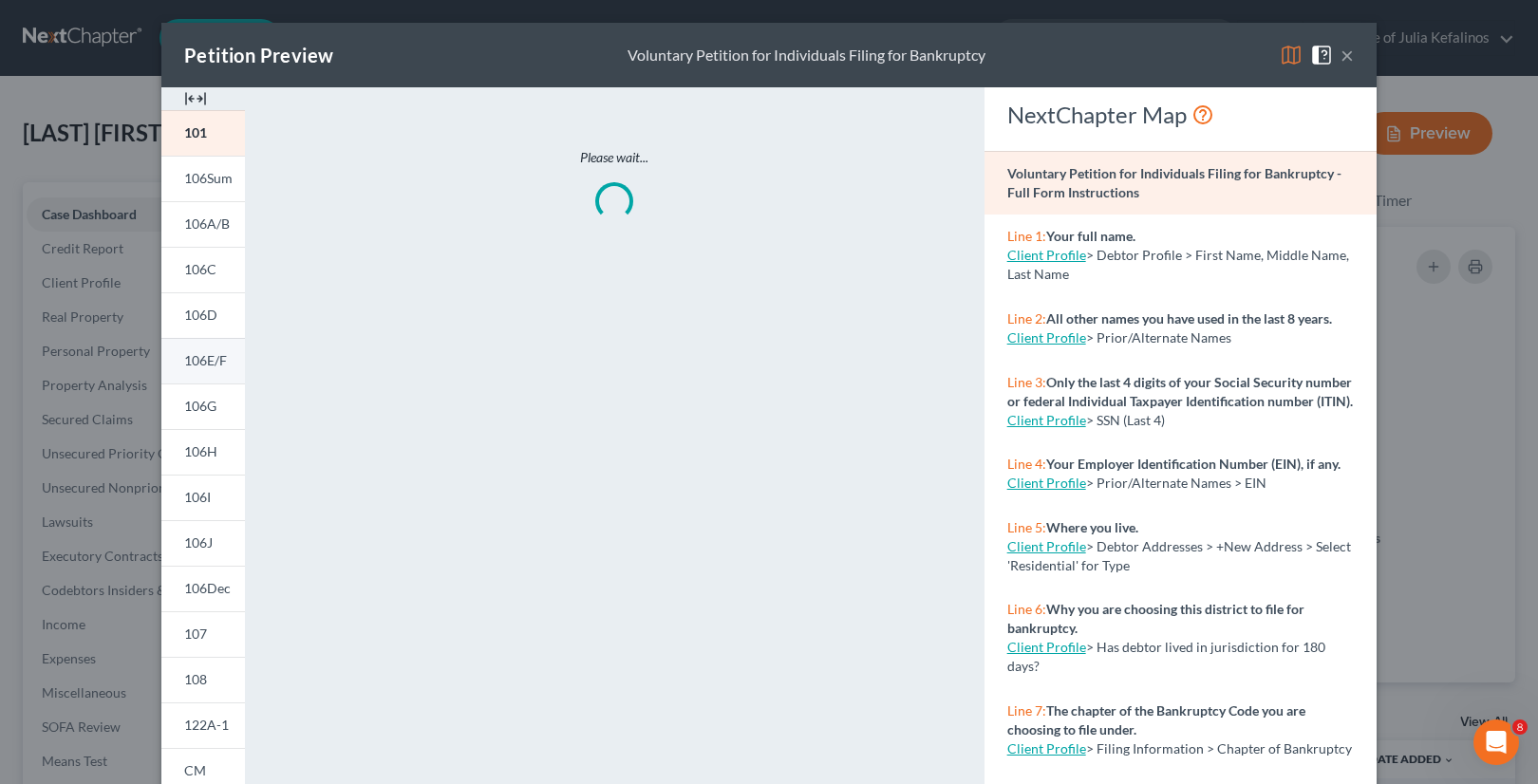 click on "106E/F" at bounding box center (203, 361) 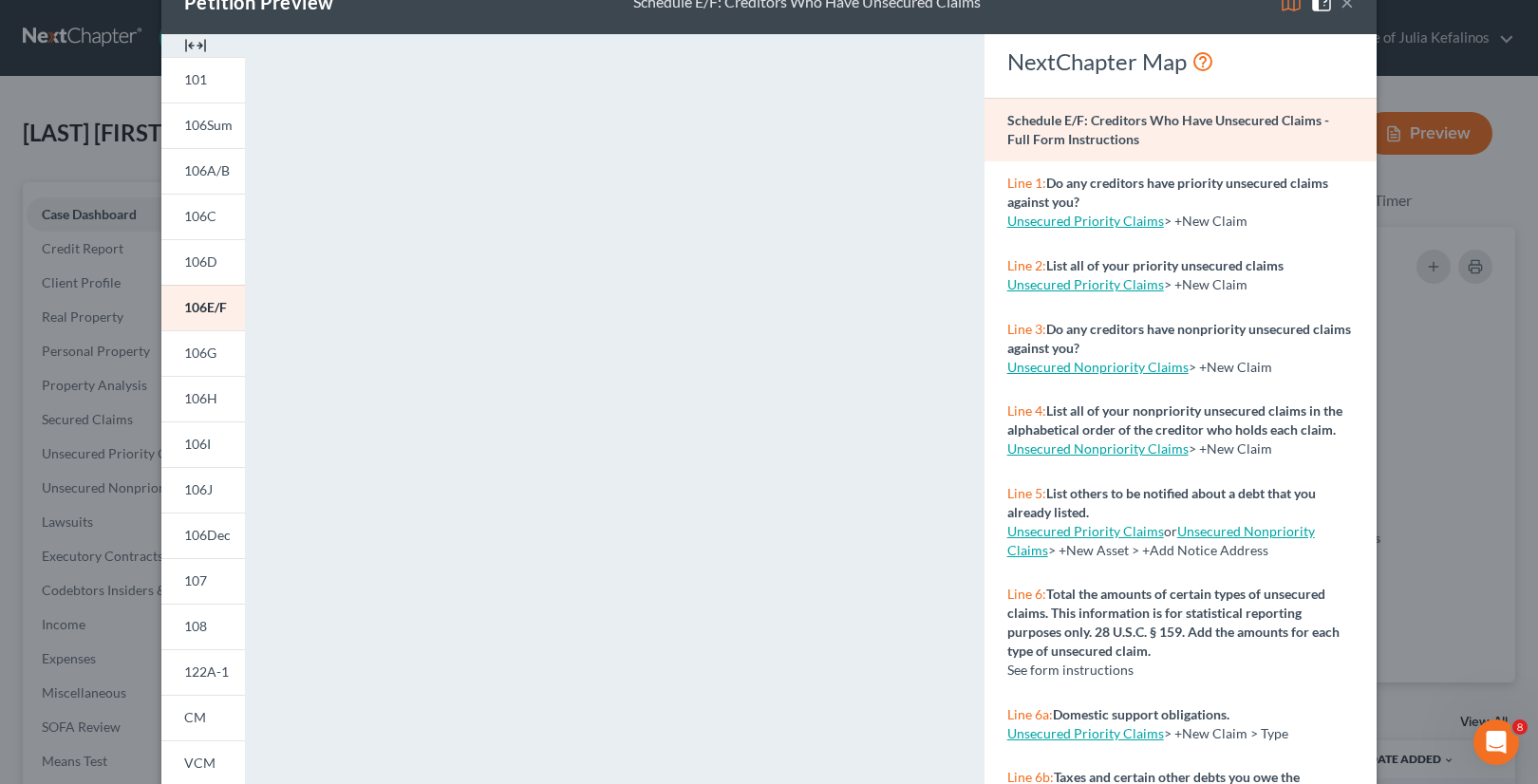 scroll, scrollTop: 0, scrollLeft: 0, axis: both 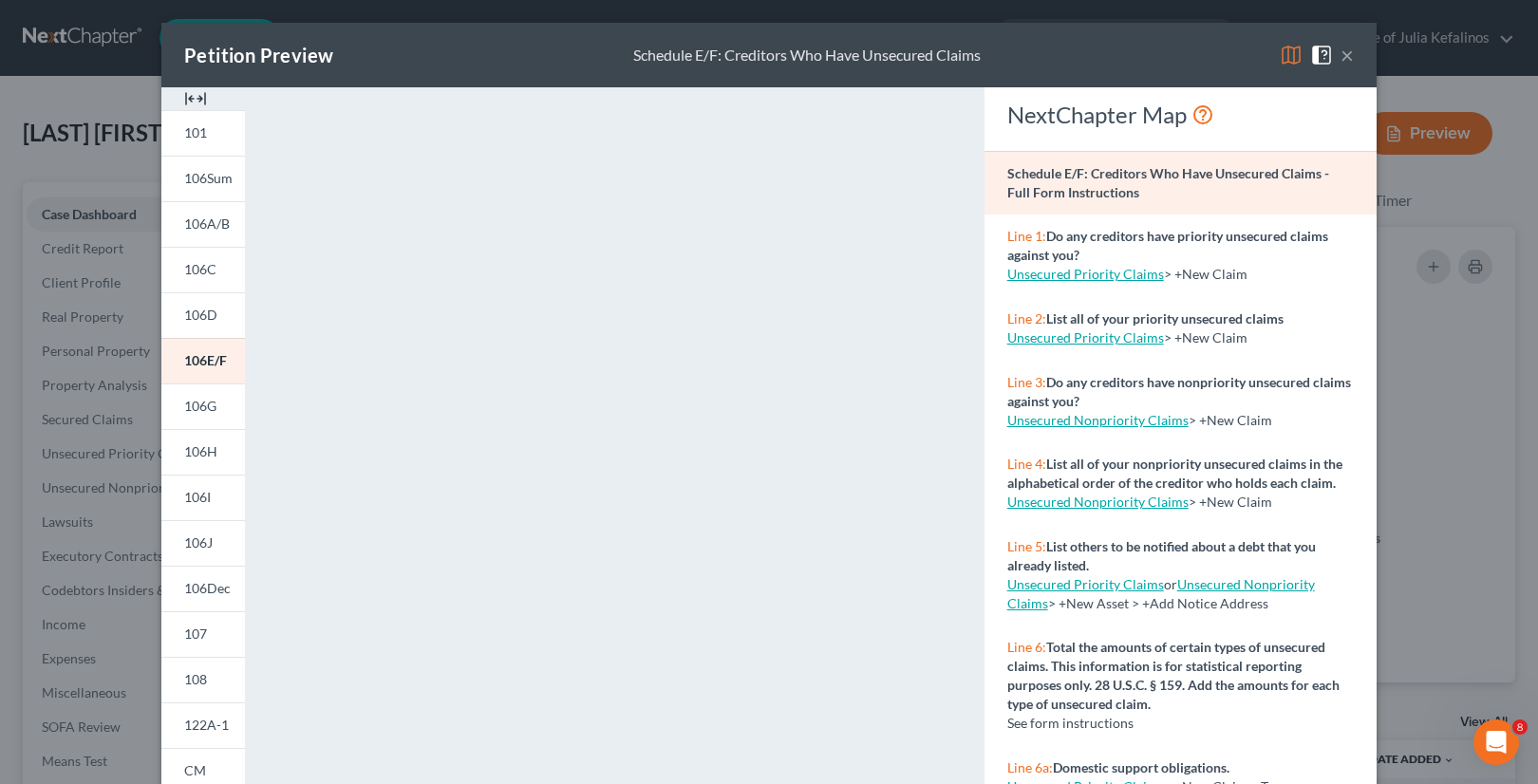 click on "×" at bounding box center [1347, 55] 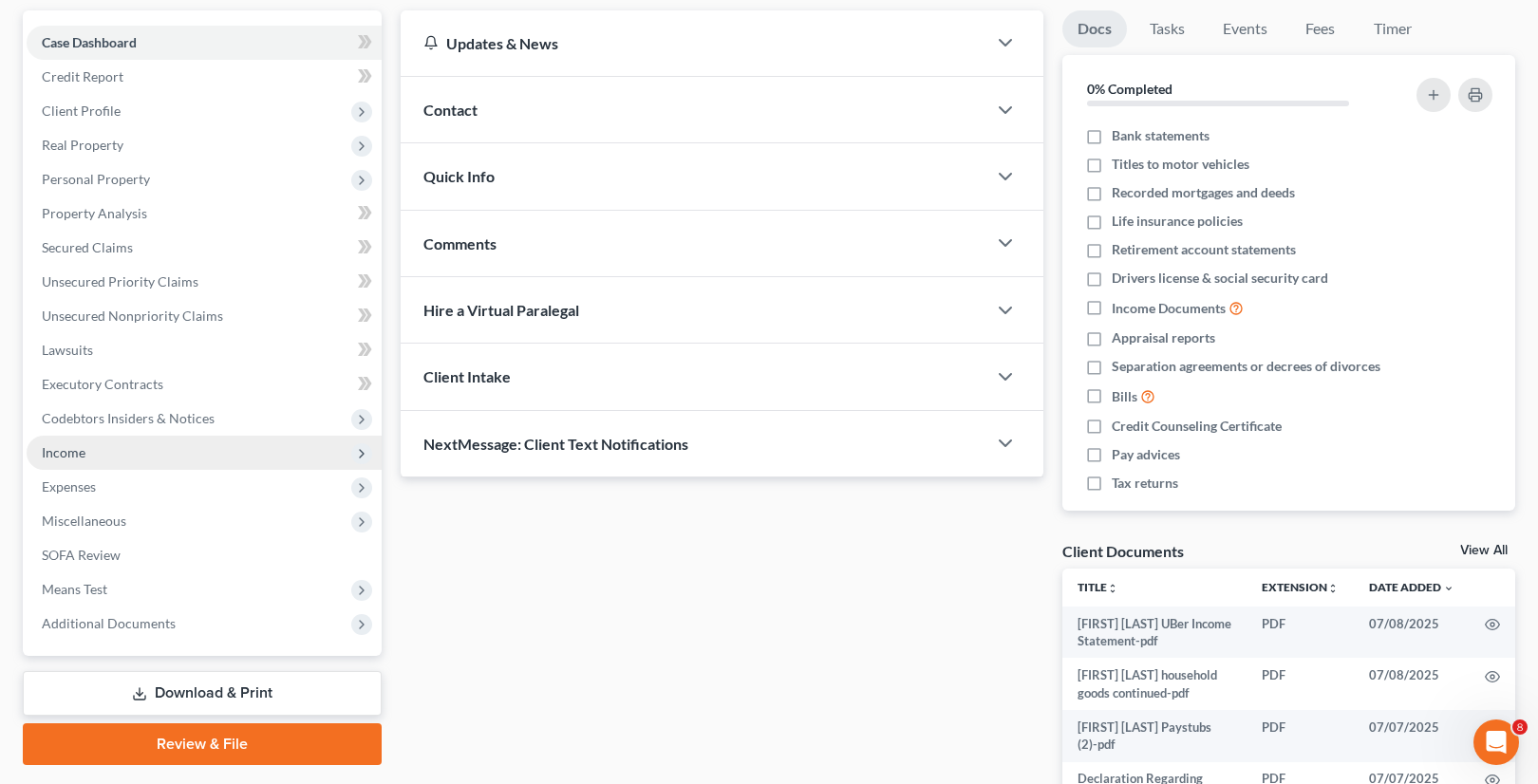 scroll, scrollTop: 233, scrollLeft: 0, axis: vertical 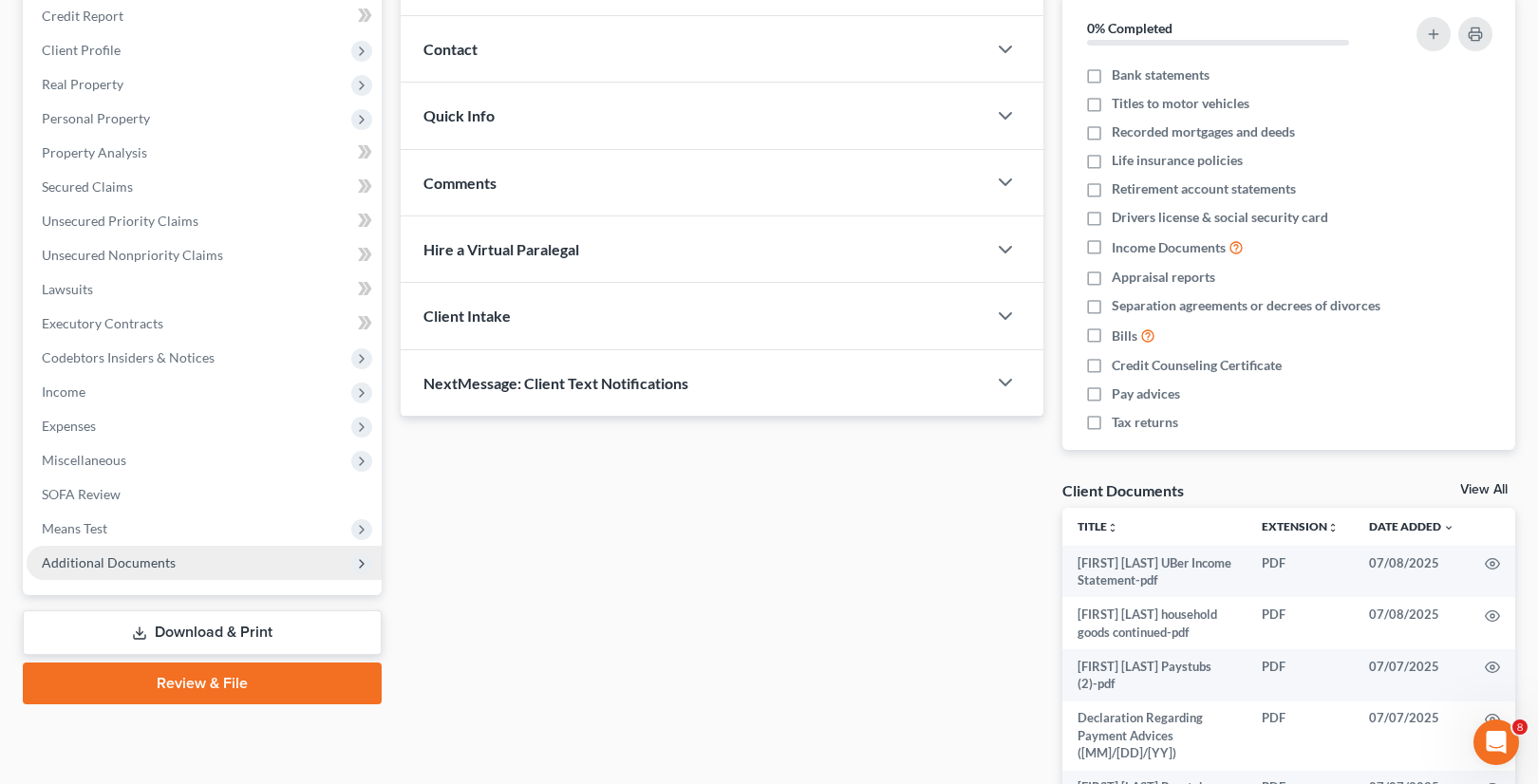 click on "Additional Documents" at bounding box center [204, 563] 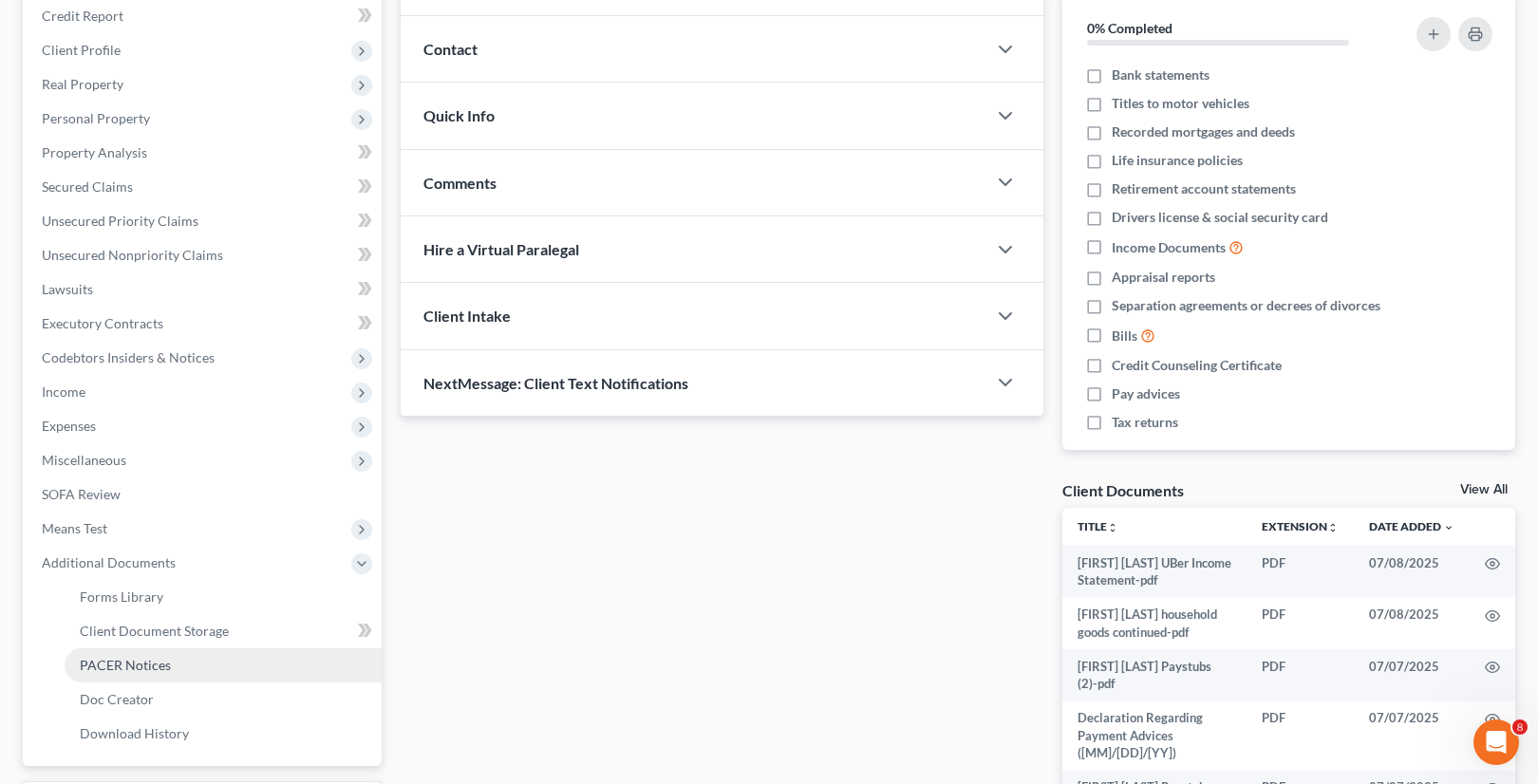click on "PACER Notices" at bounding box center [223, 665] 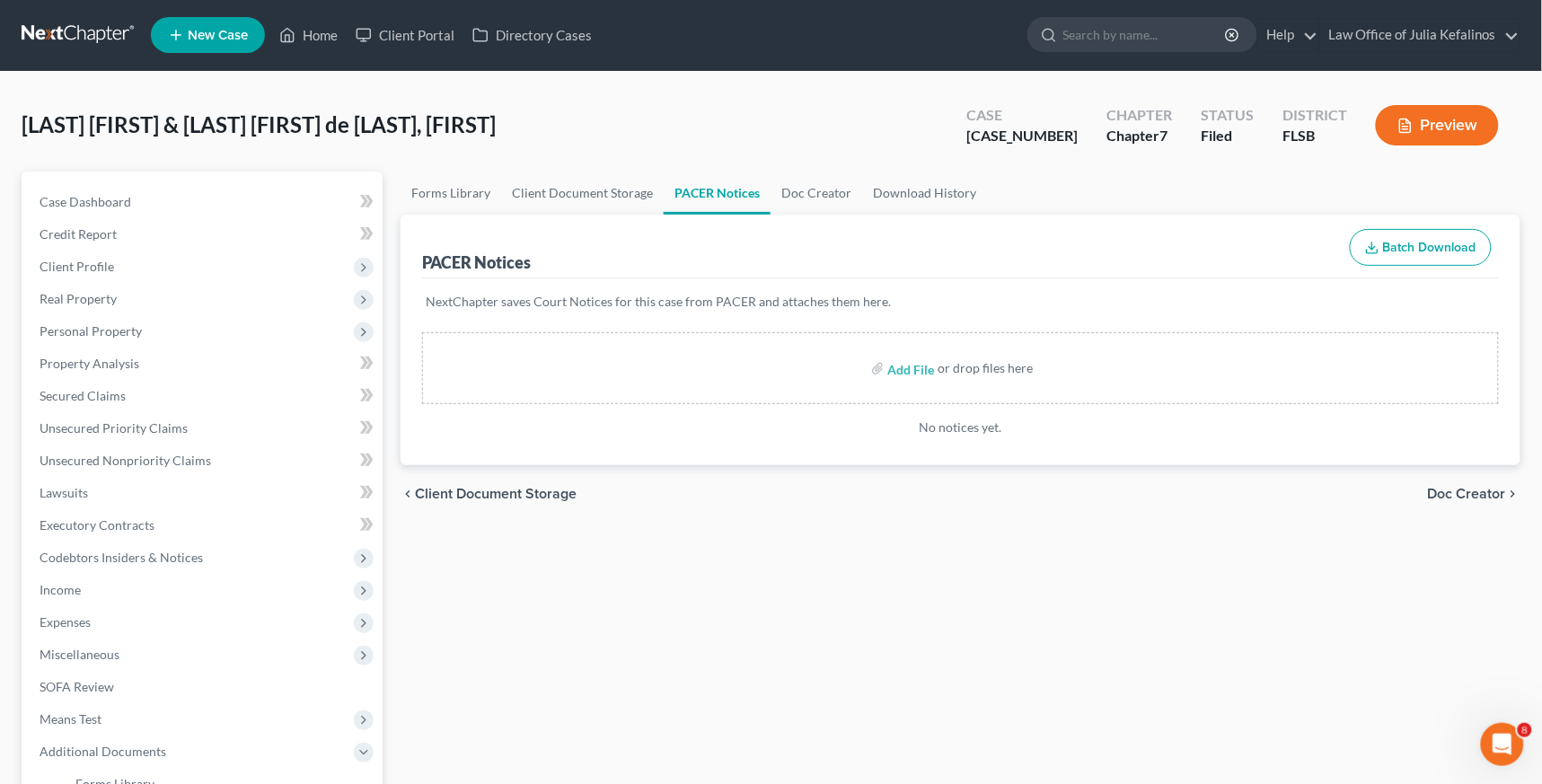 scroll, scrollTop: 0, scrollLeft: 0, axis: both 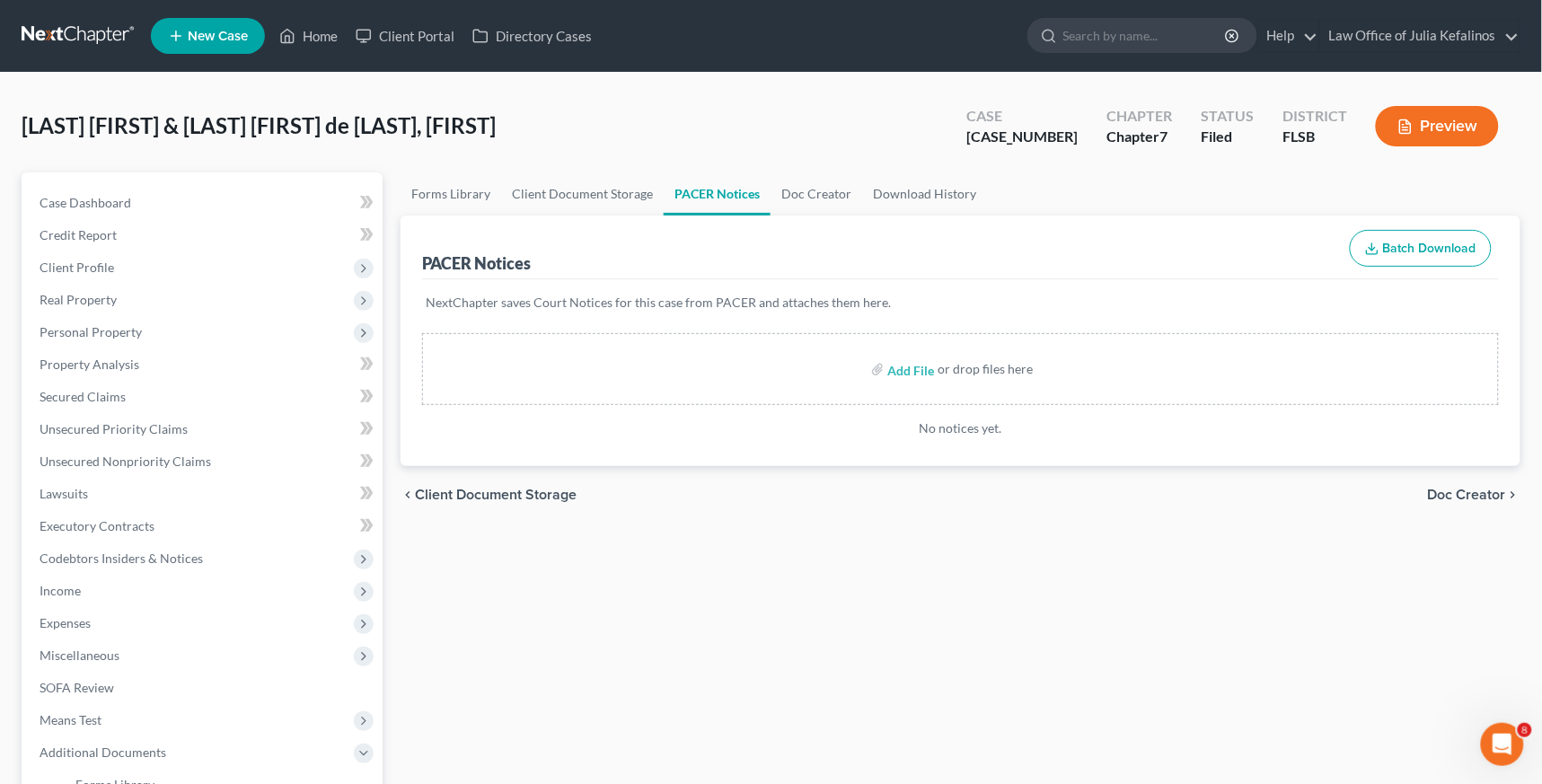 click on "Preview" at bounding box center [1437, 126] 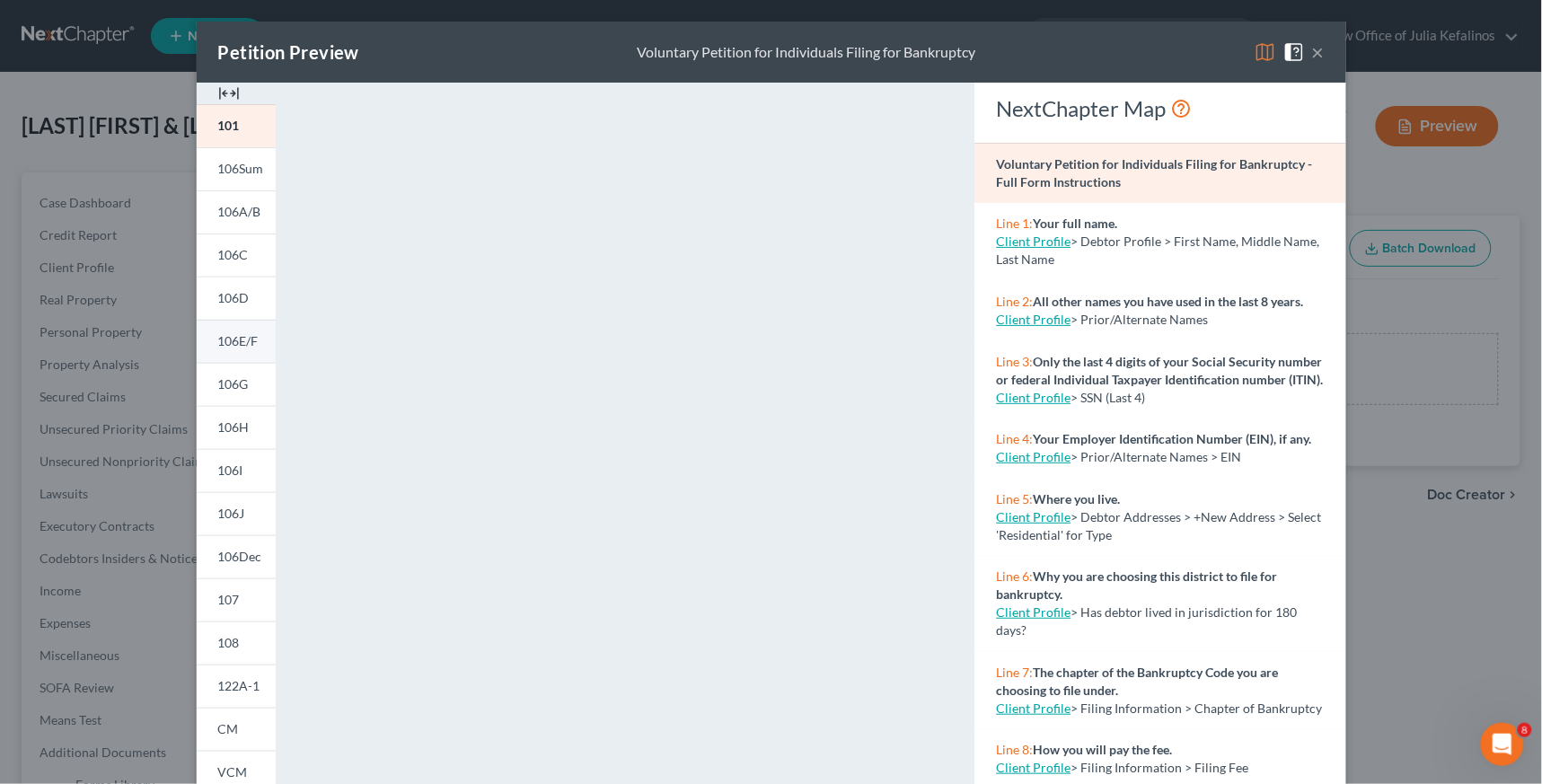 click on "106E/F" at bounding box center (238, 340) 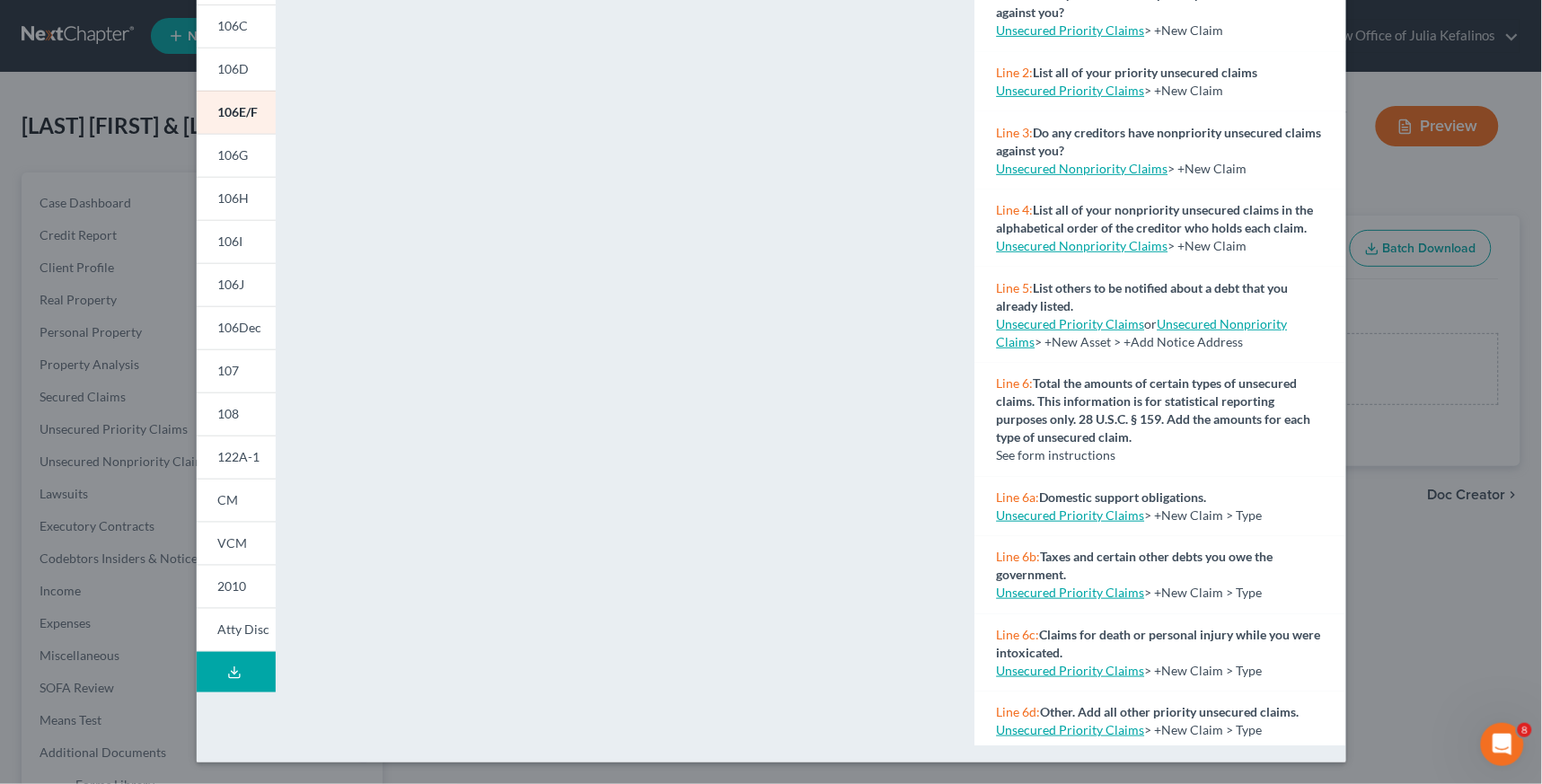 scroll, scrollTop: 0, scrollLeft: 0, axis: both 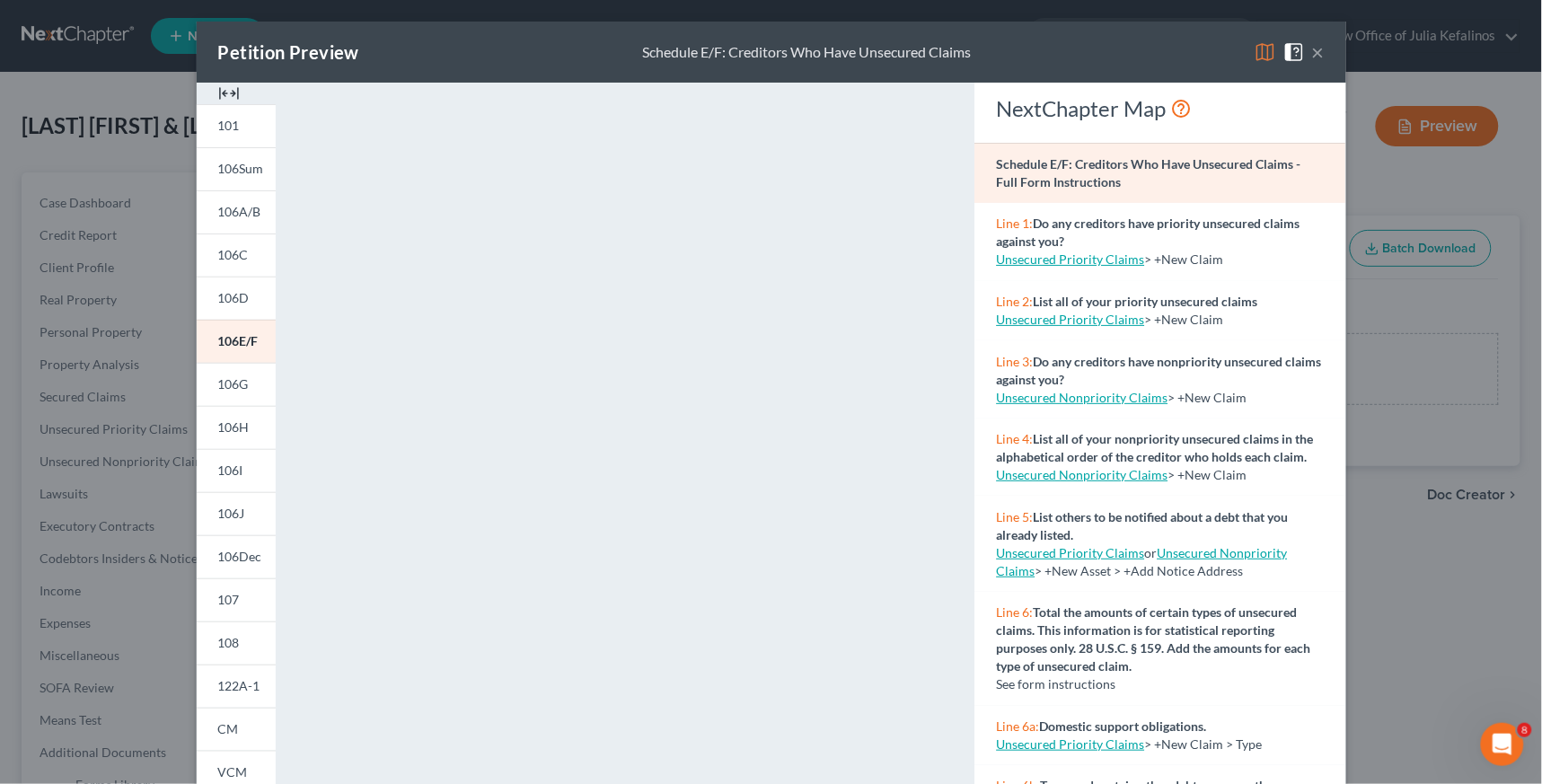 click on "×" at bounding box center [1318, 52] 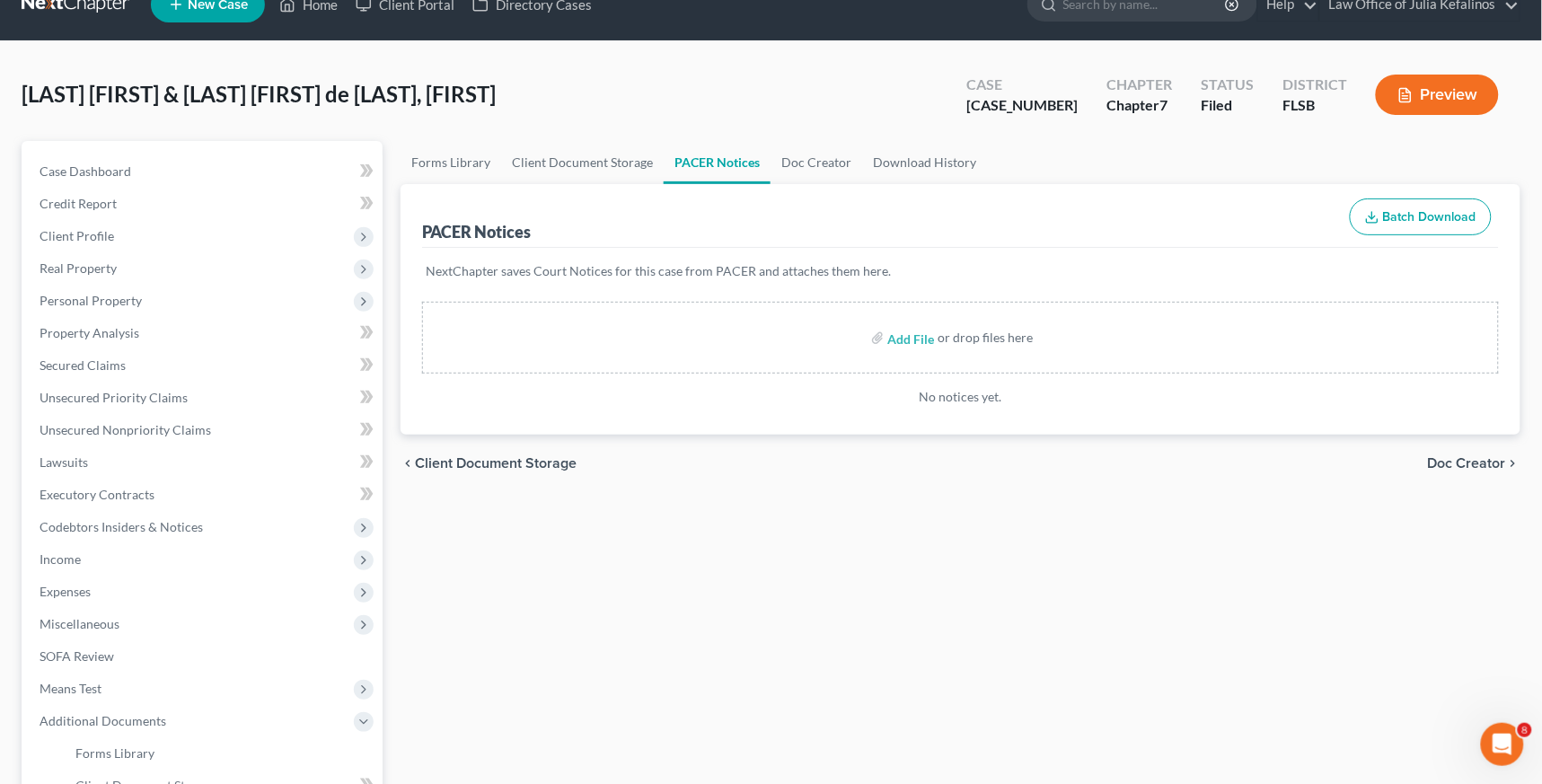 scroll, scrollTop: 27, scrollLeft: 0, axis: vertical 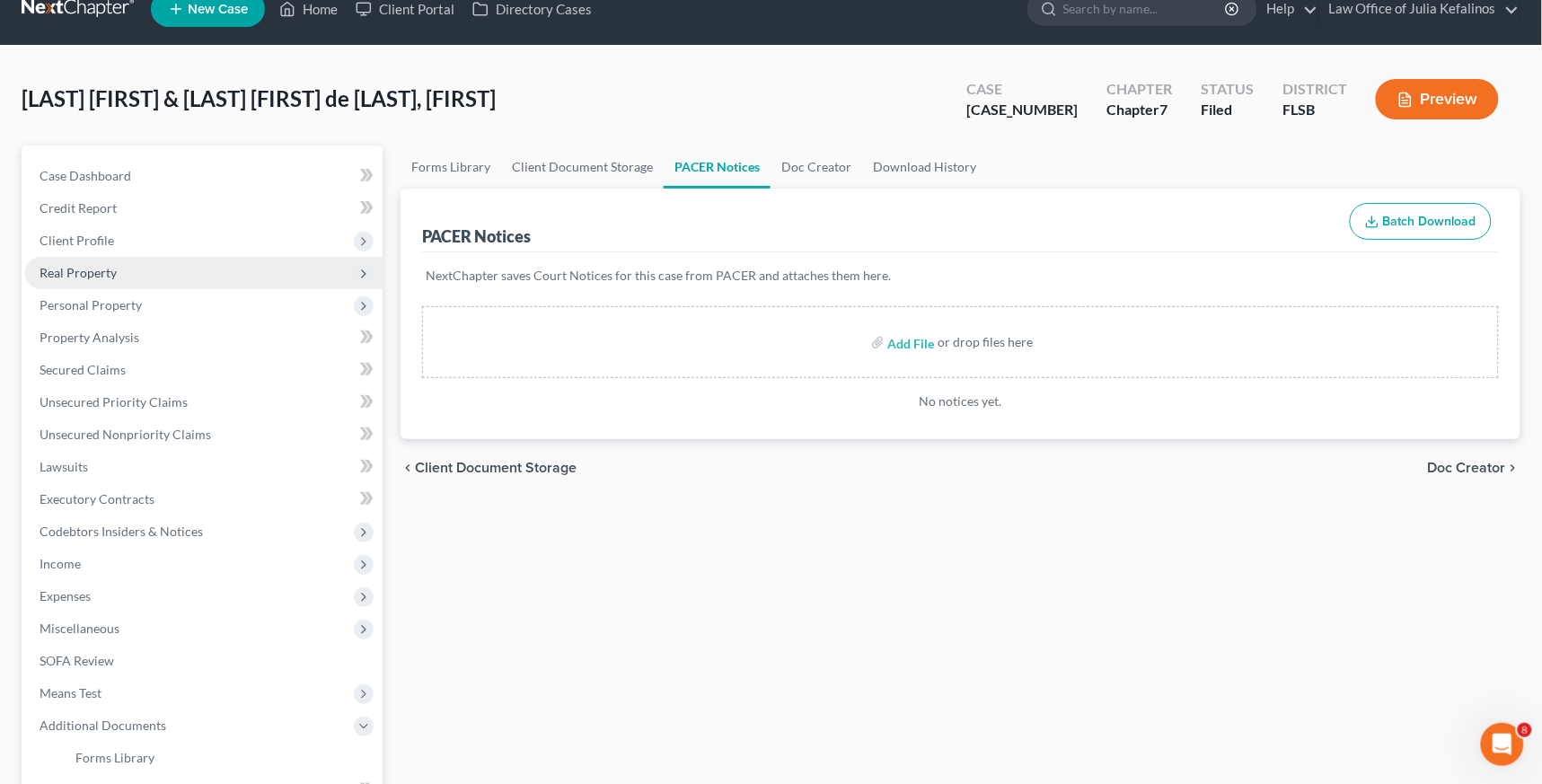 click on "Real Property" at bounding box center (204, 273) 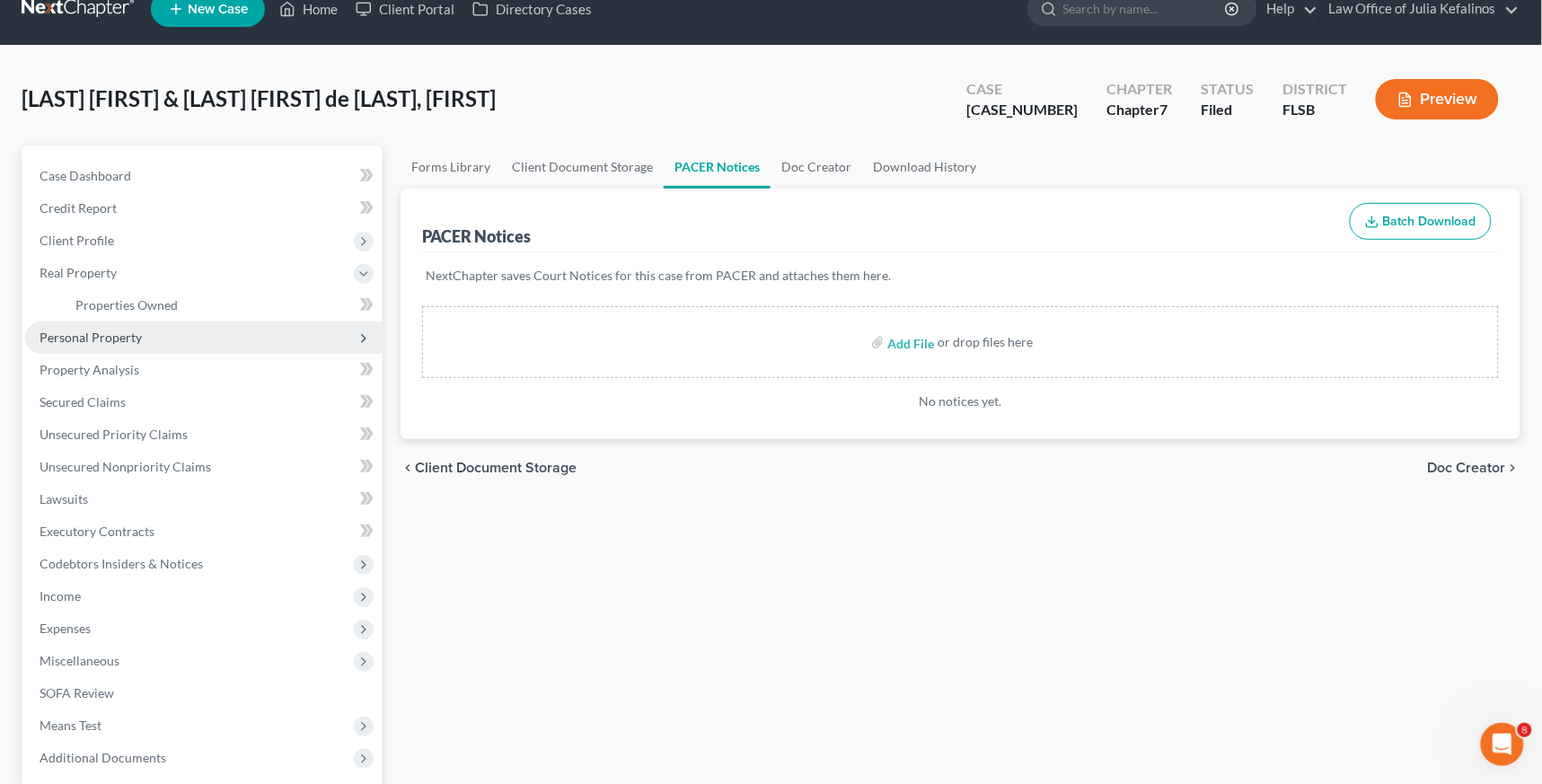 click on "Personal Property" at bounding box center [204, 338] 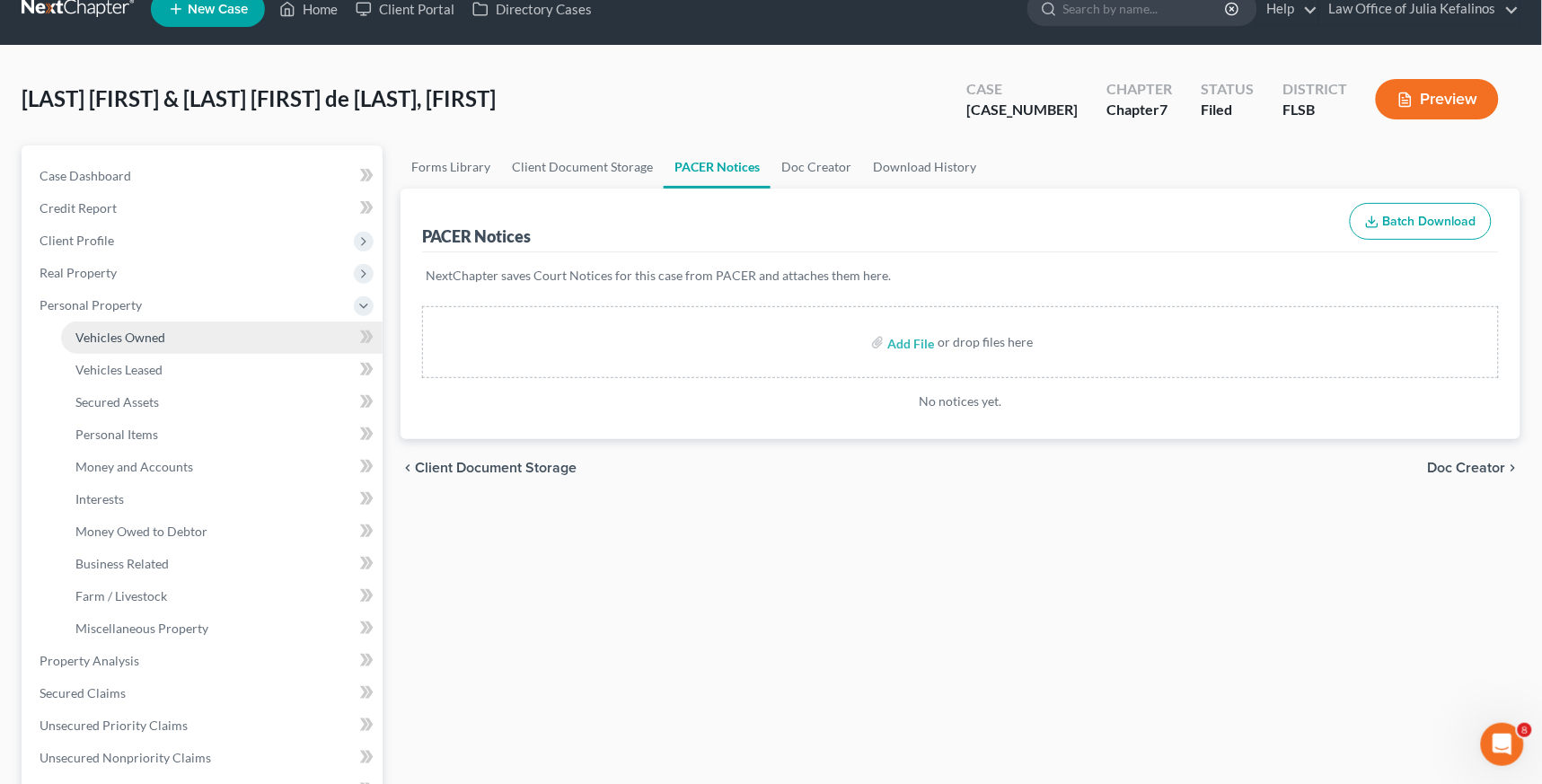 click on "Vehicles Owned" at bounding box center (222, 338) 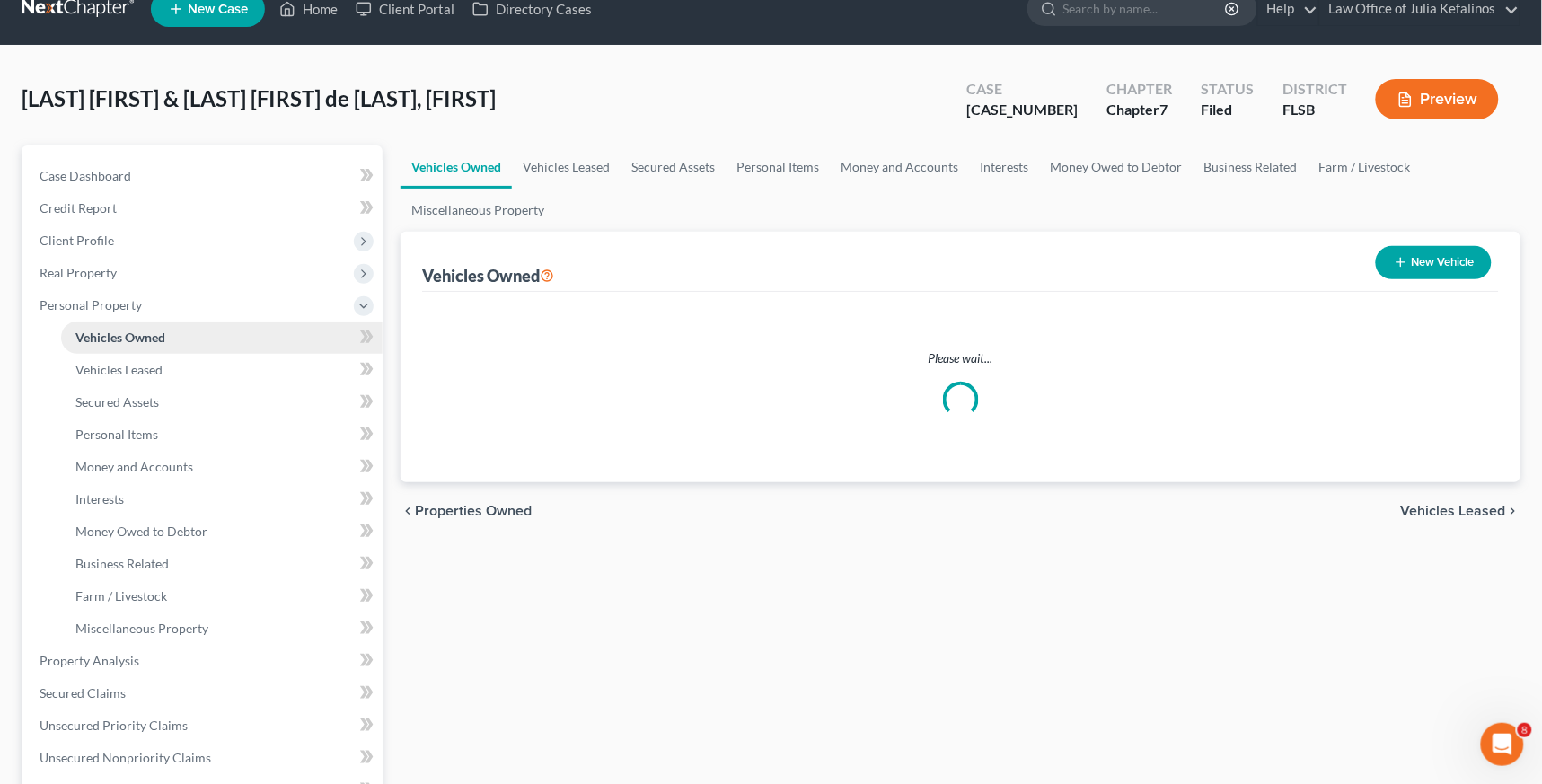 scroll, scrollTop: 0, scrollLeft: 0, axis: both 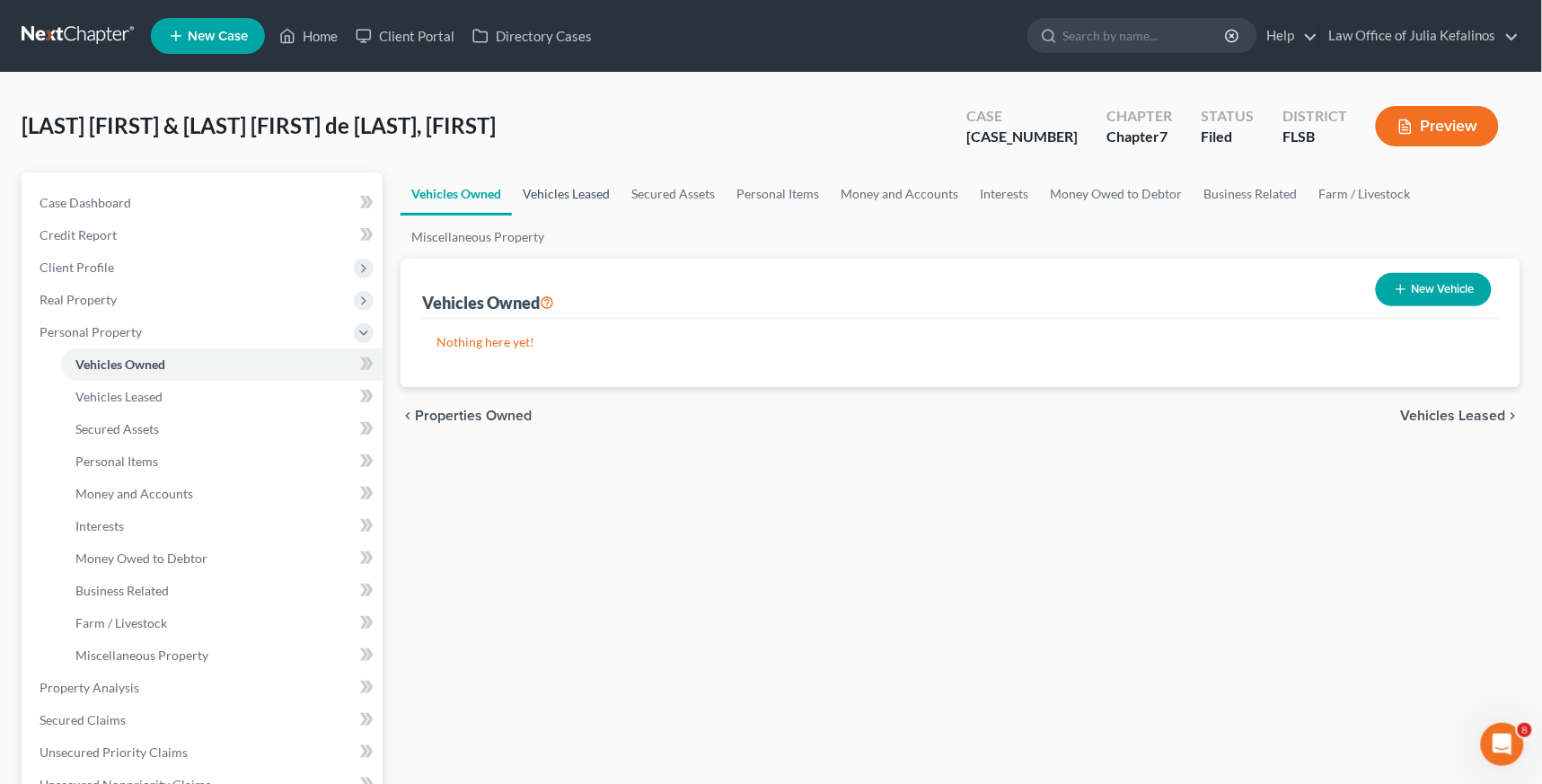 click on "Vehicles Leased" at bounding box center (566, 194) 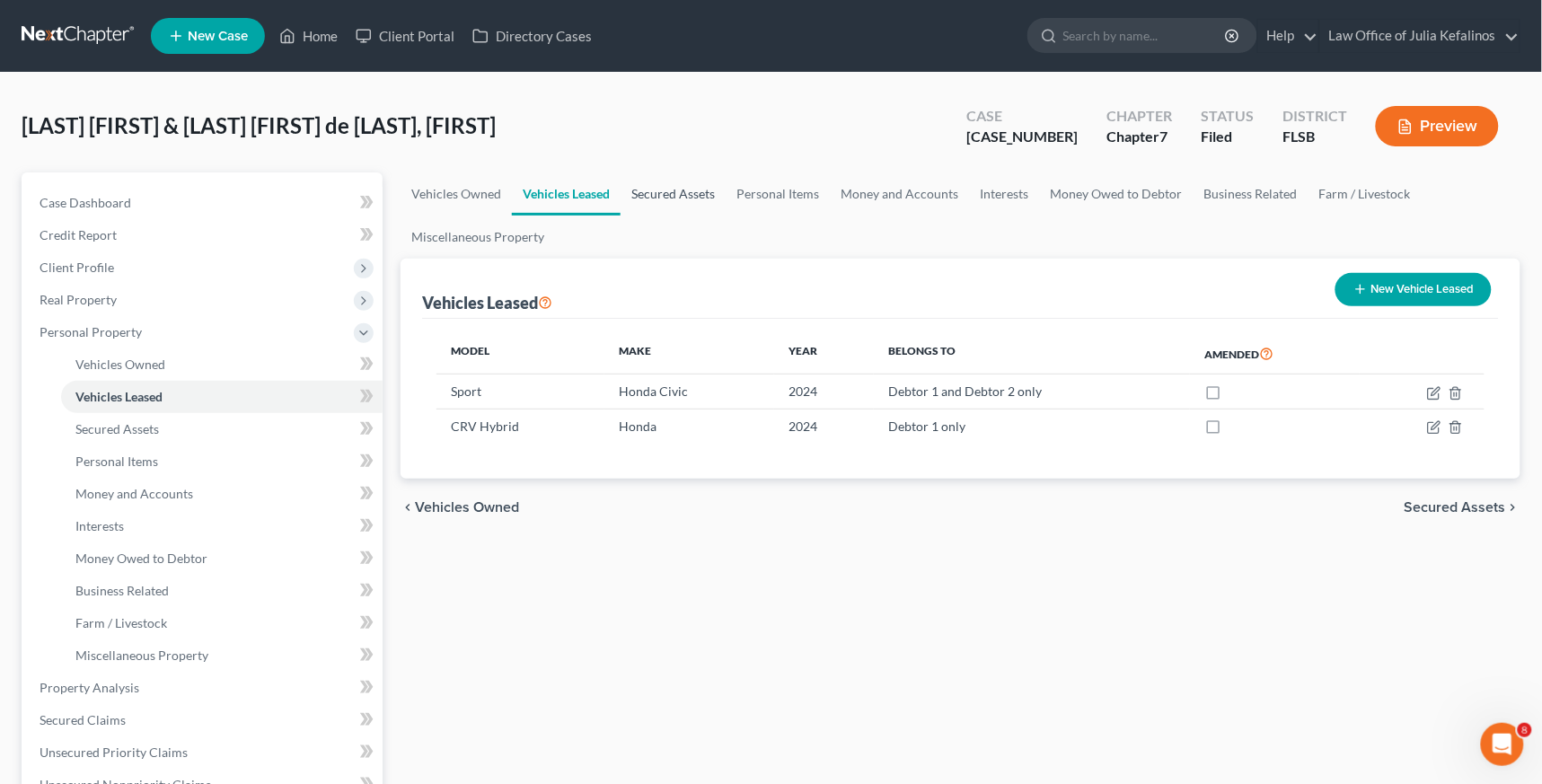 click on "Secured Assets" at bounding box center [673, 194] 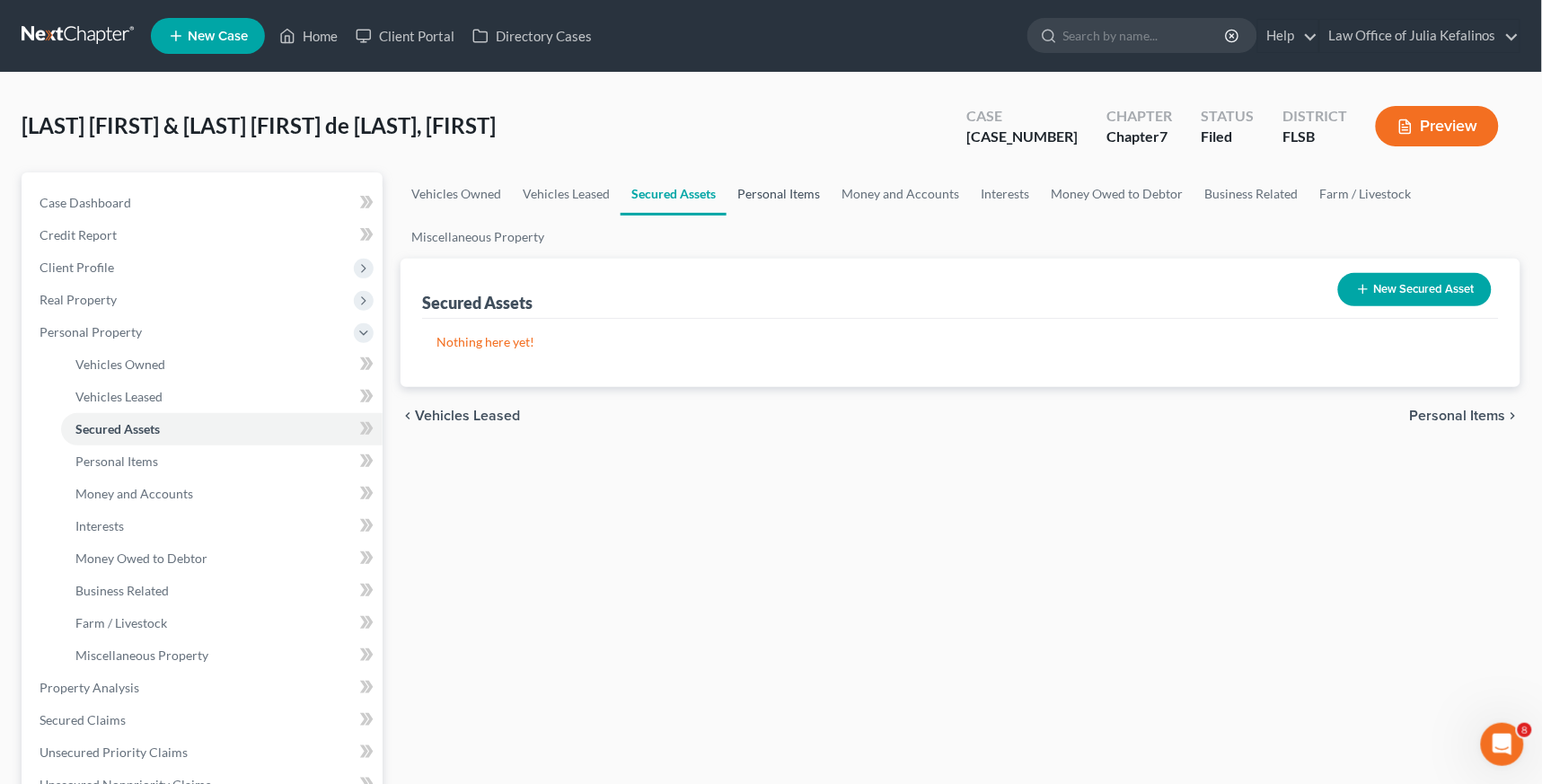 click on "Personal Items" at bounding box center [779, 194] 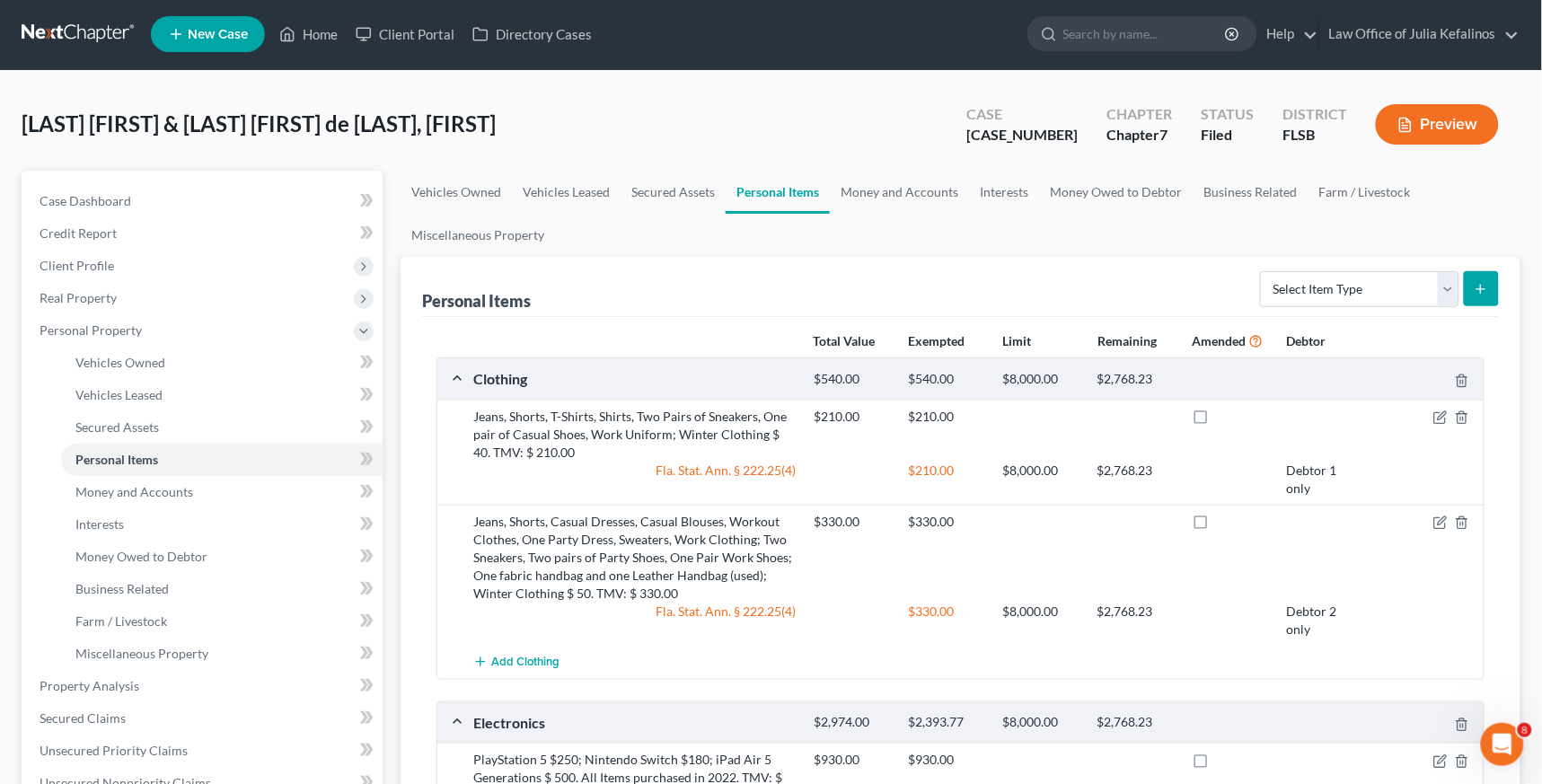 scroll, scrollTop: 0, scrollLeft: 0, axis: both 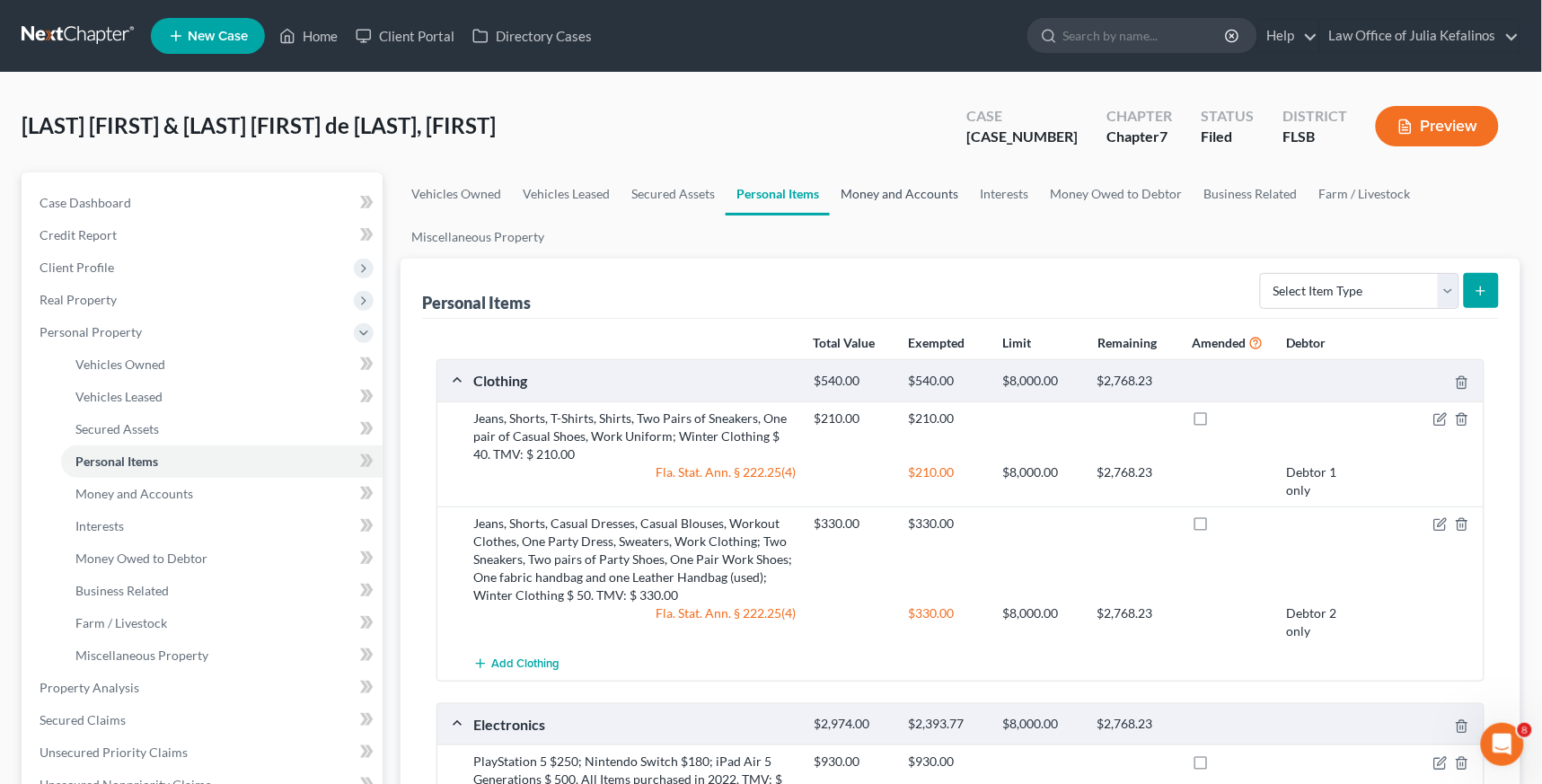 click on "Money and Accounts" at bounding box center (899, 194) 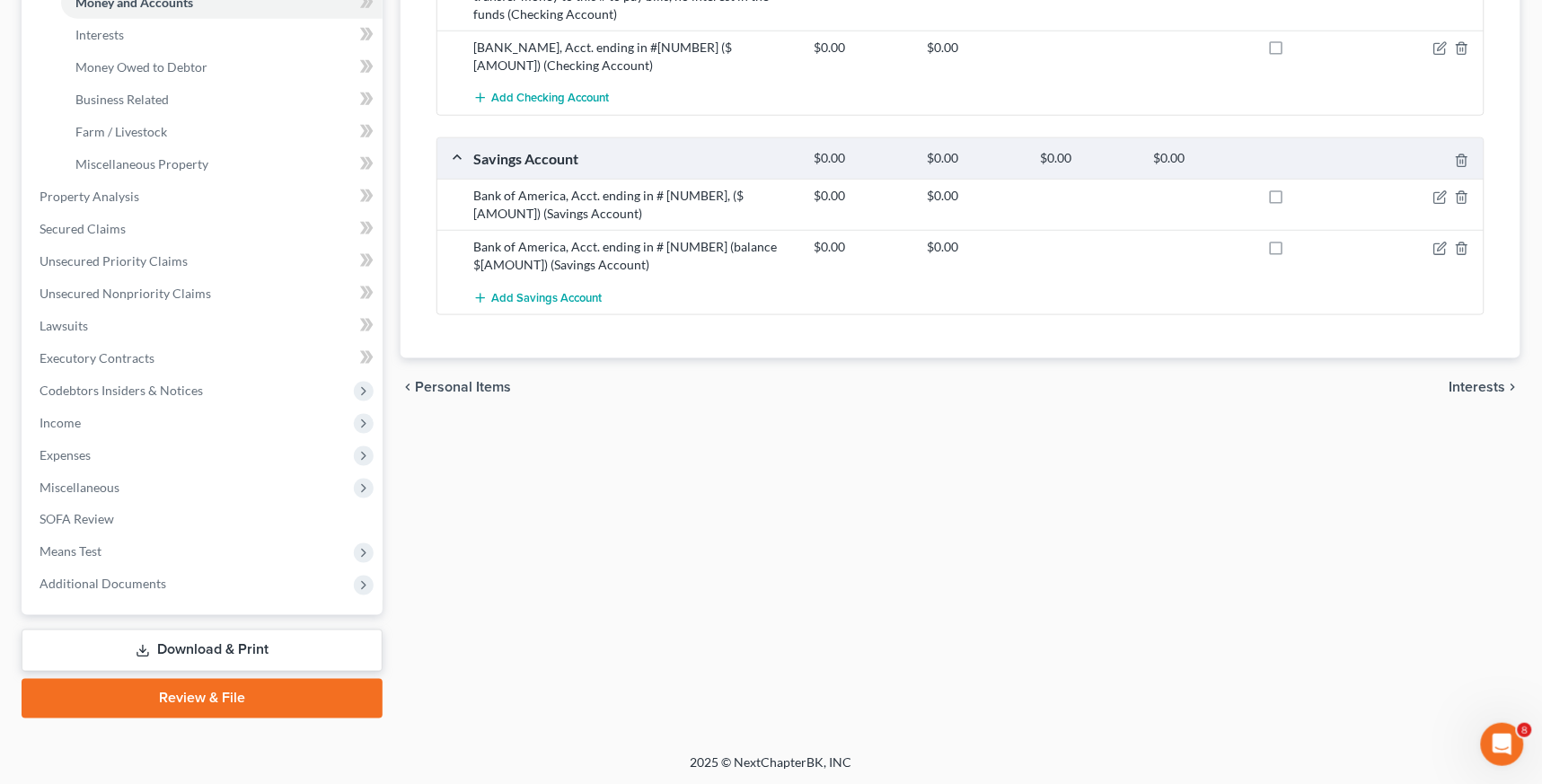scroll, scrollTop: 0, scrollLeft: 0, axis: both 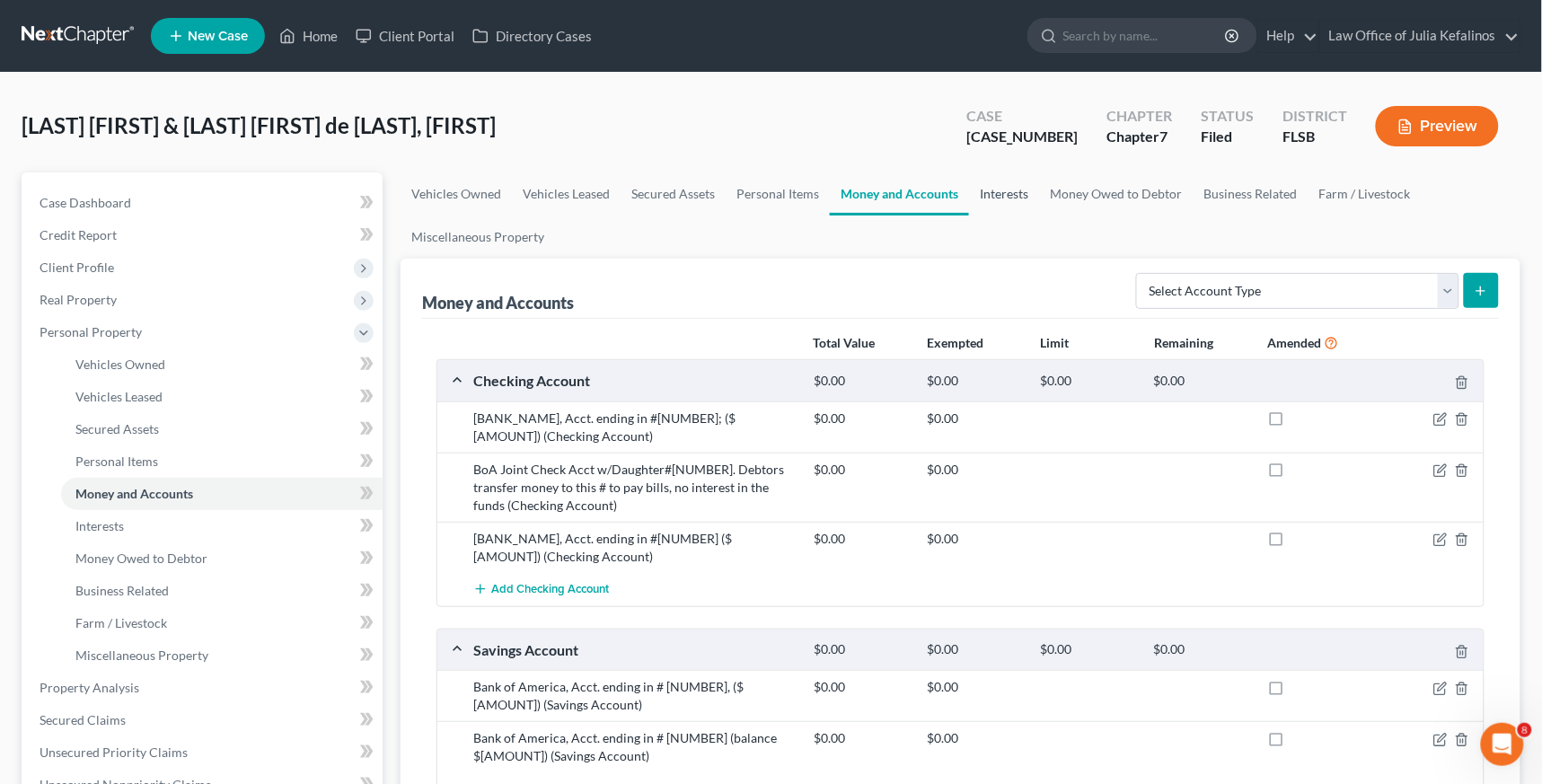 click on "Interests" at bounding box center [1004, 194] 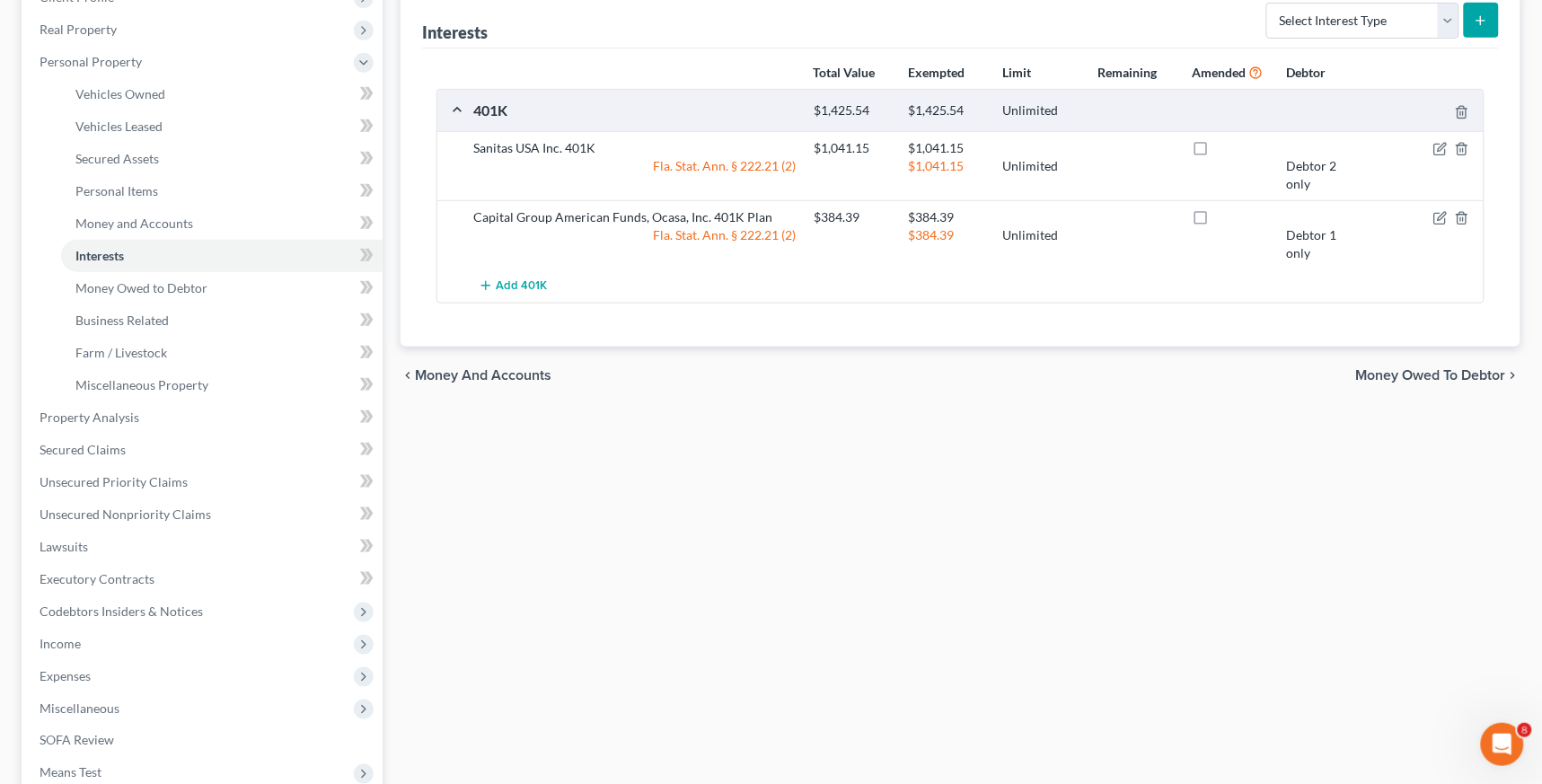 scroll, scrollTop: 0, scrollLeft: 0, axis: both 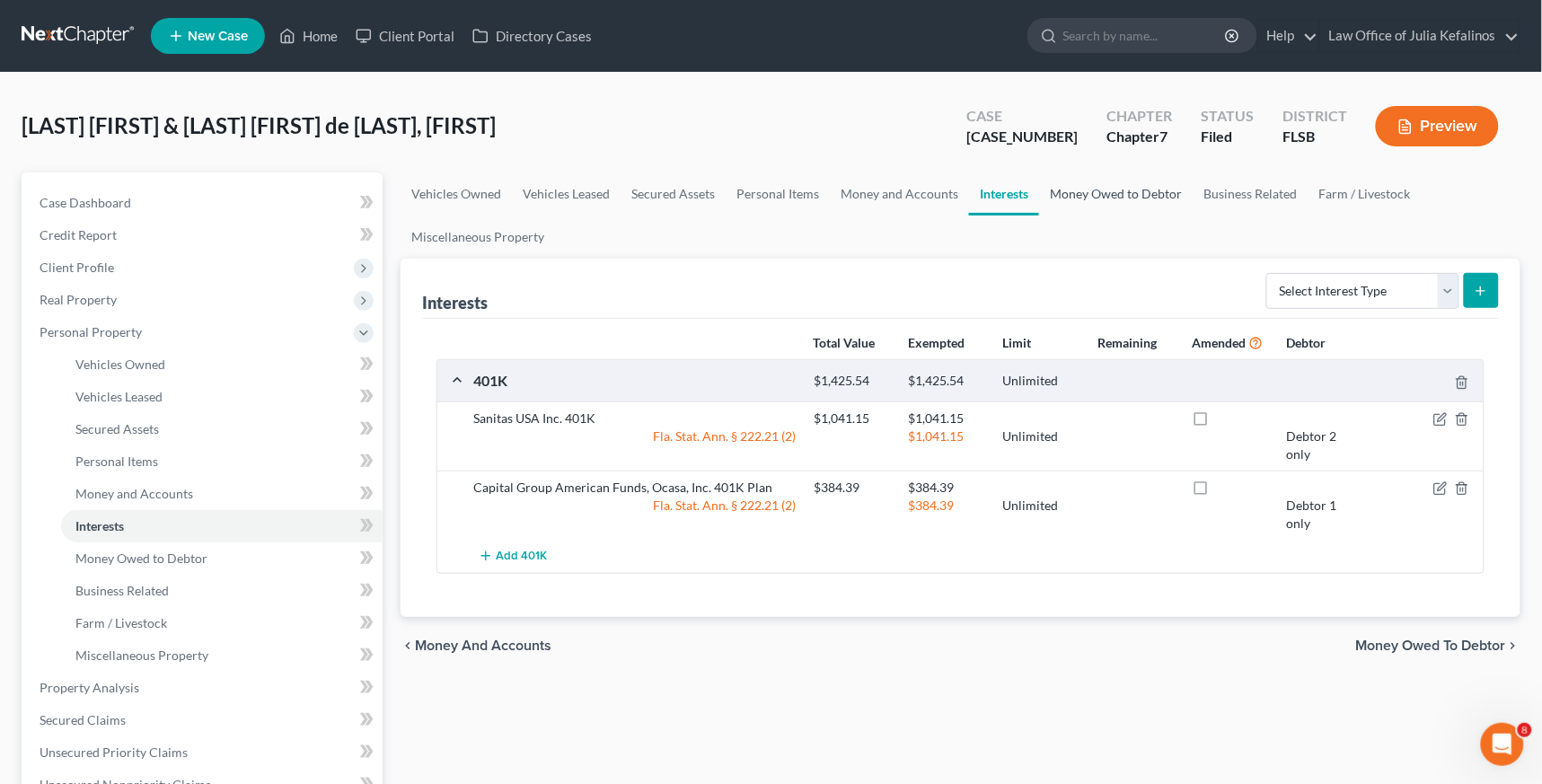click on "Money Owed to Debtor" at bounding box center [1115, 194] 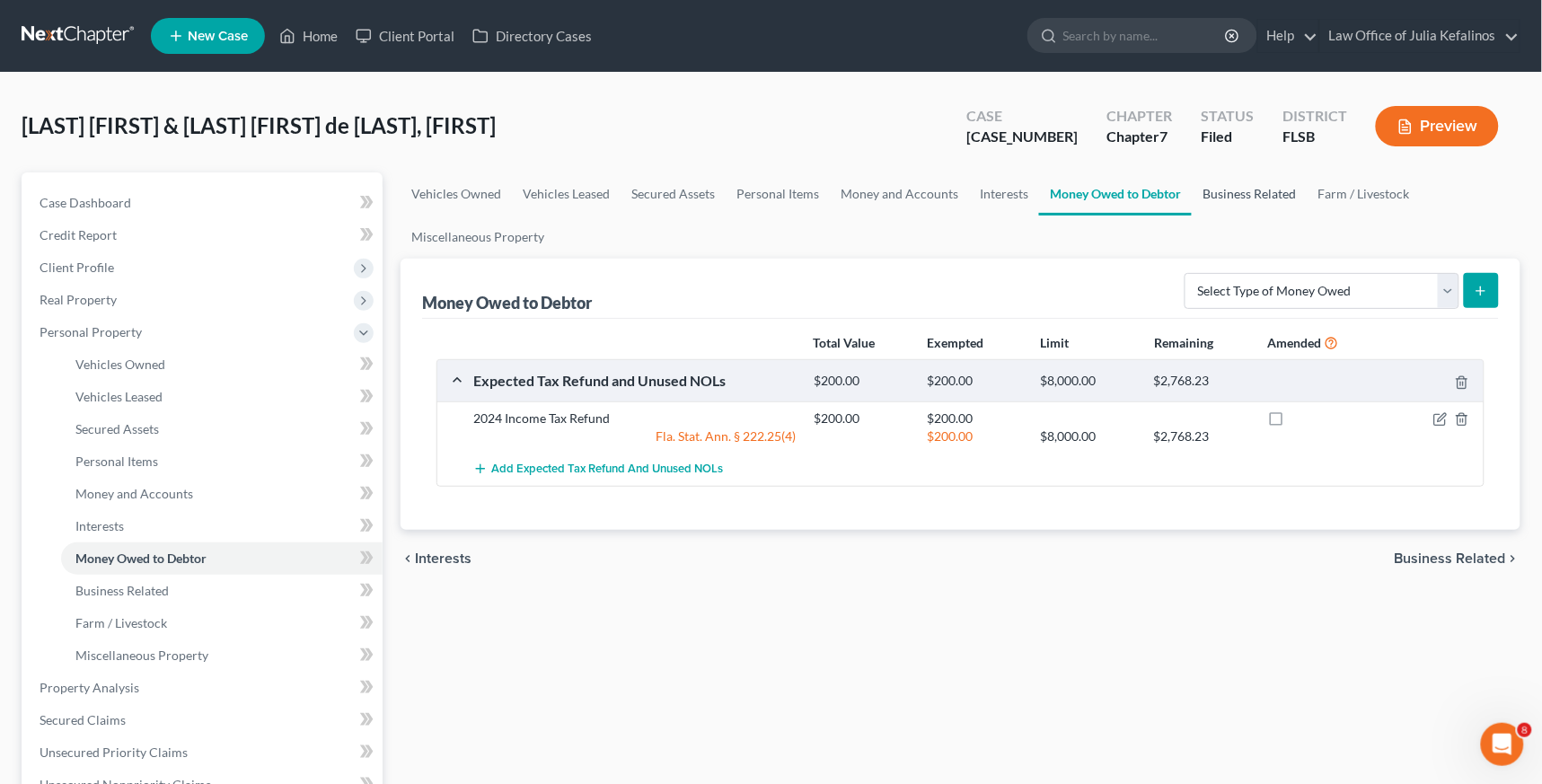 click on "Business Related" at bounding box center (1249, 194) 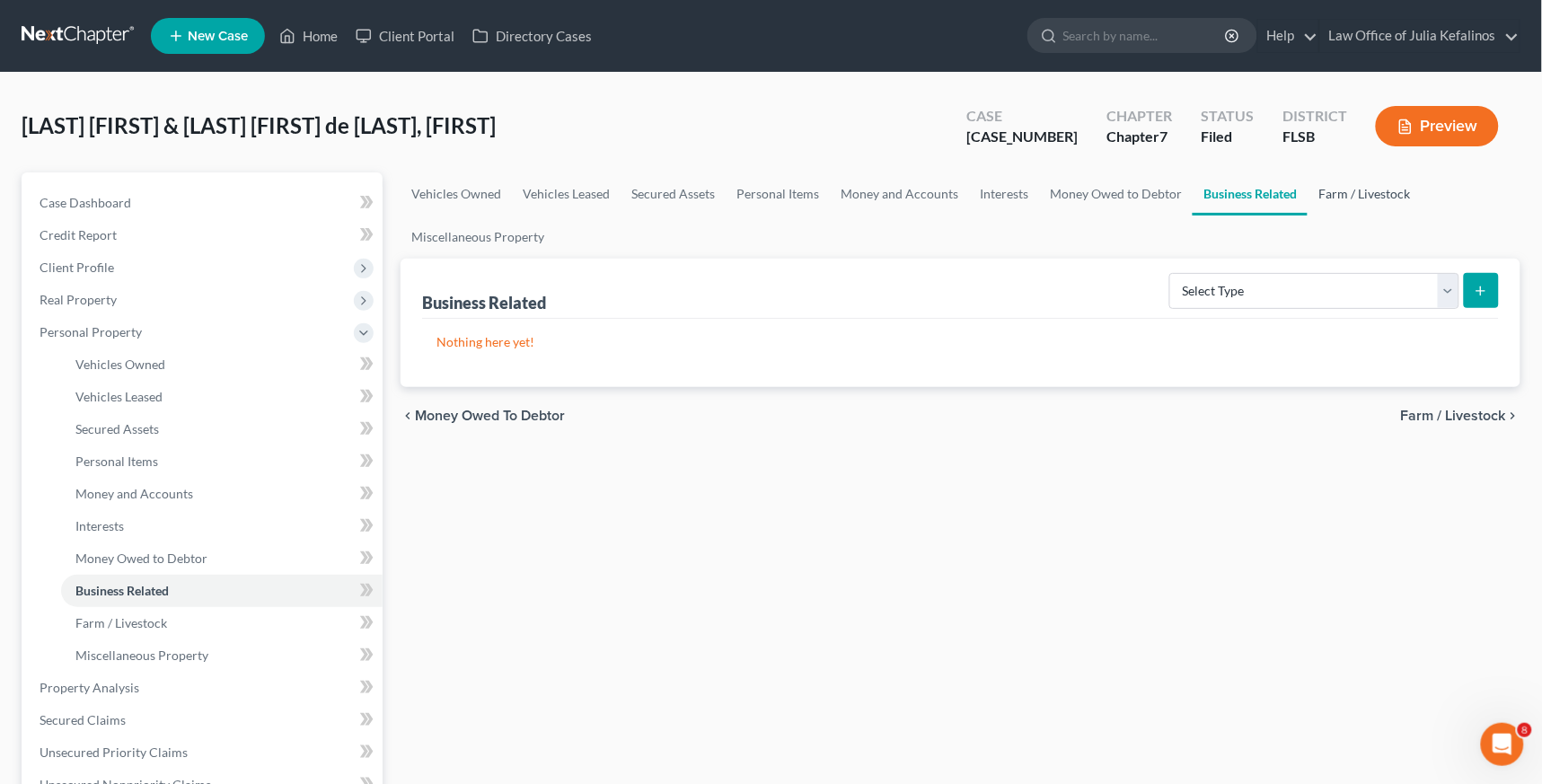 click on "Farm / Livestock" at bounding box center [1364, 194] 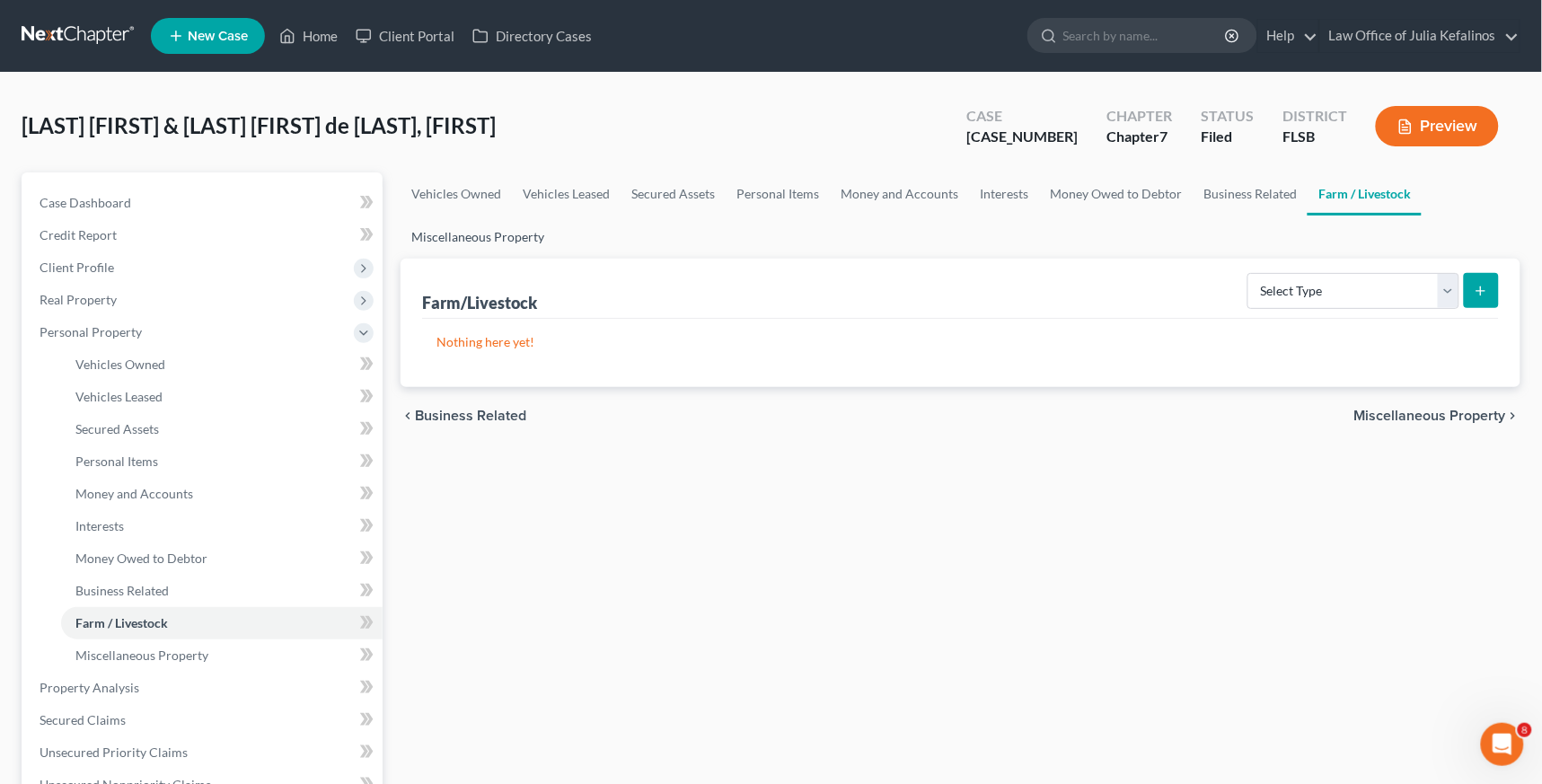 click on "Miscellaneous Property" at bounding box center (478, 237) 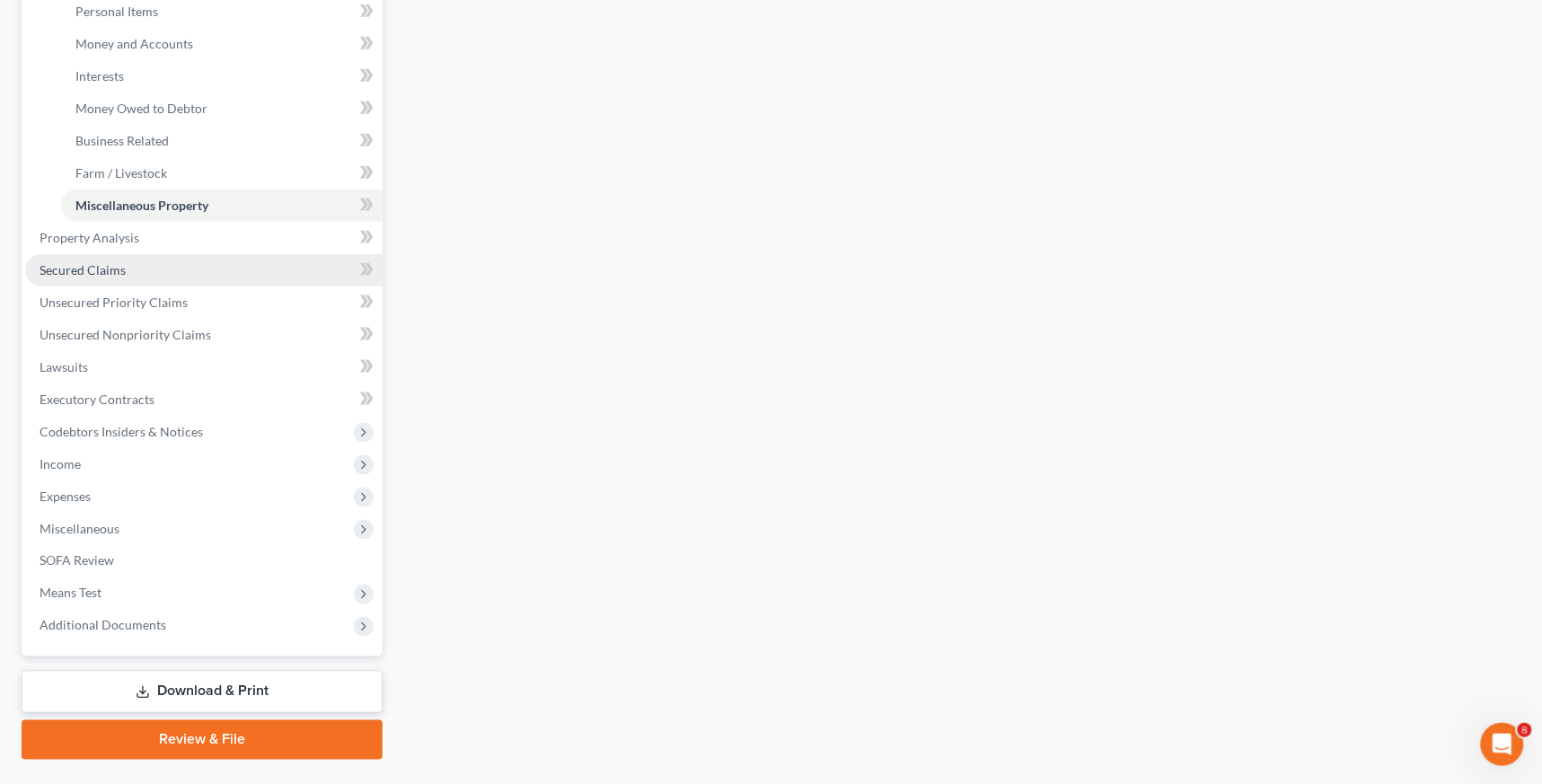 scroll, scrollTop: 491, scrollLeft: 0, axis: vertical 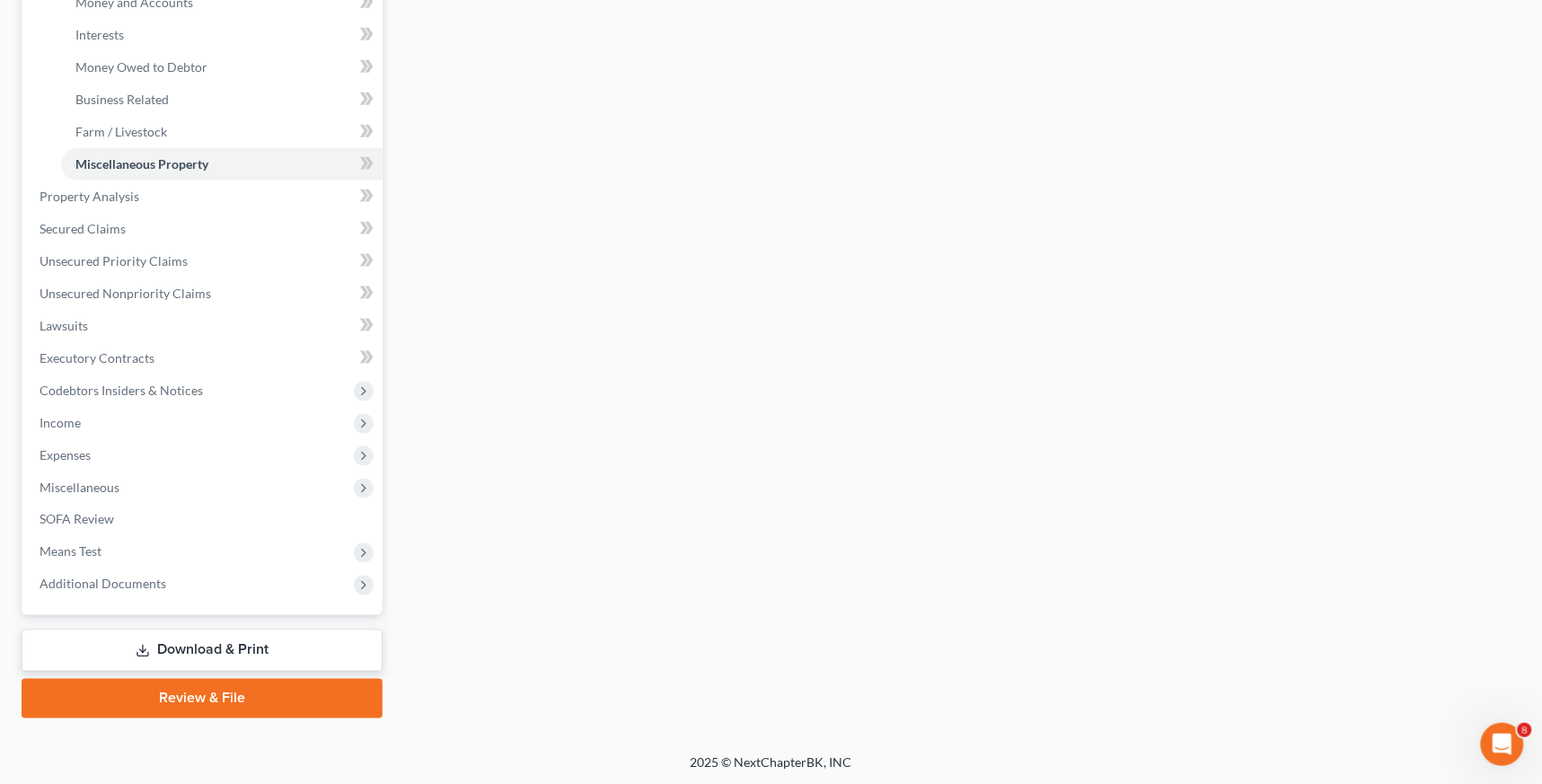 click on "Download & Print" at bounding box center (202, 650) 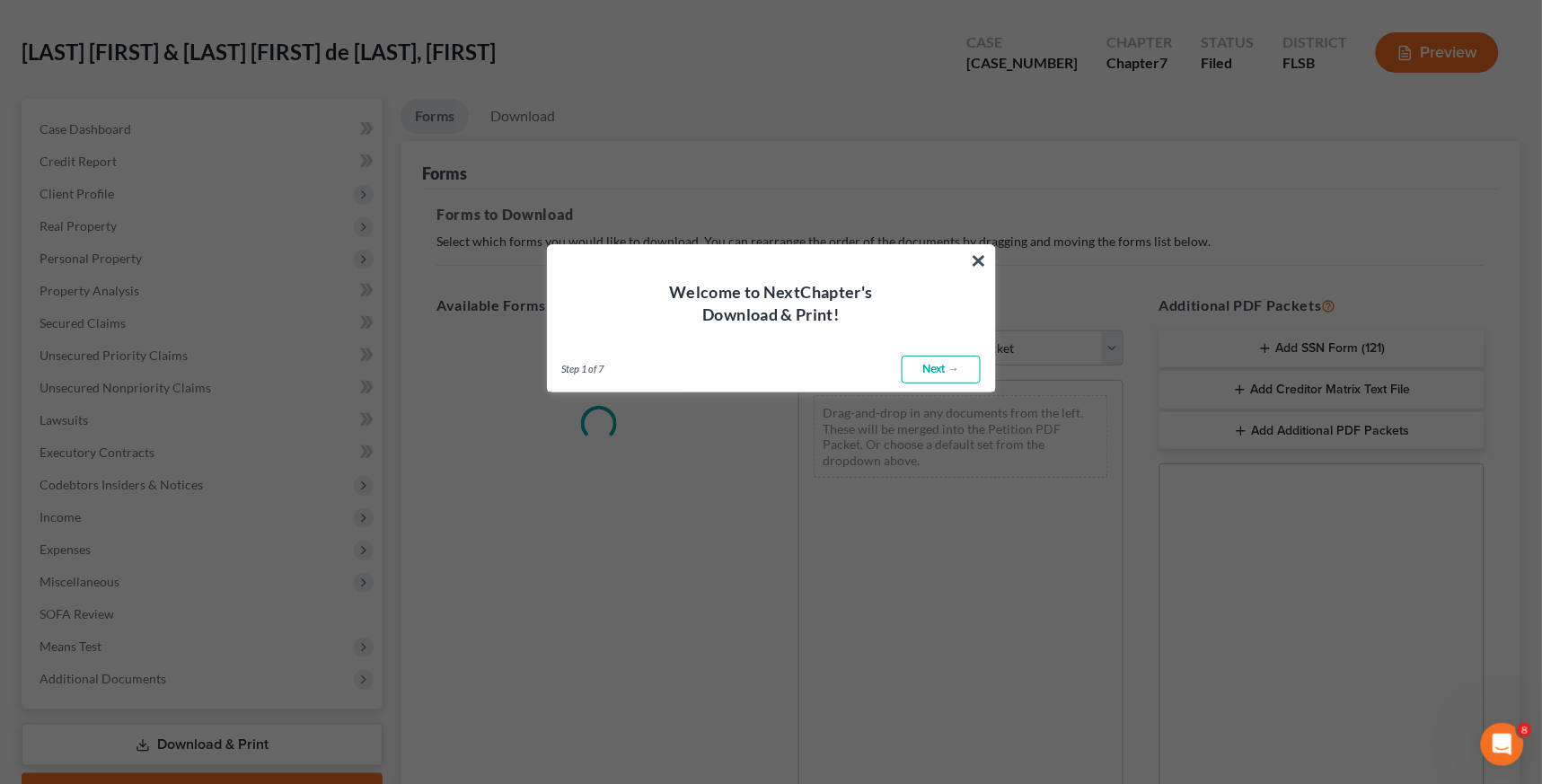 scroll, scrollTop: 0, scrollLeft: 0, axis: both 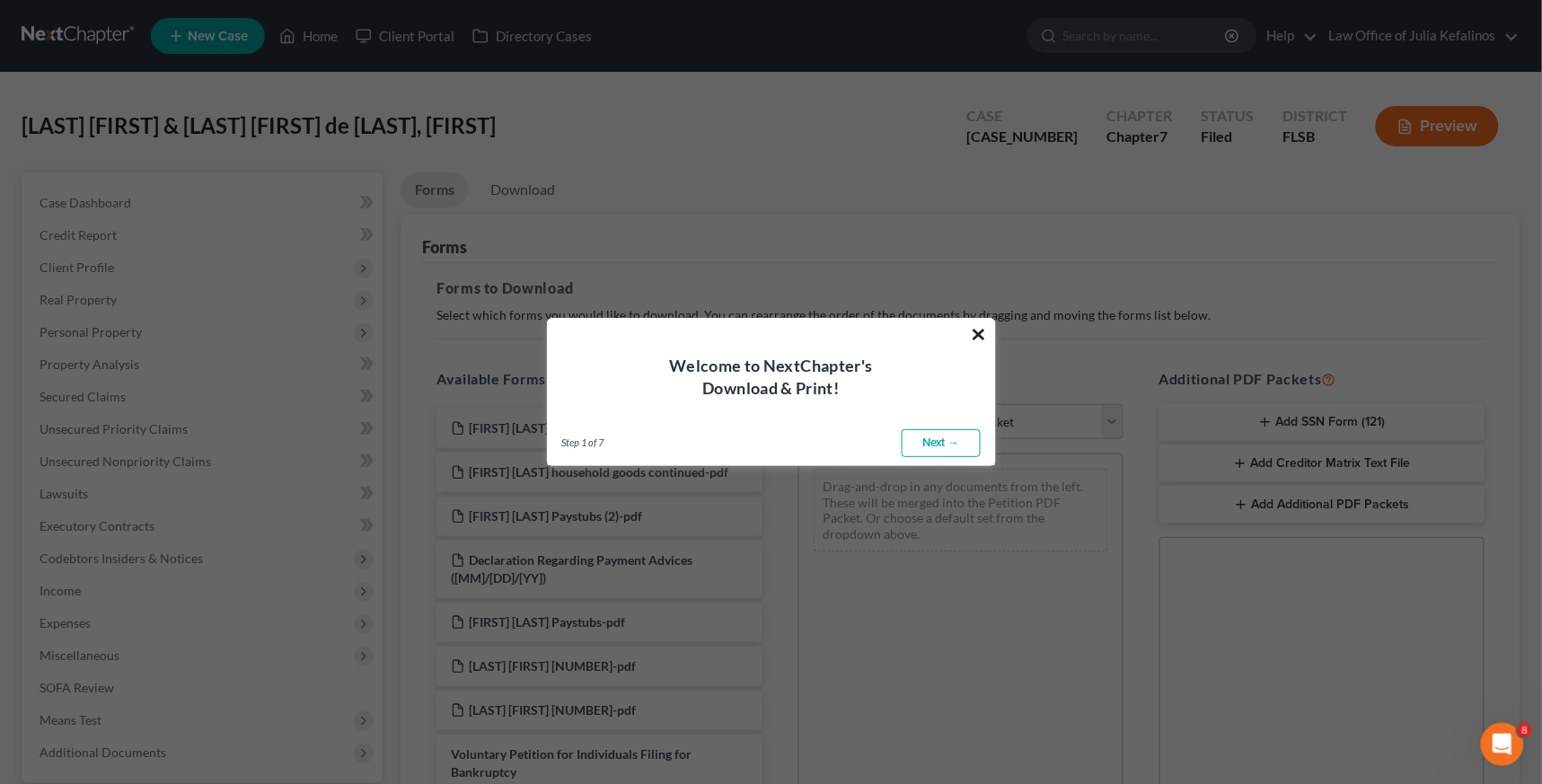 click on "×" at bounding box center [979, 334] 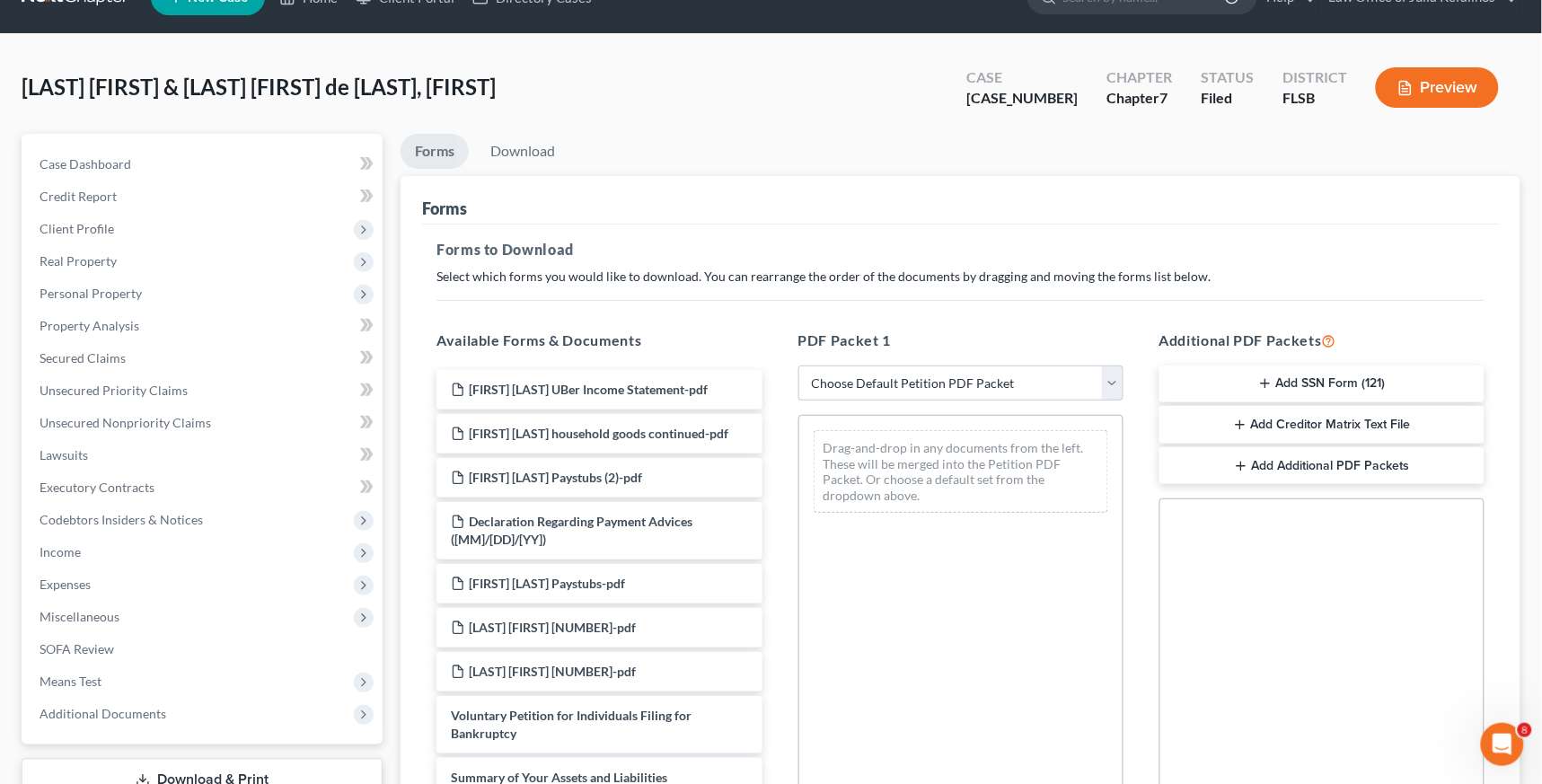 scroll, scrollTop: 0, scrollLeft: 0, axis: both 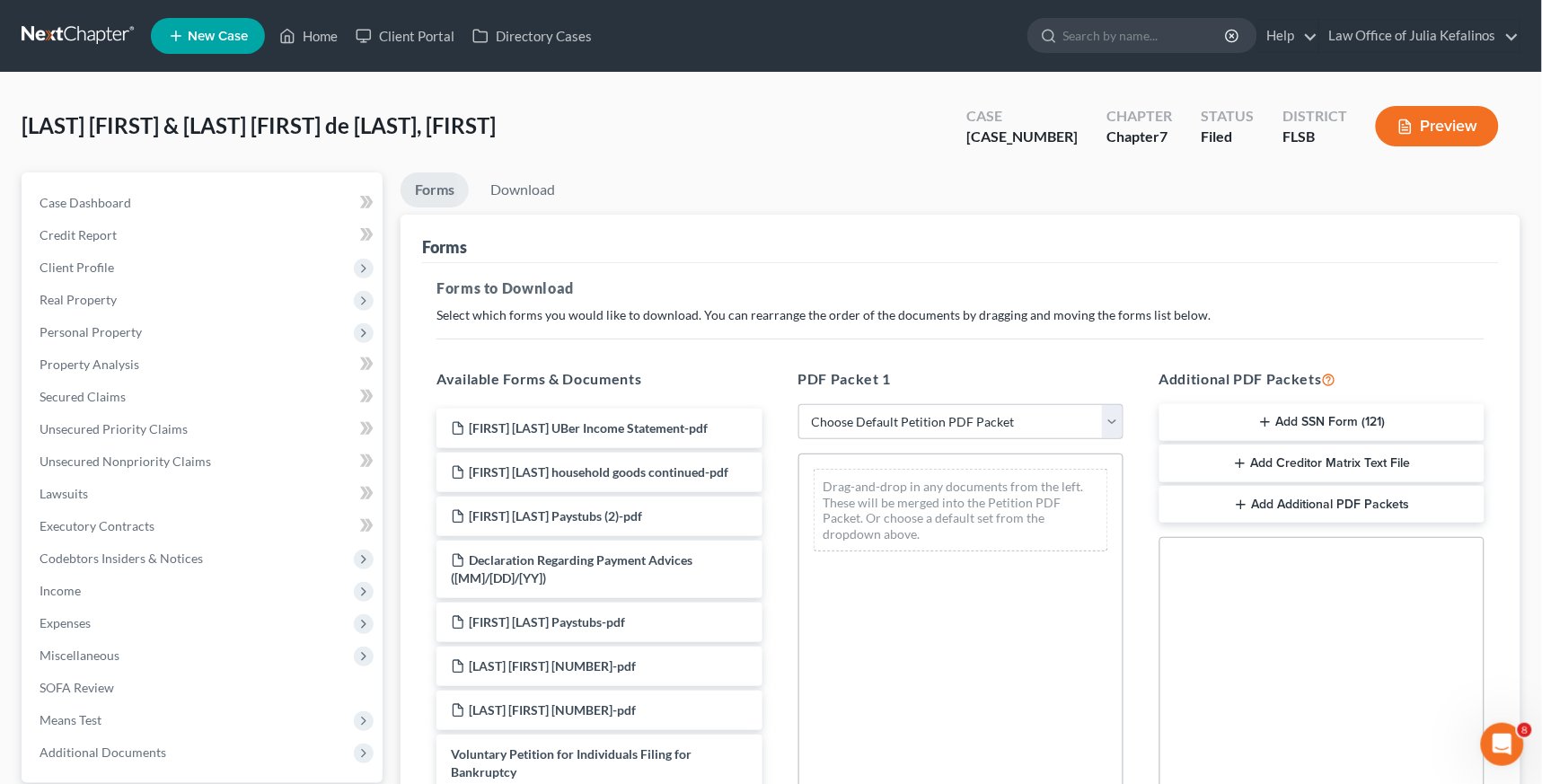 click on "Preview" at bounding box center [1437, 126] 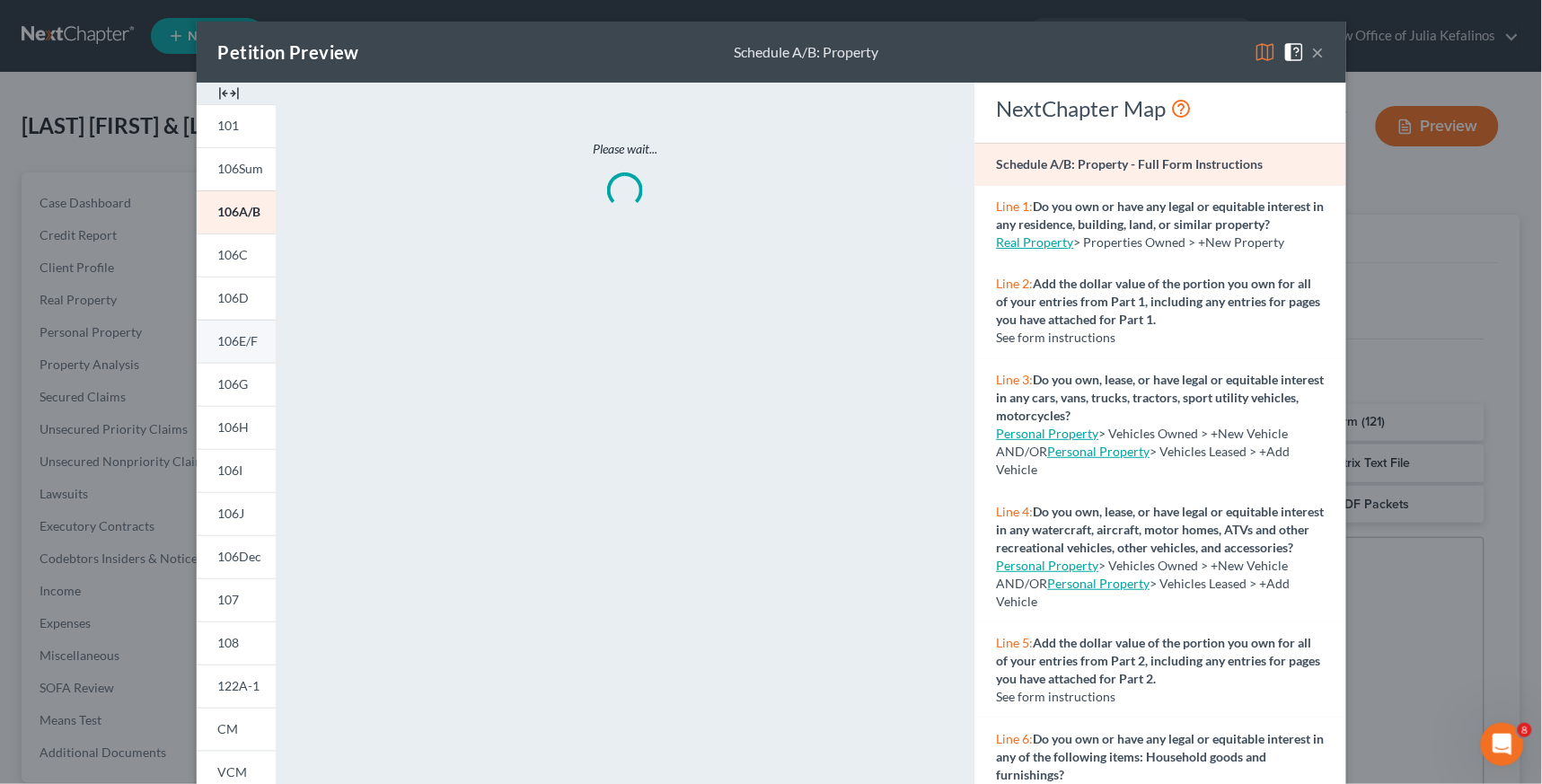 click on "106E/F" at bounding box center [236, 341] 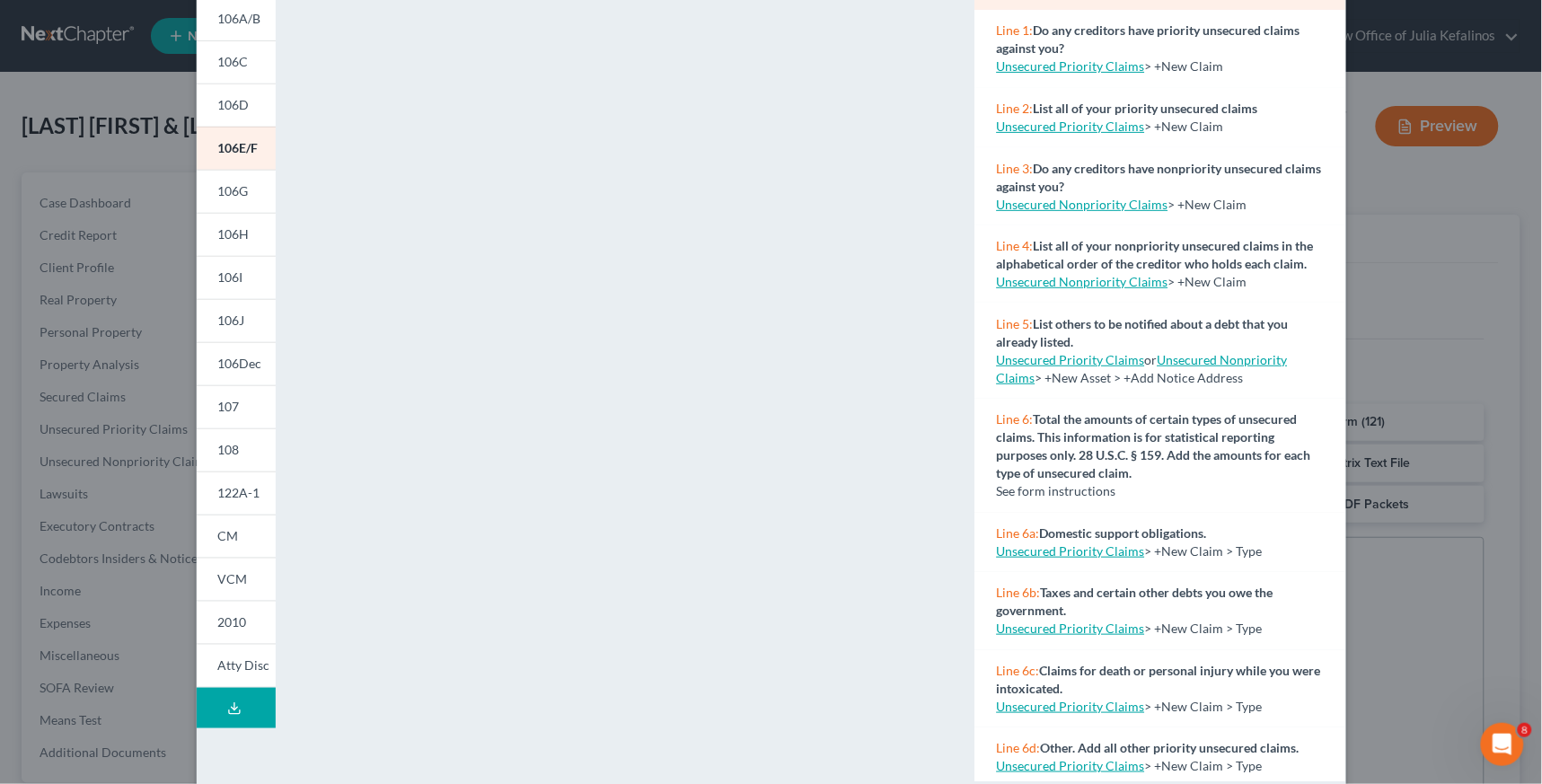scroll, scrollTop: 229, scrollLeft: 0, axis: vertical 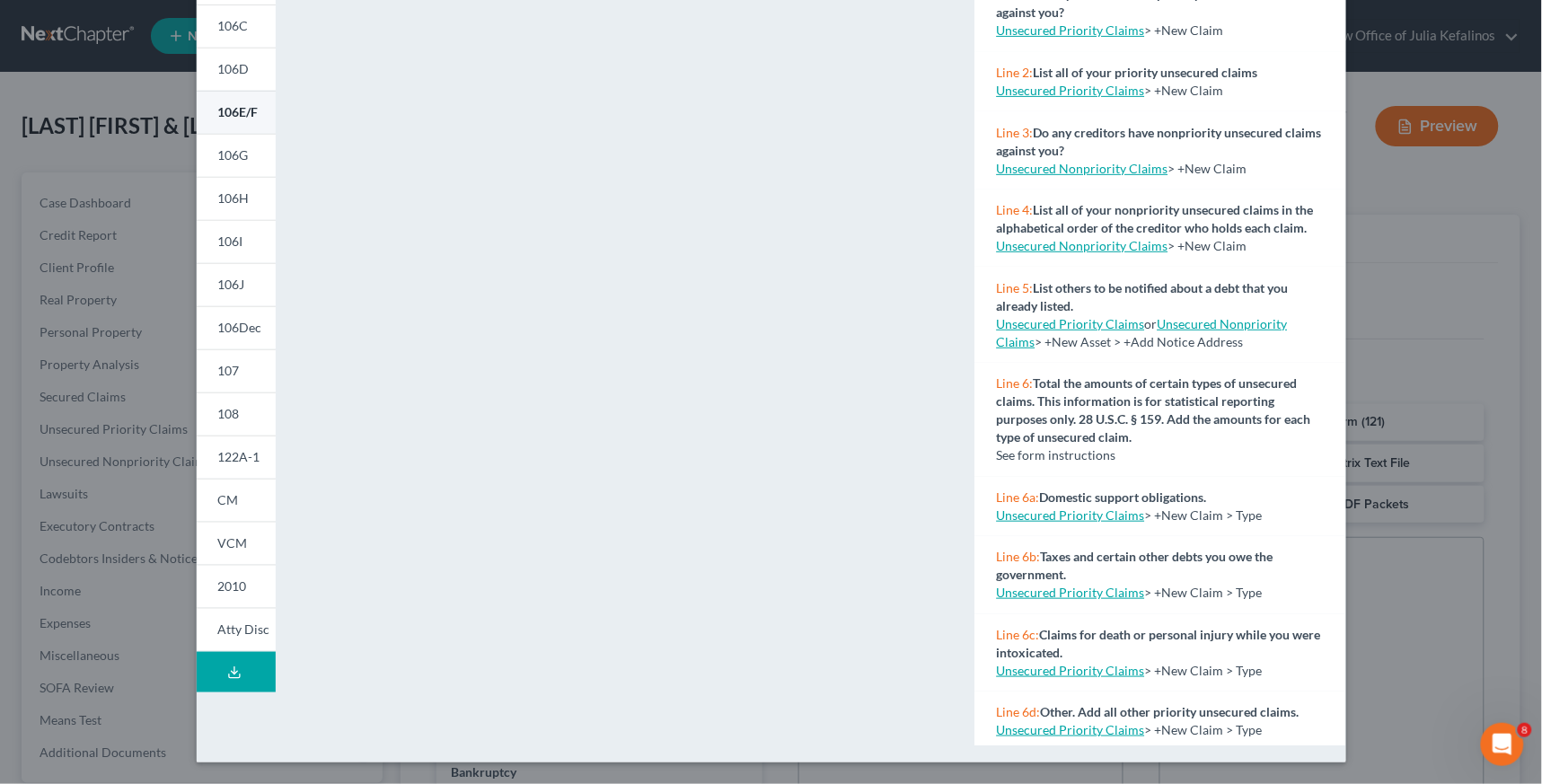 click on "106E/F" at bounding box center (238, 111) 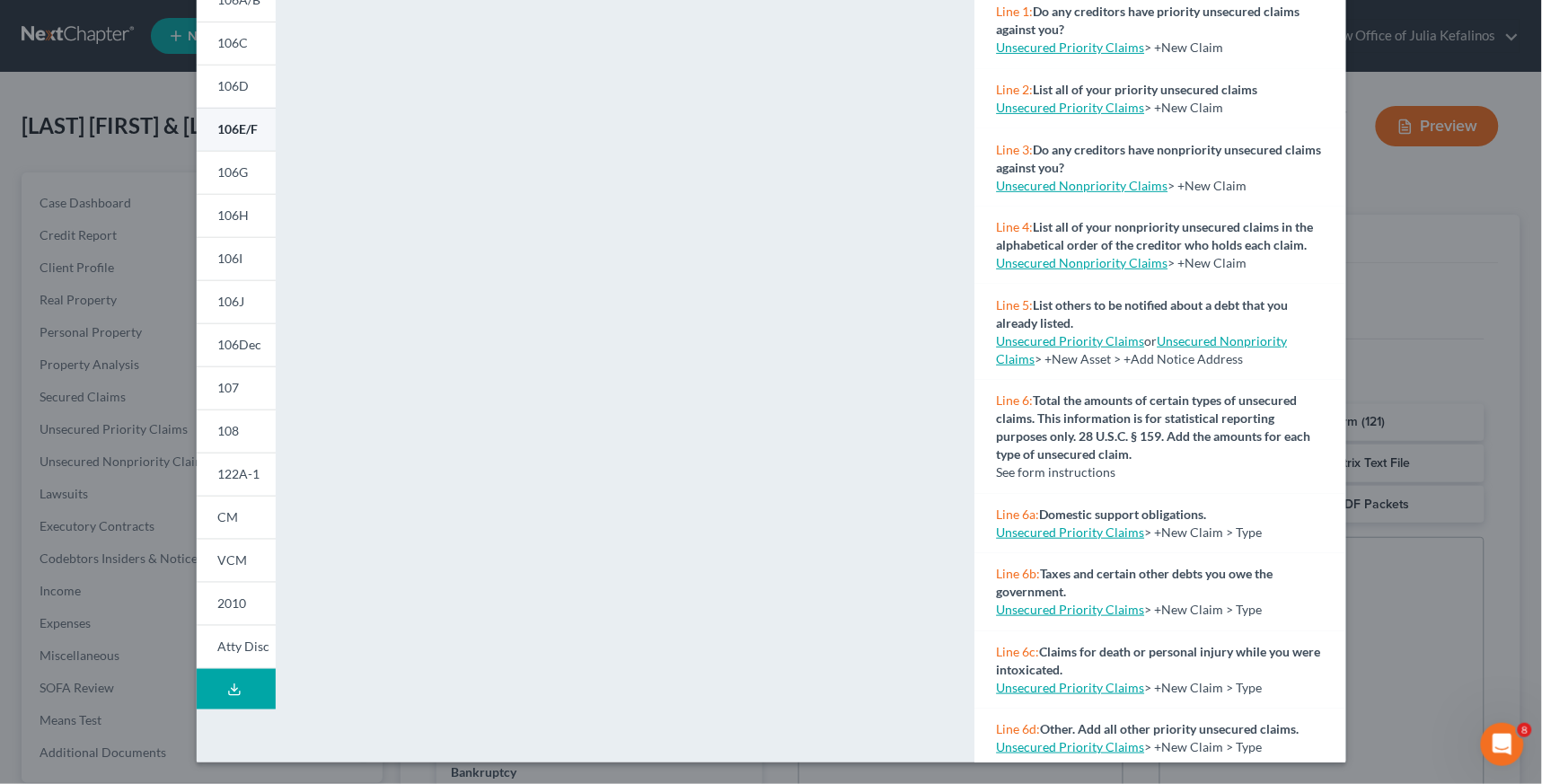 scroll, scrollTop: 211, scrollLeft: 0, axis: vertical 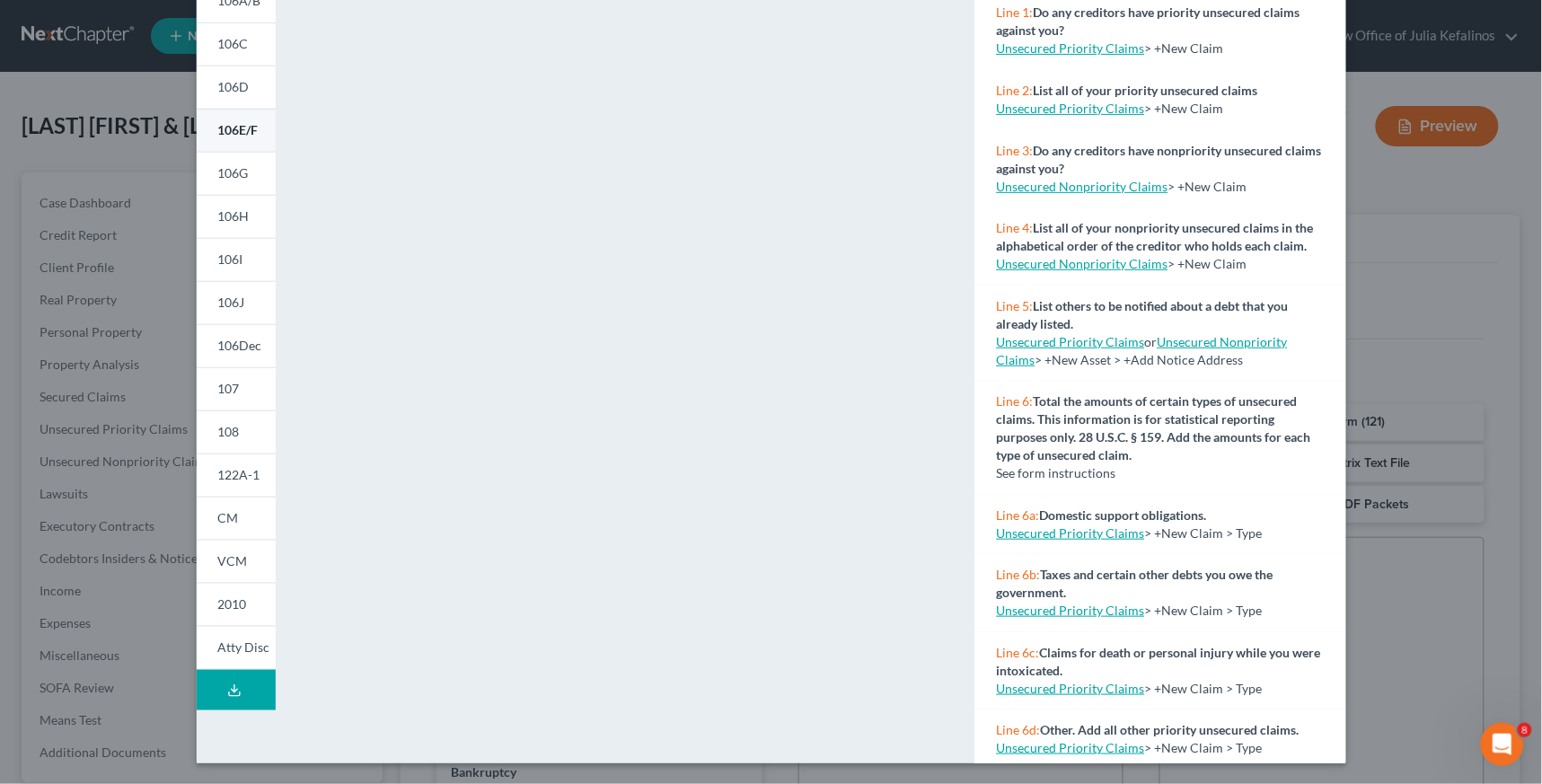 click on "106E/F" at bounding box center (238, 129) 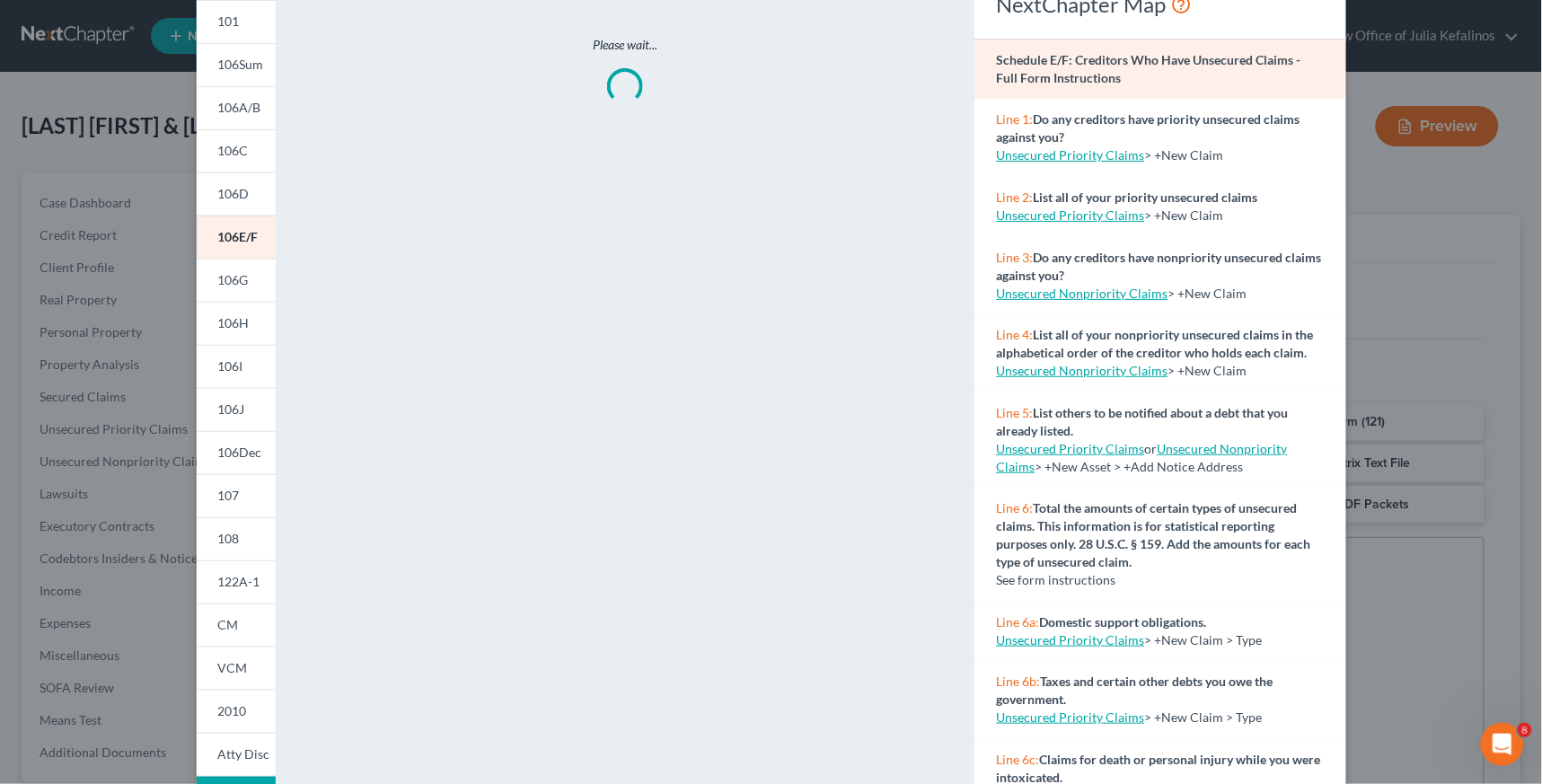 scroll, scrollTop: 0, scrollLeft: 0, axis: both 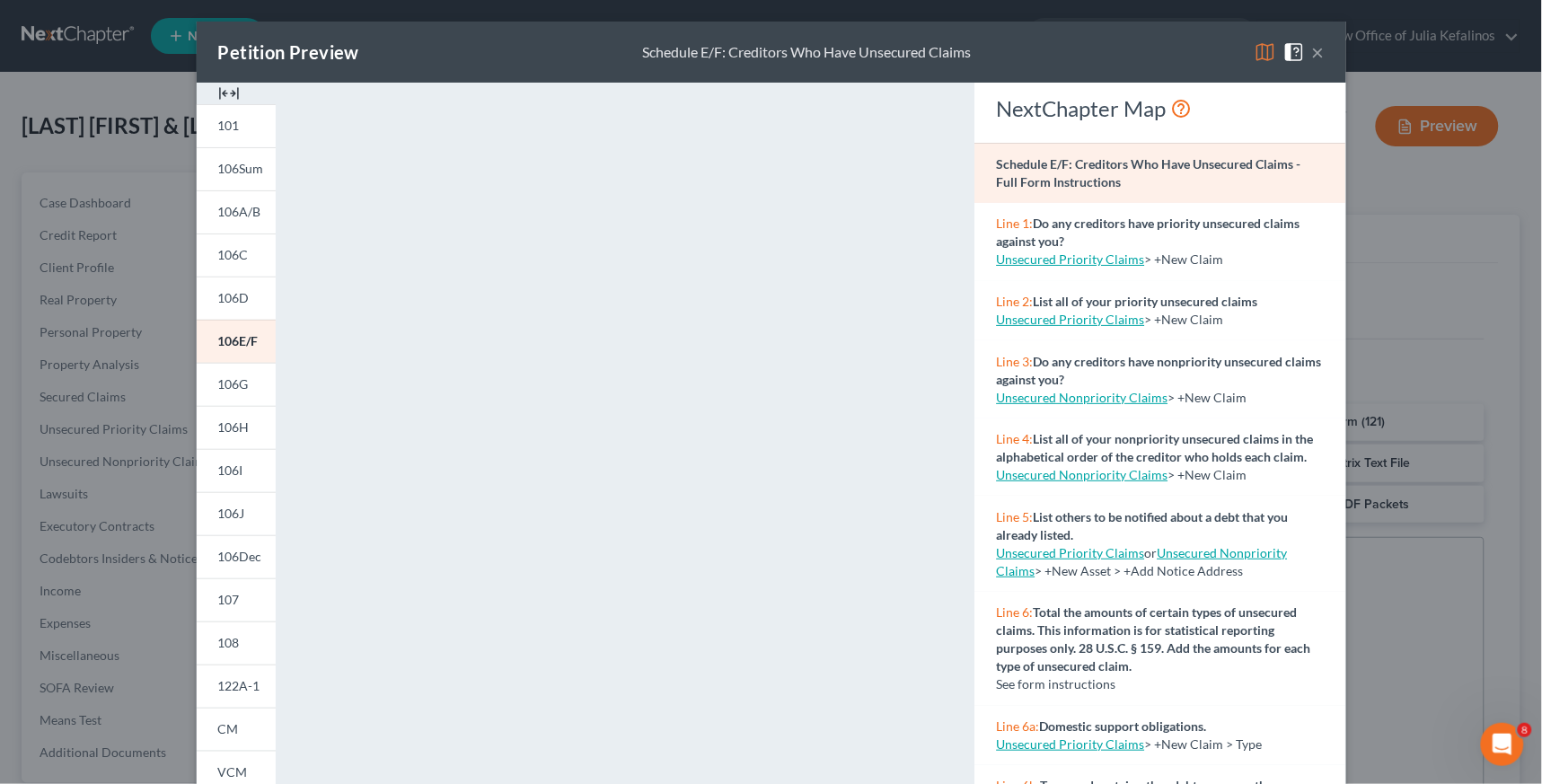 click on "×" at bounding box center (1318, 52) 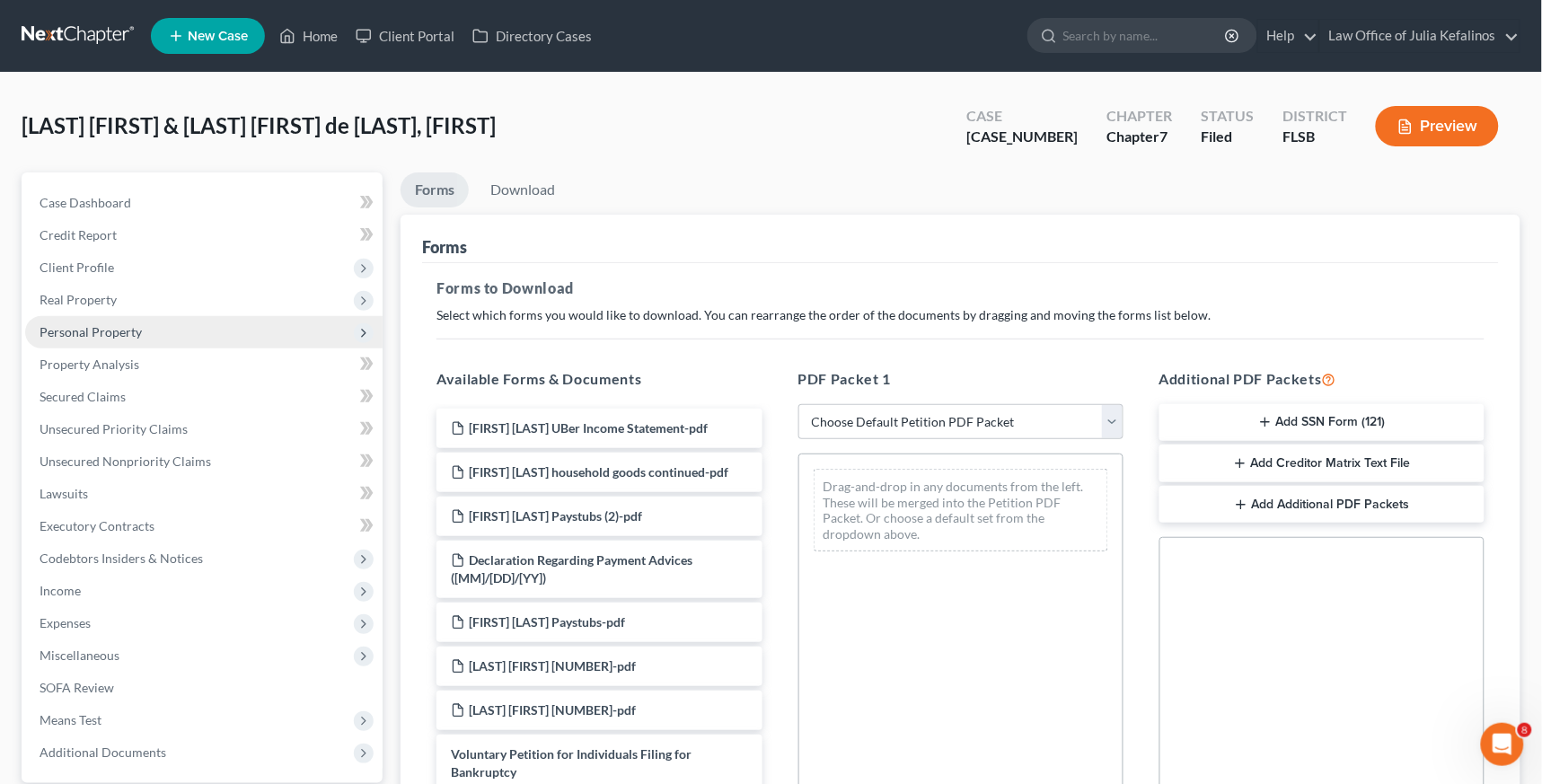 click on "Personal Property" at bounding box center (91, 331) 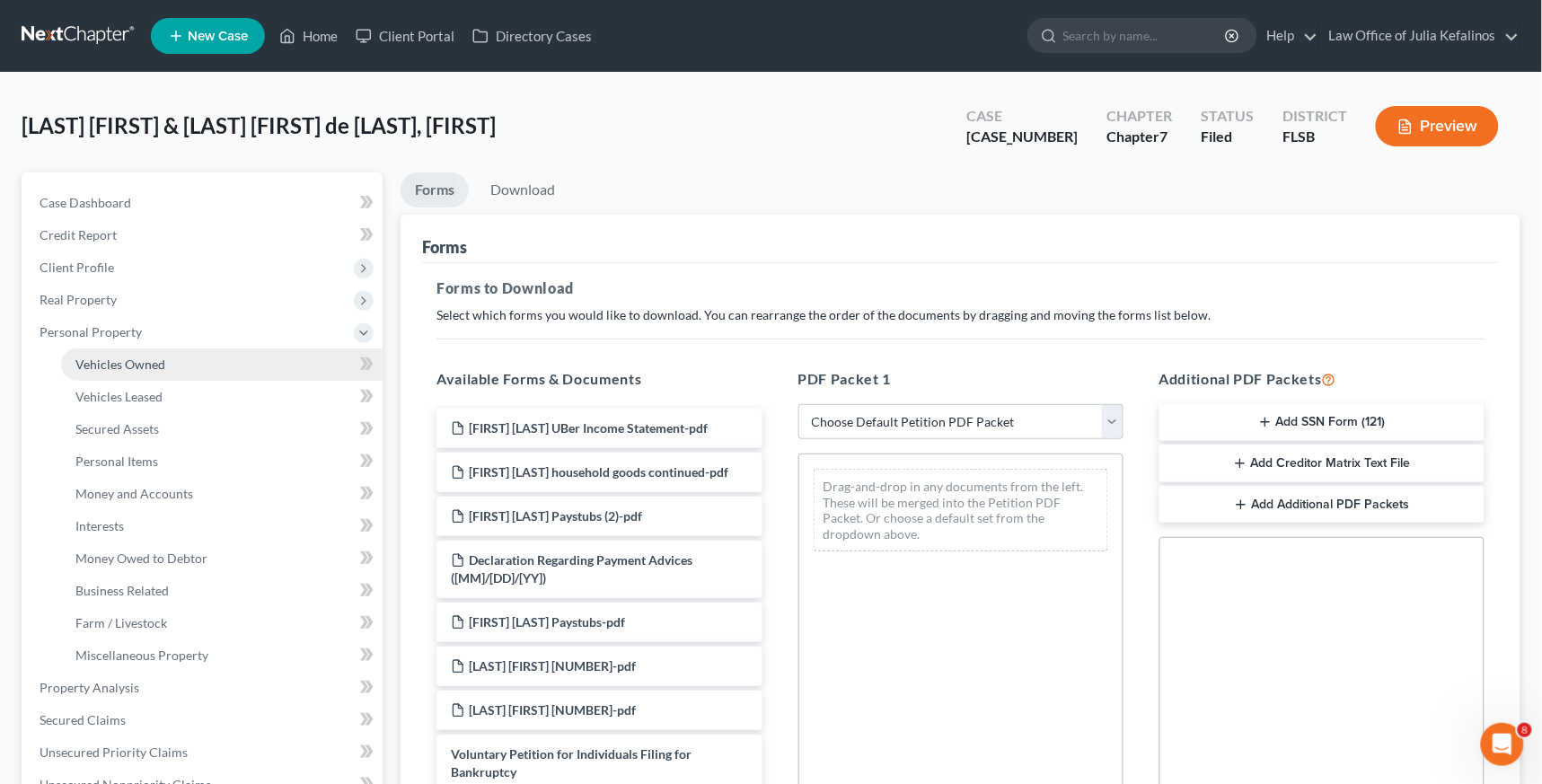 click on "Vehicles Owned" at bounding box center [222, 365] 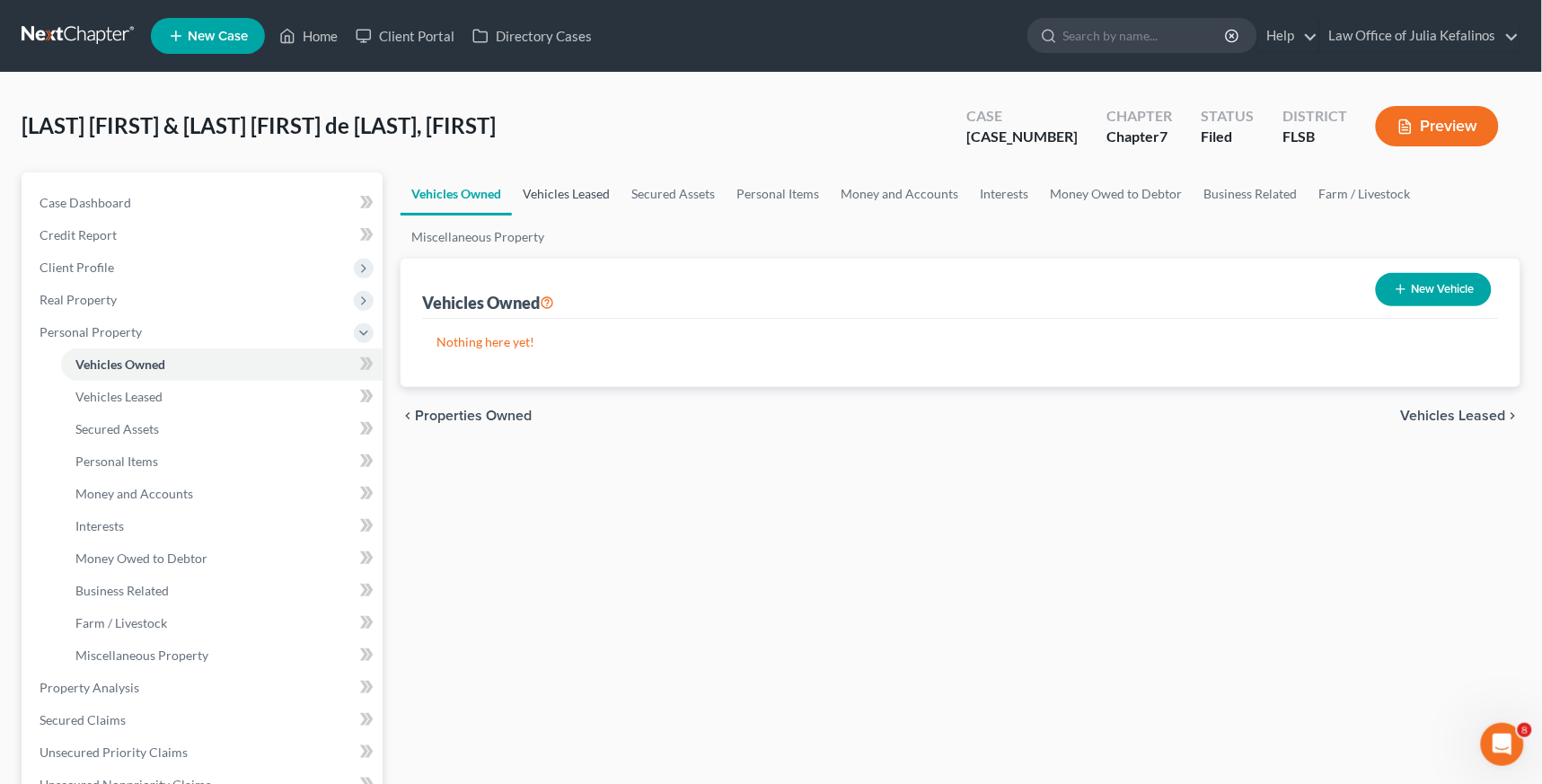 click on "Vehicles Leased" at bounding box center (566, 194) 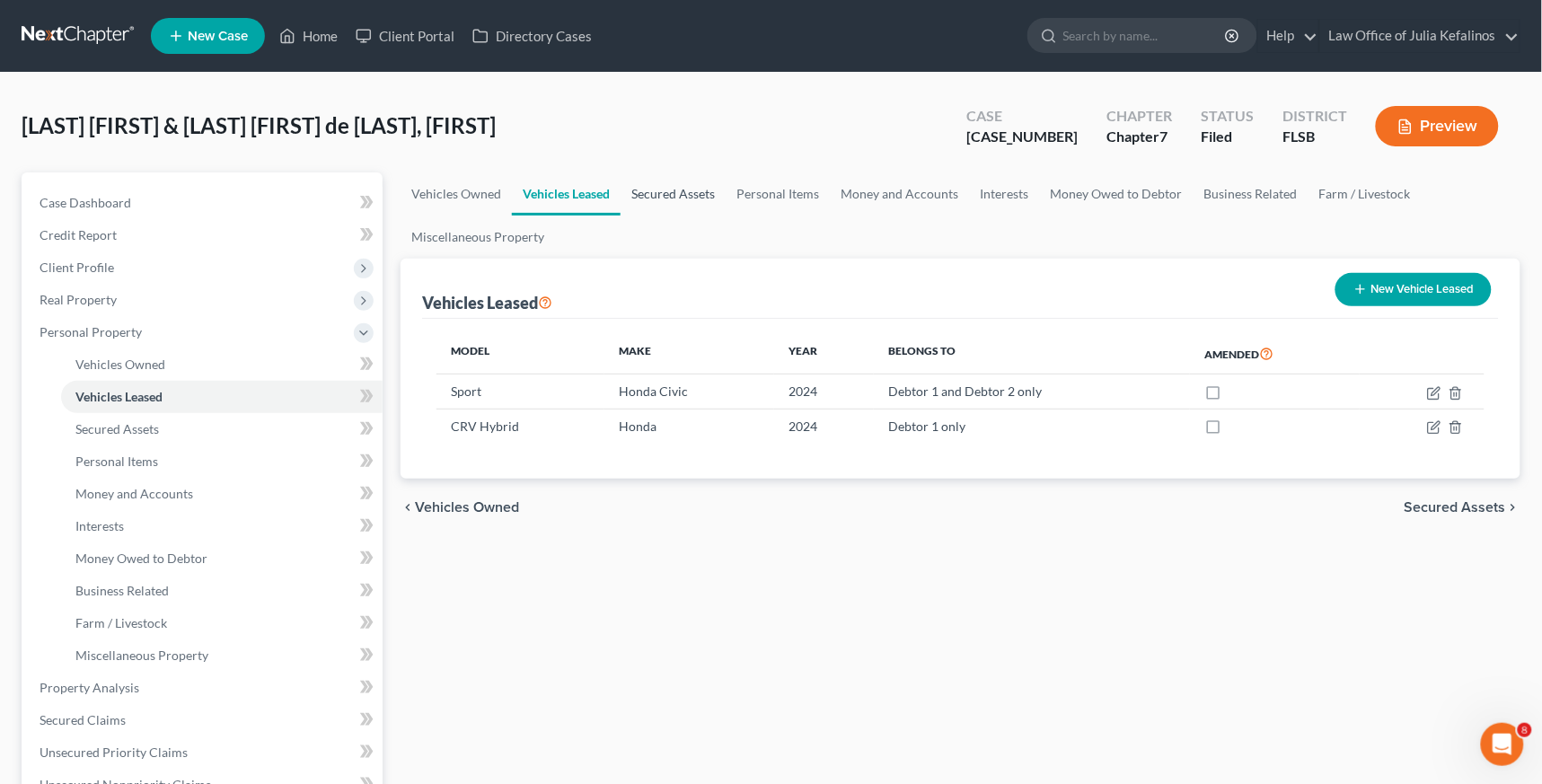 click on "Secured Assets" at bounding box center [673, 194] 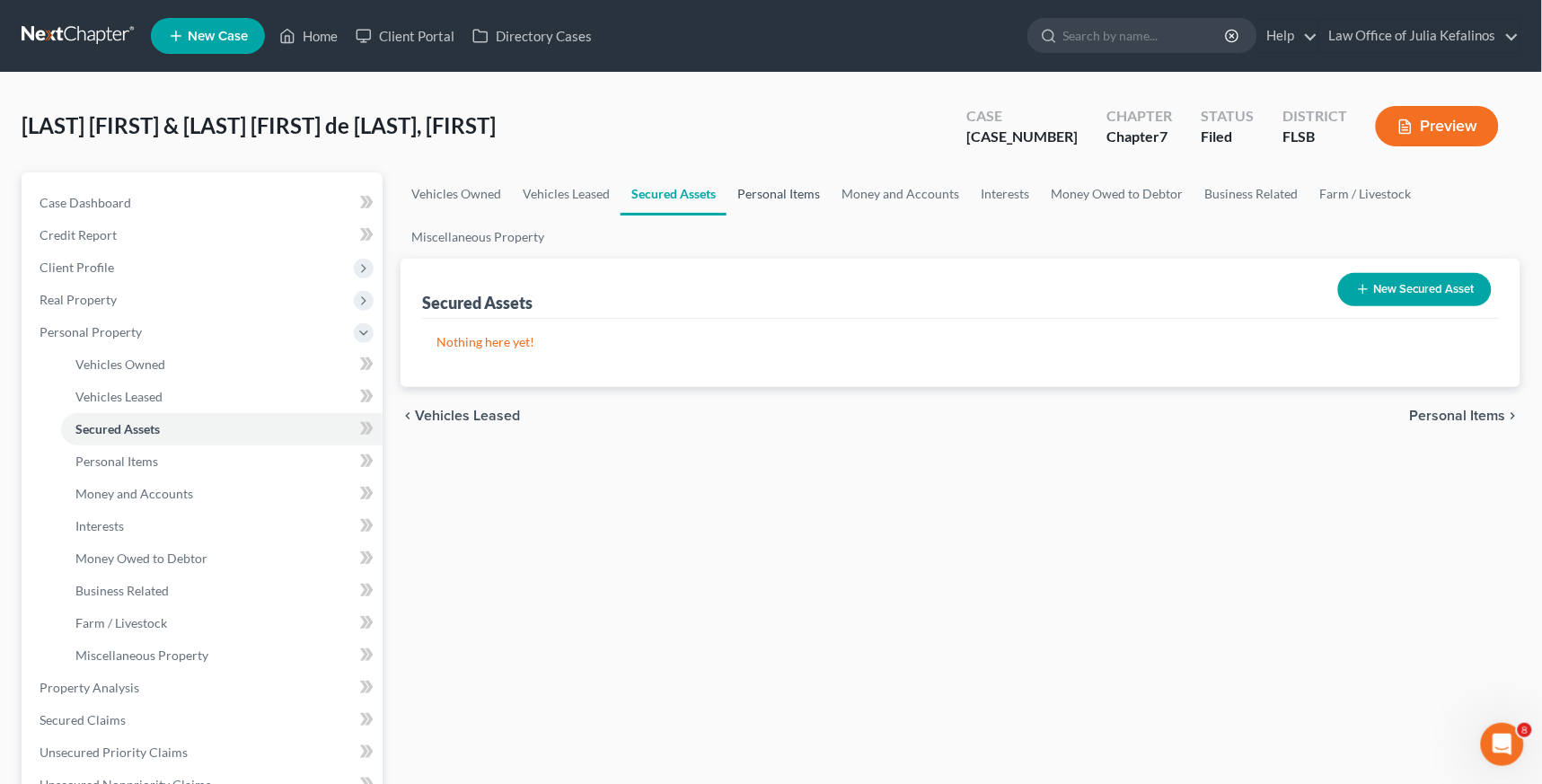 click on "Personal Items" at bounding box center (779, 194) 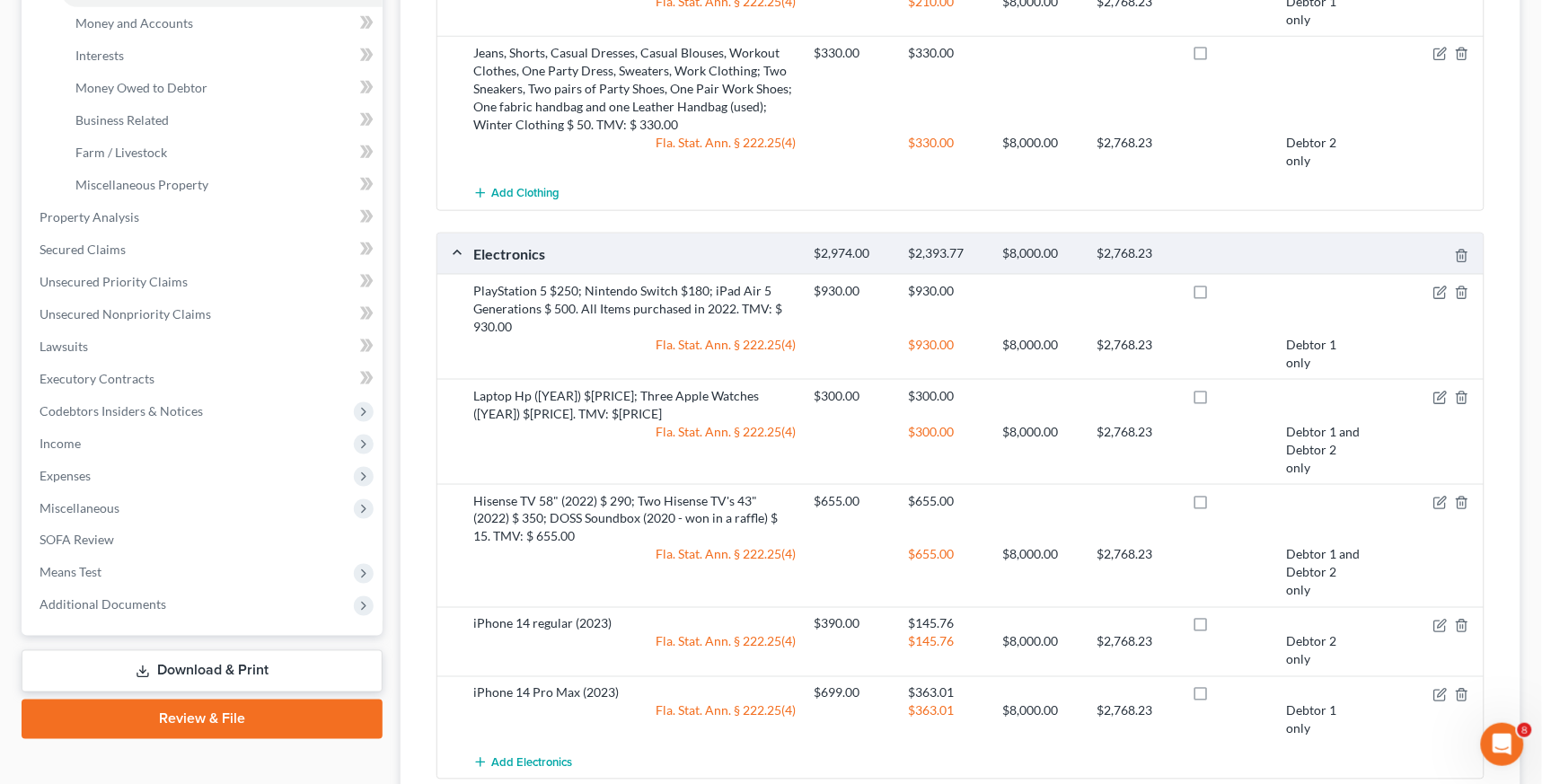 scroll, scrollTop: 0, scrollLeft: 0, axis: both 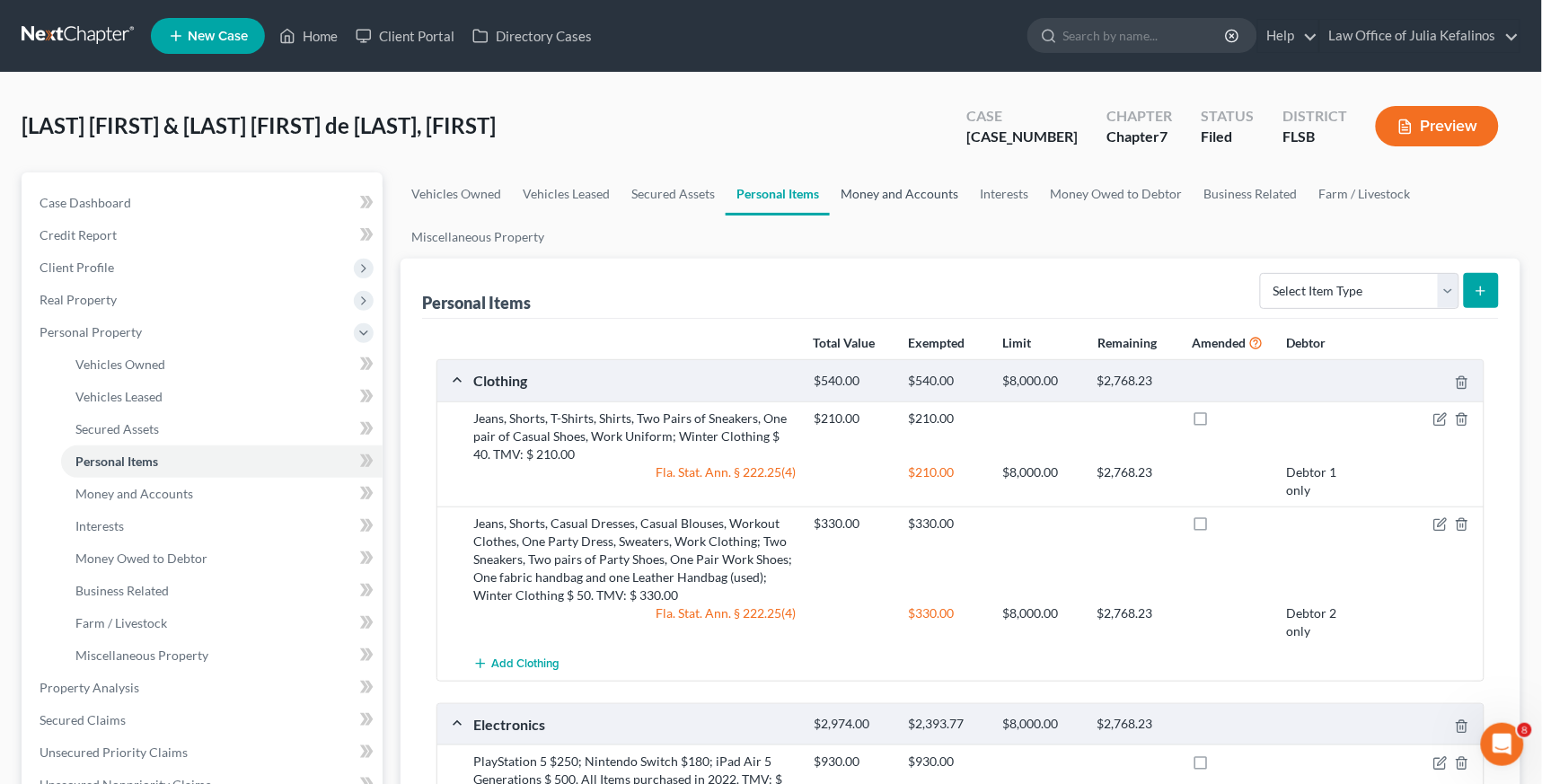 click on "Money and Accounts" at bounding box center [899, 194] 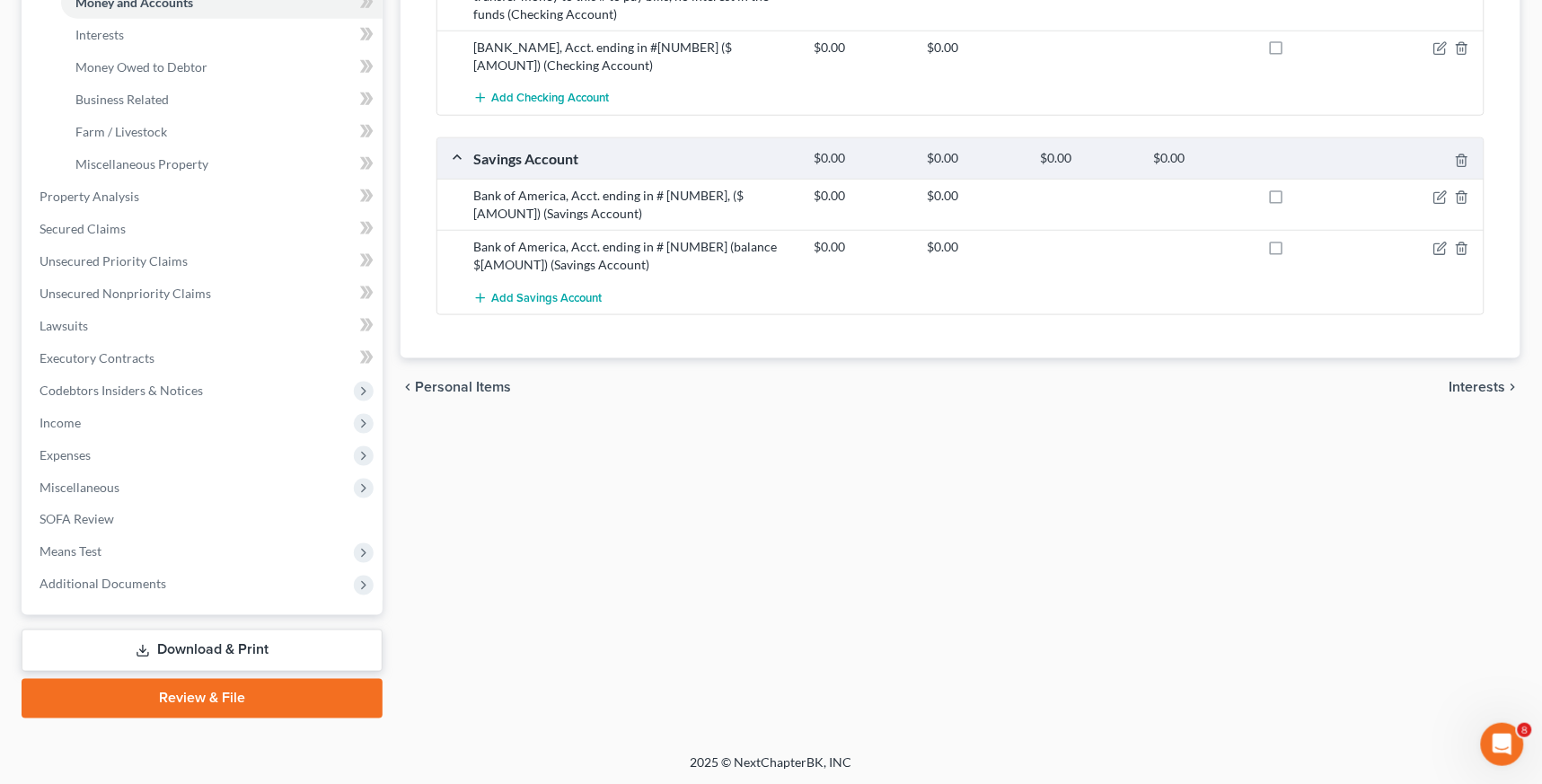 scroll, scrollTop: 0, scrollLeft: 0, axis: both 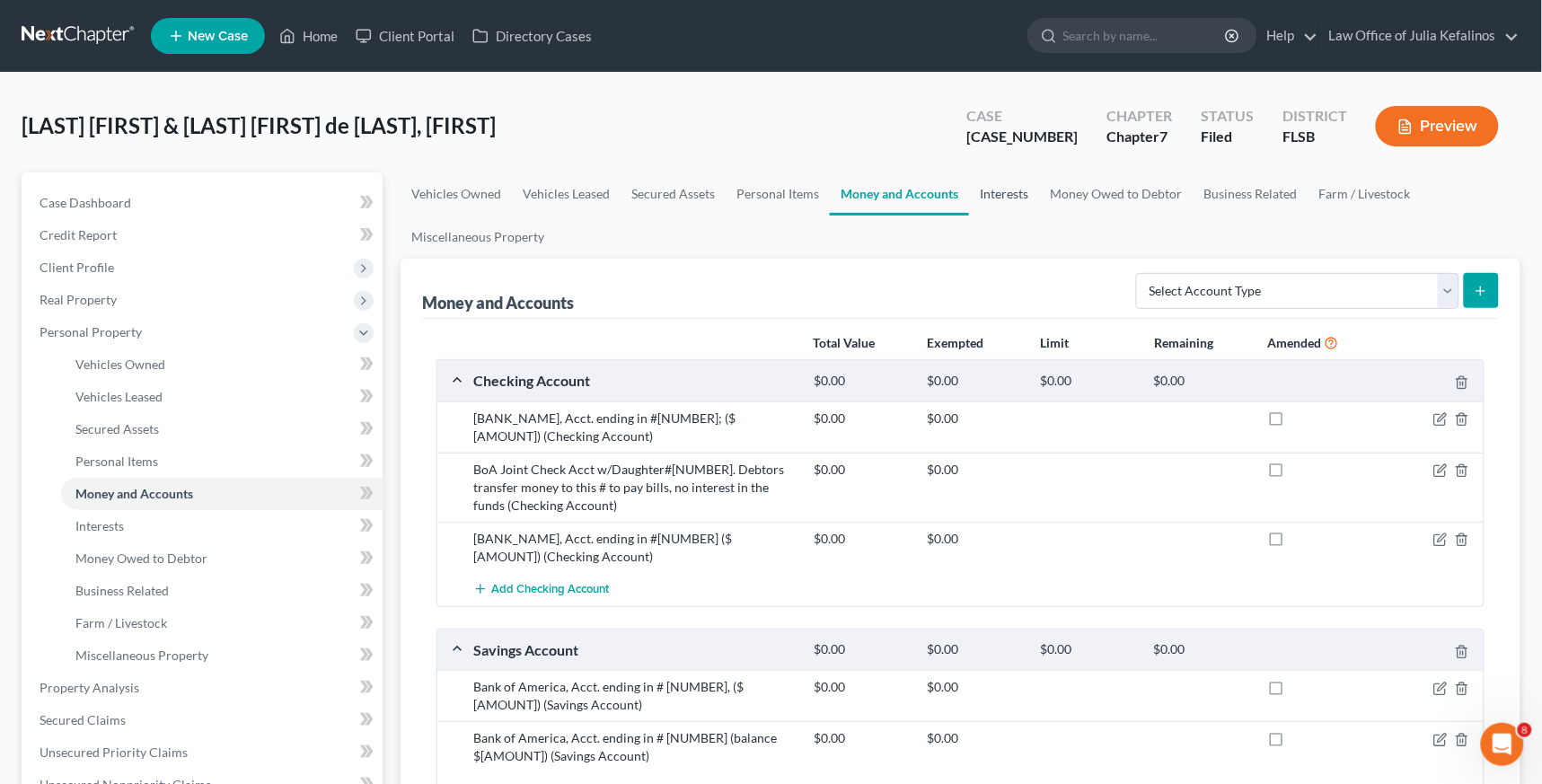 click on "Interests" at bounding box center (1004, 194) 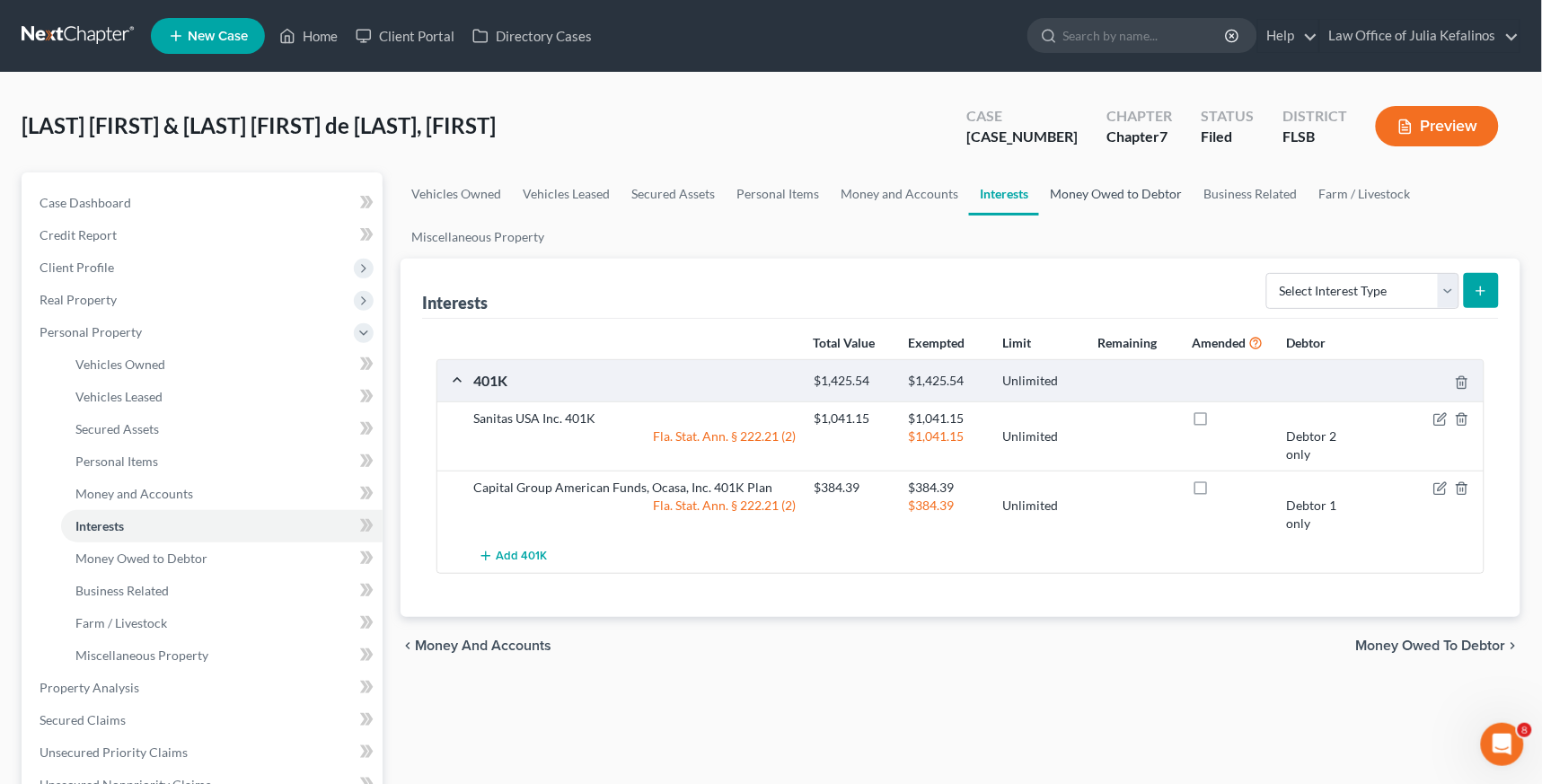click on "Money Owed to Debtor" at bounding box center [1115, 194] 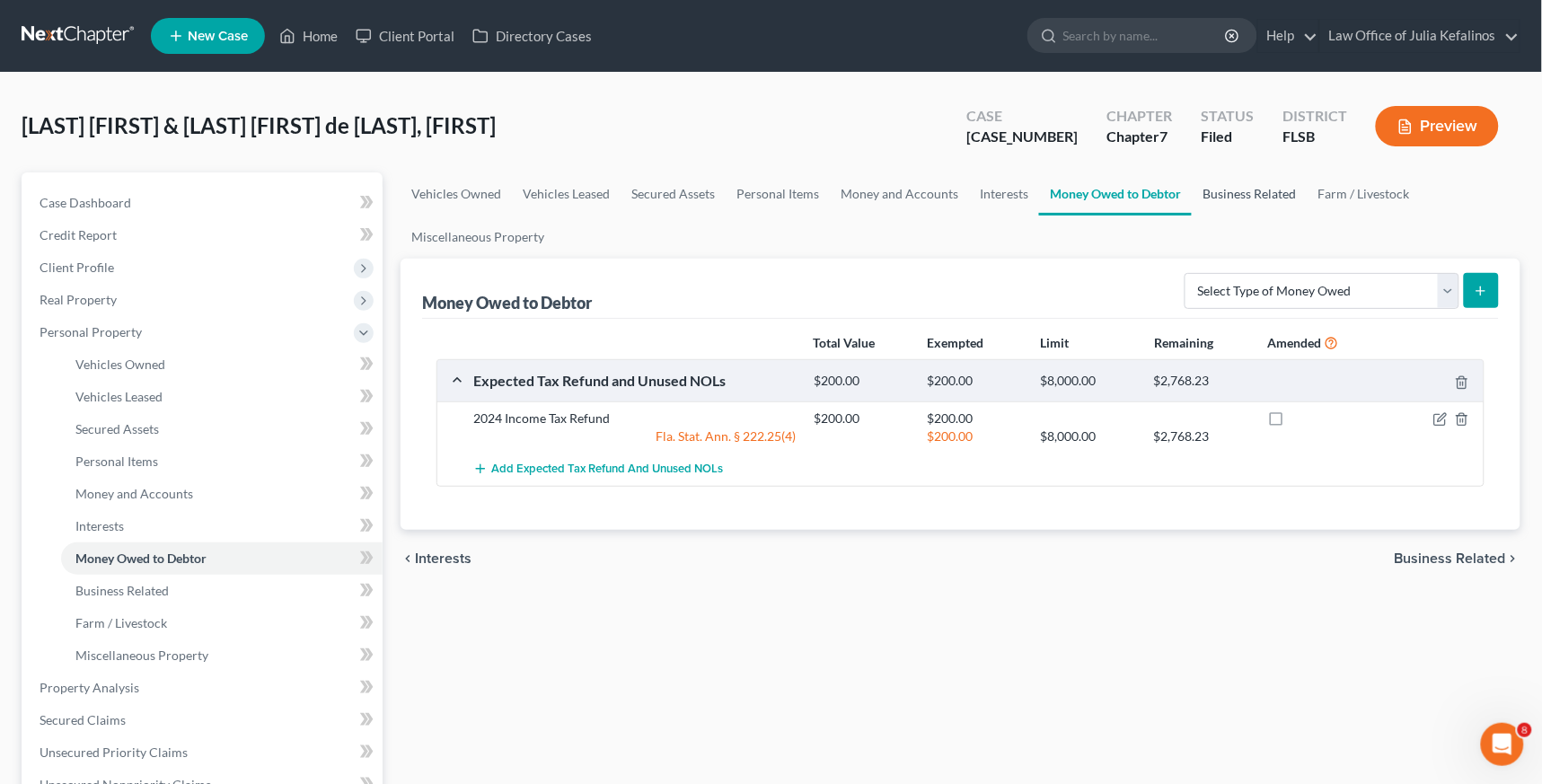 click on "Business Related" at bounding box center (1249, 194) 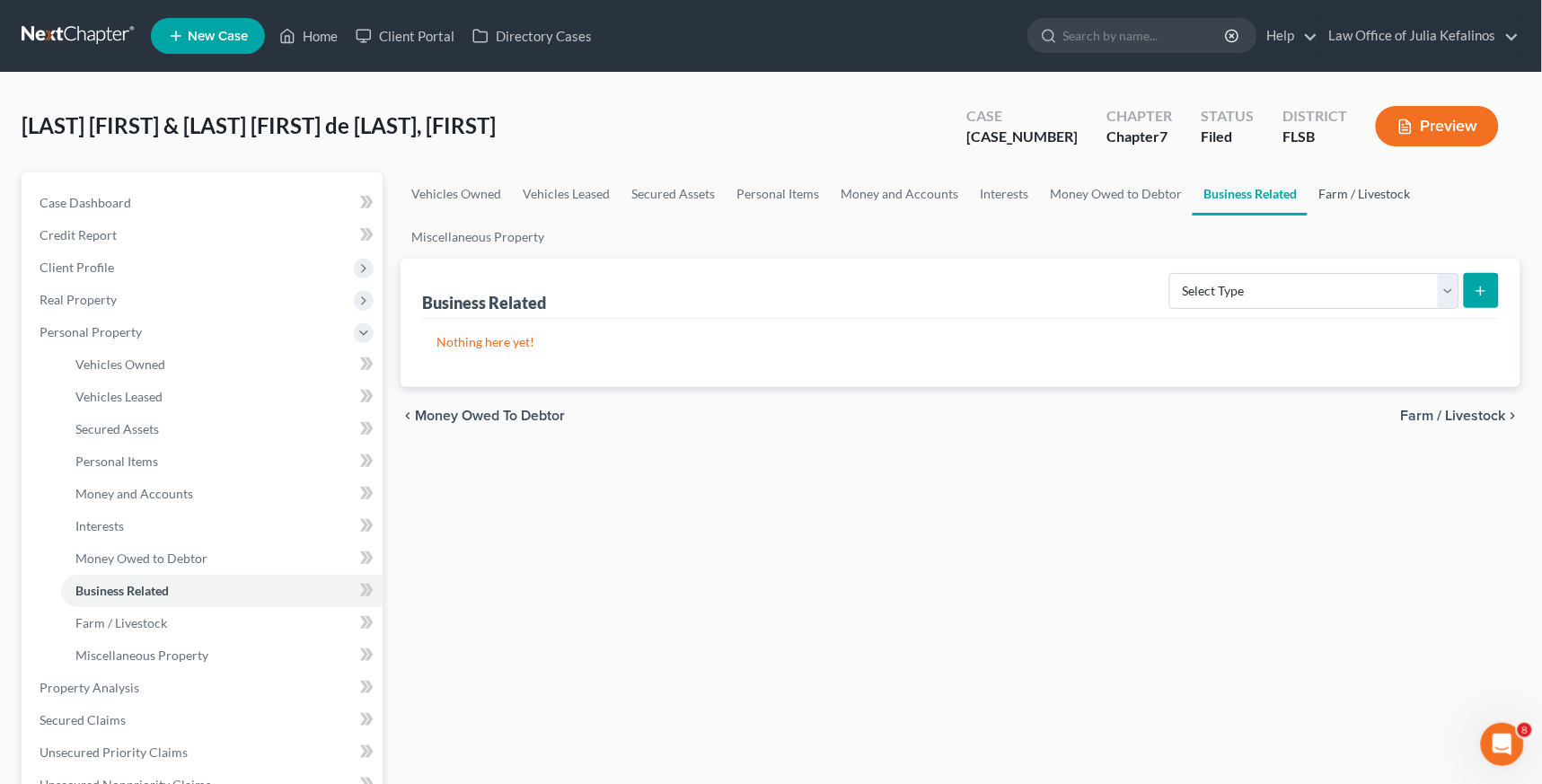 click on "Farm / Livestock" at bounding box center (1364, 194) 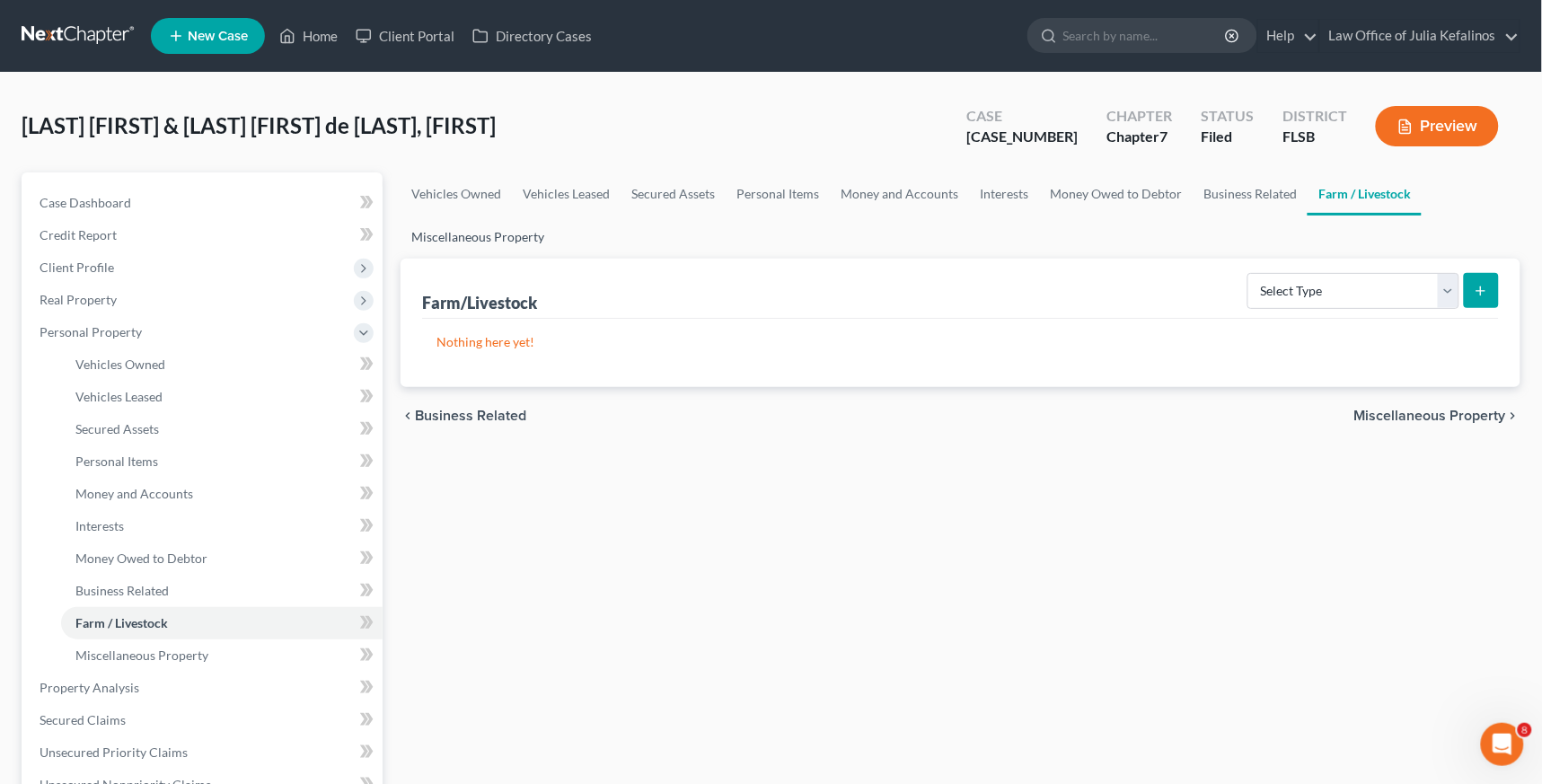 click on "Miscellaneous Property" at bounding box center [478, 237] 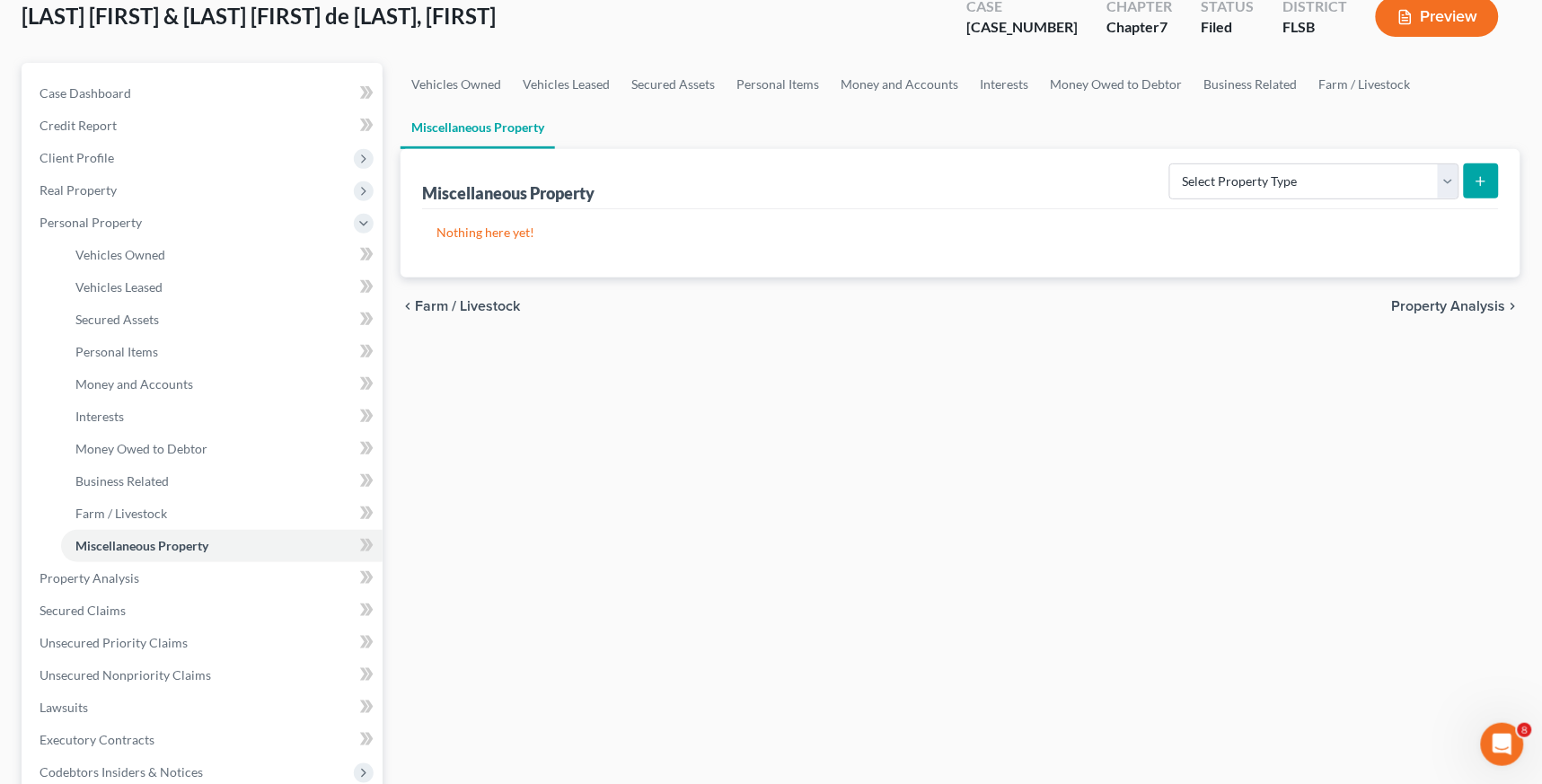 scroll, scrollTop: 113, scrollLeft: 0, axis: vertical 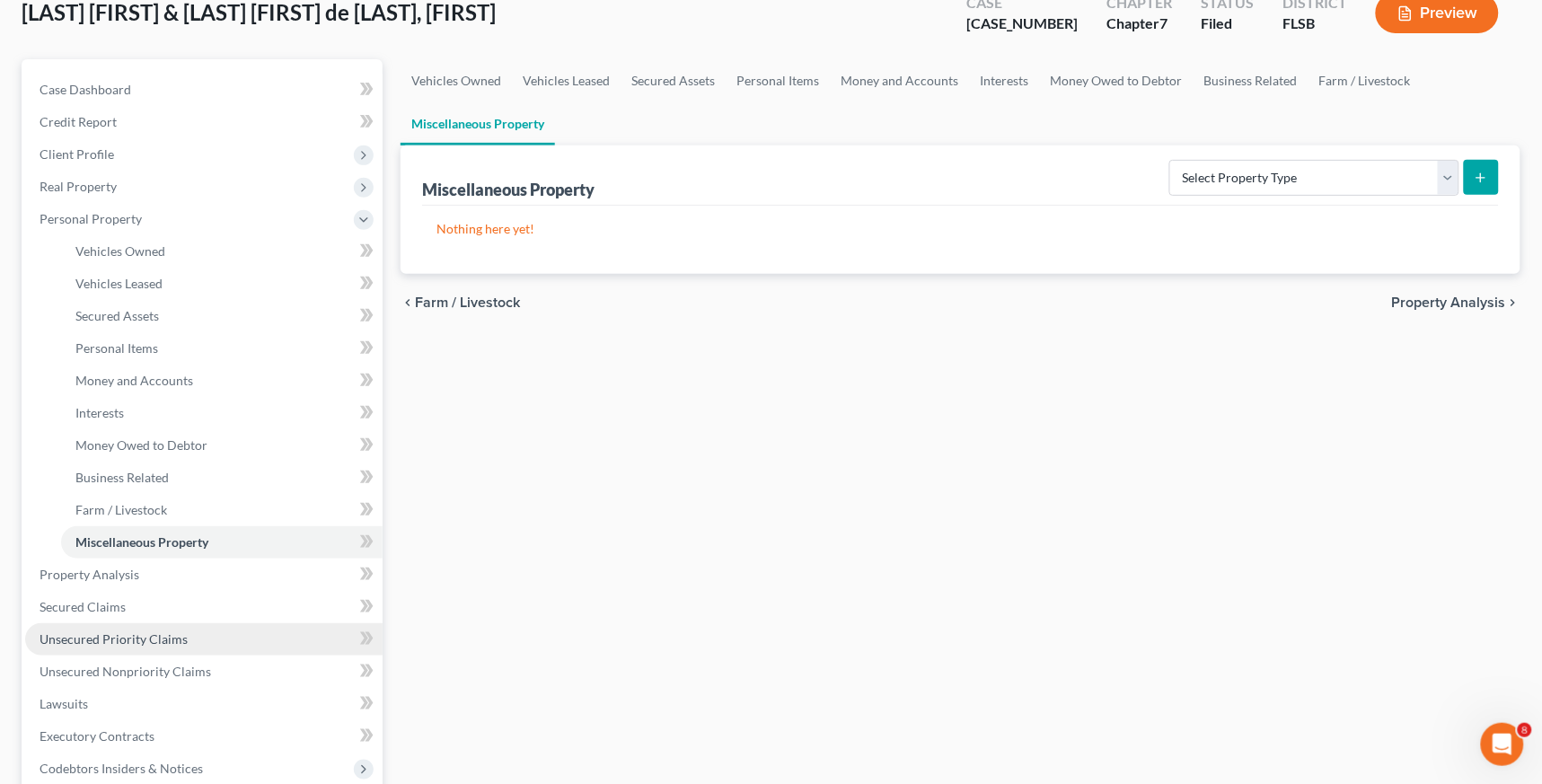 click on "Unsecured Priority Claims" at bounding box center (204, 639) 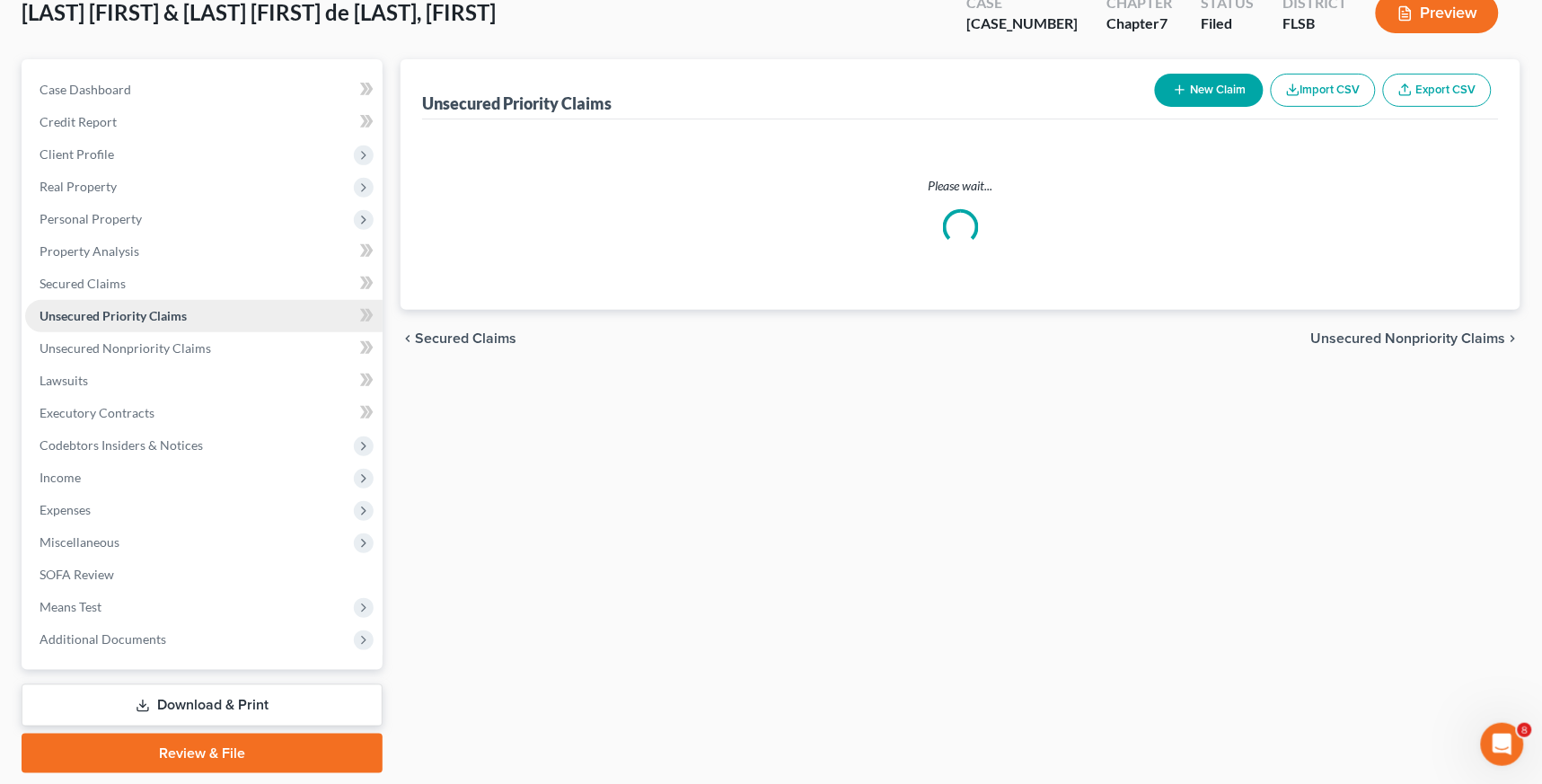 scroll, scrollTop: 0, scrollLeft: 0, axis: both 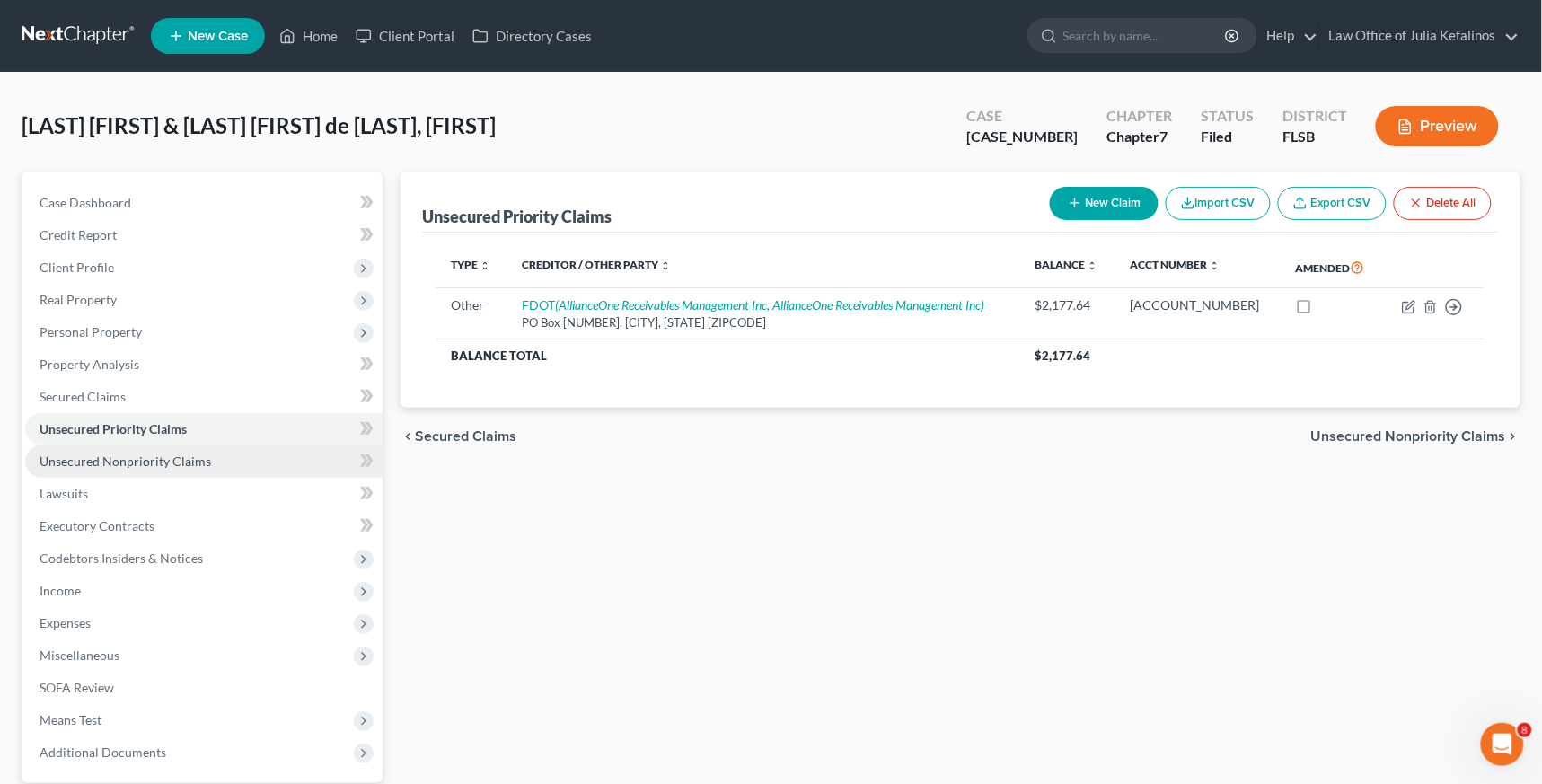click on "Unsecured Nonpriority Claims" at bounding box center [125, 461] 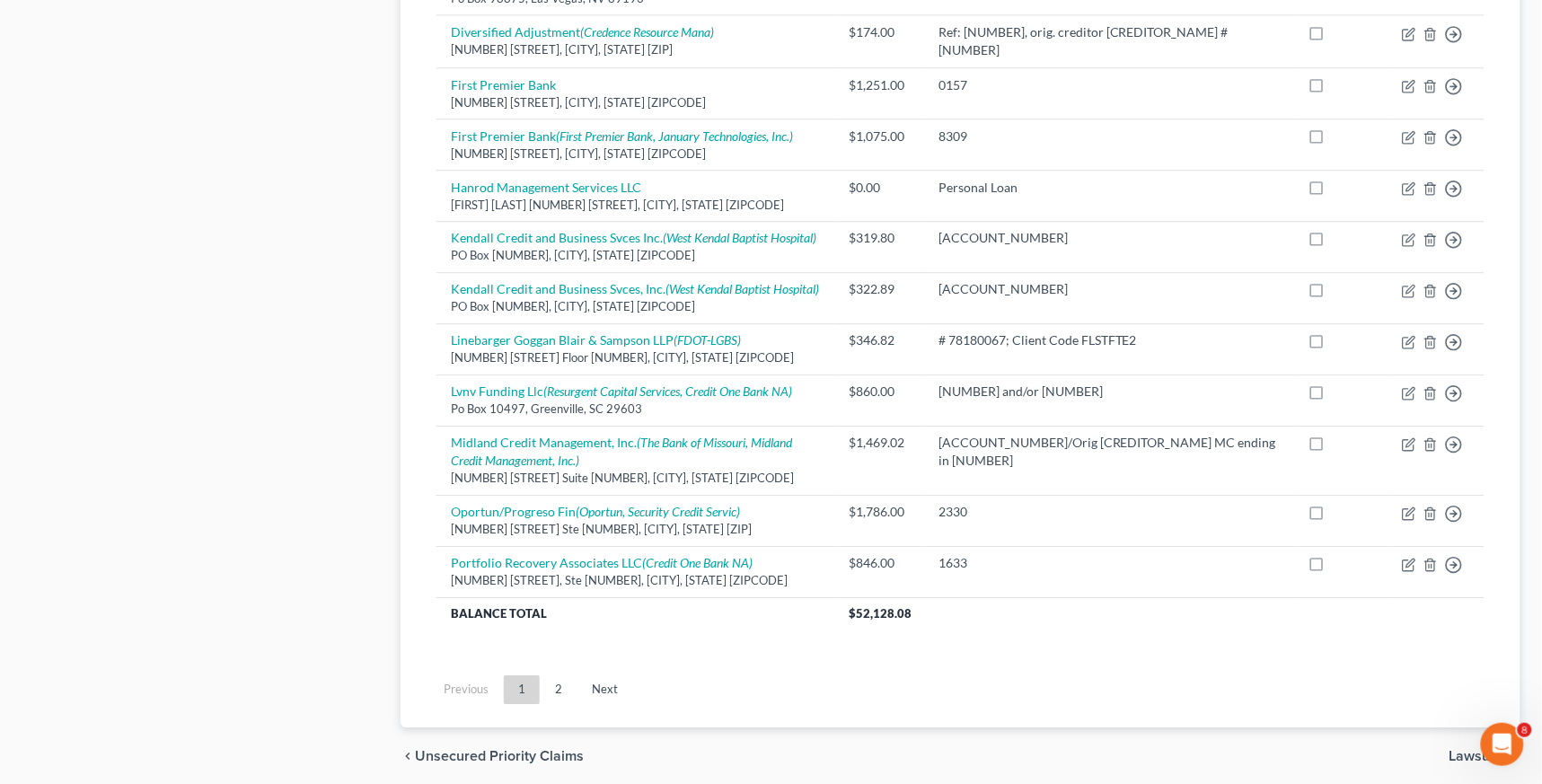 scroll, scrollTop: 1331, scrollLeft: 0, axis: vertical 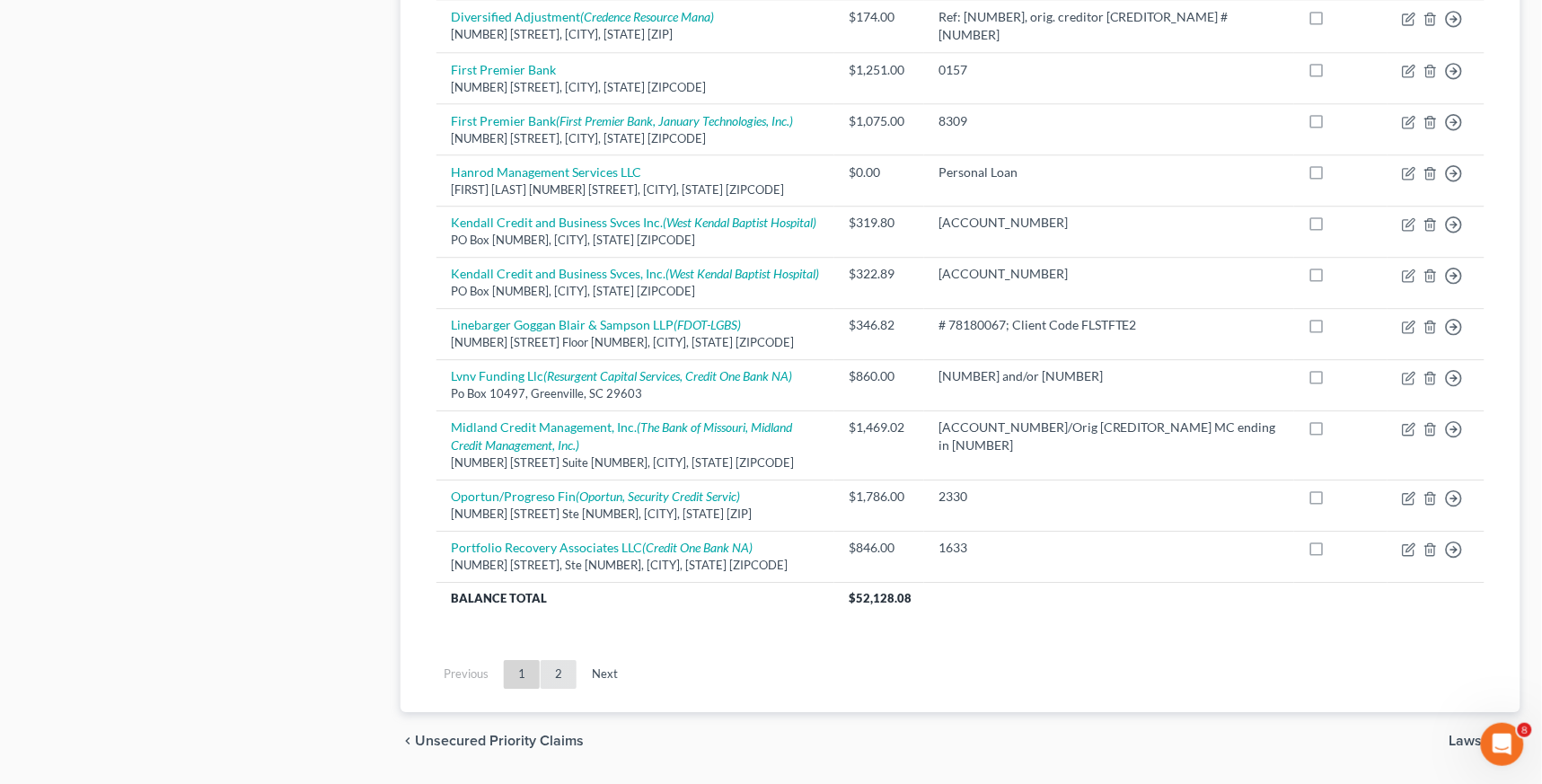 click on "2" at bounding box center (559, 674) 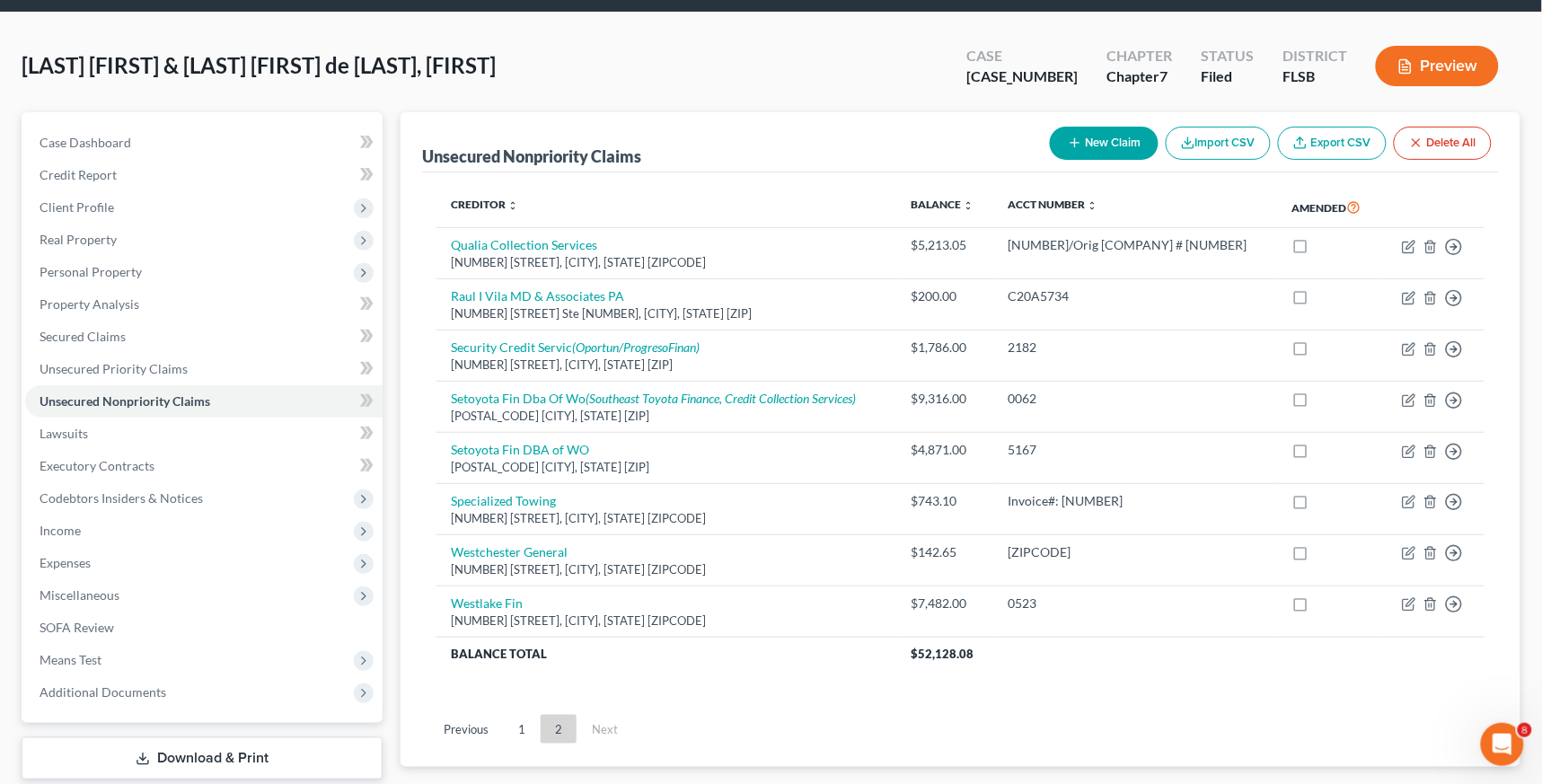 scroll, scrollTop: 0, scrollLeft: 0, axis: both 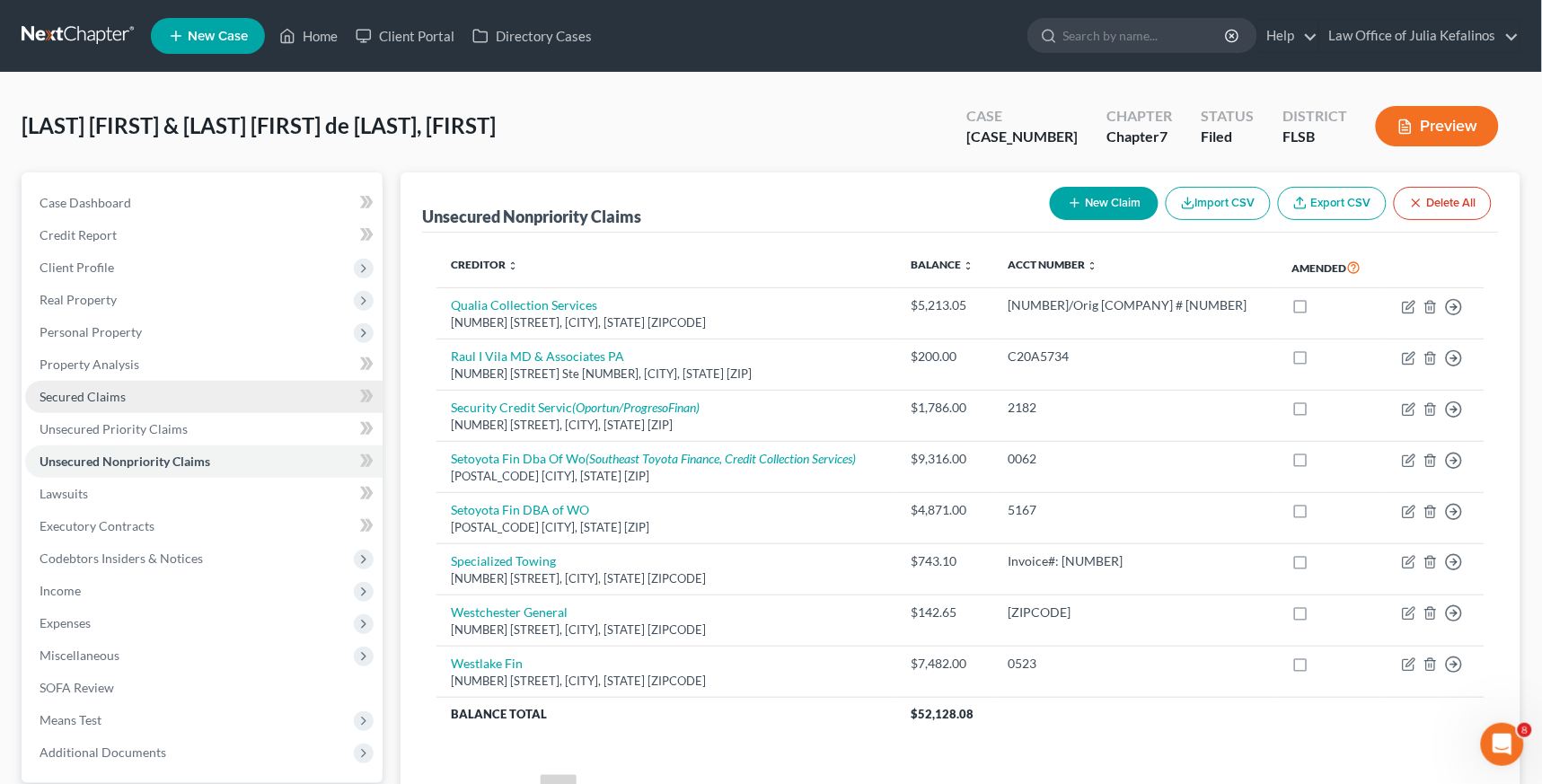click on "Secured Claims" at bounding box center [204, 397] 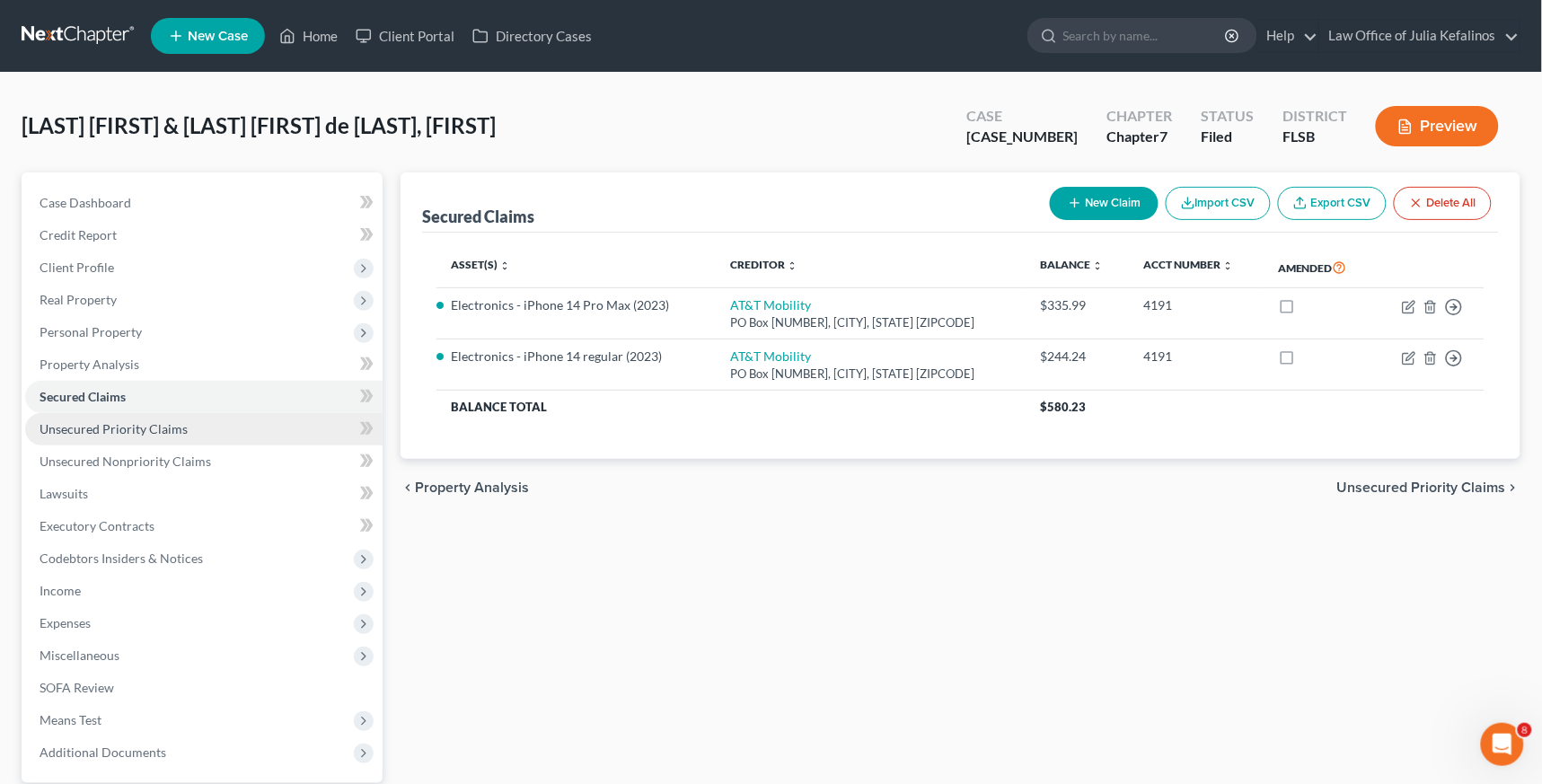 click on "Unsecured Priority Claims" at bounding box center (204, 429) 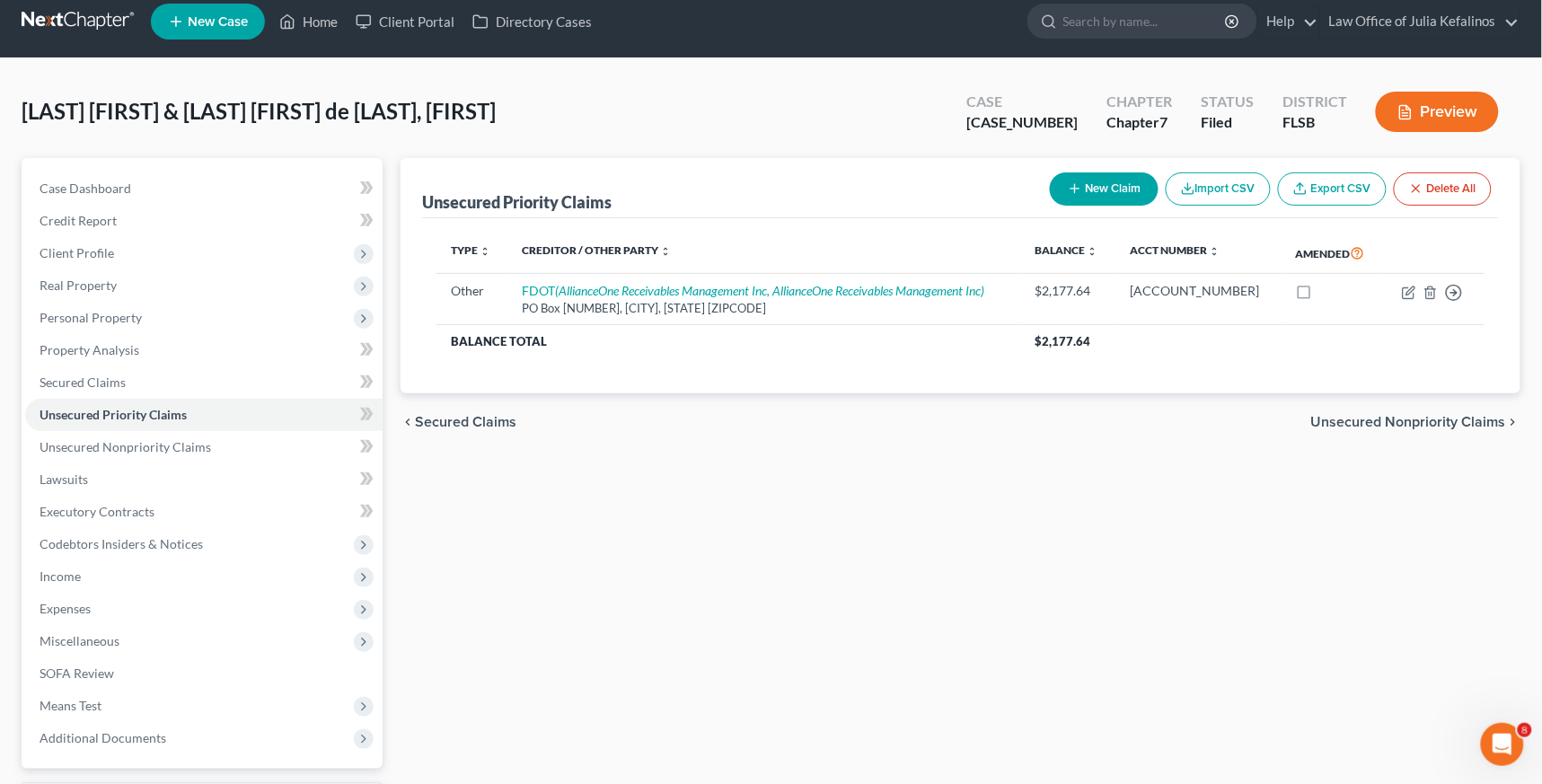 scroll, scrollTop: 22, scrollLeft: 0, axis: vertical 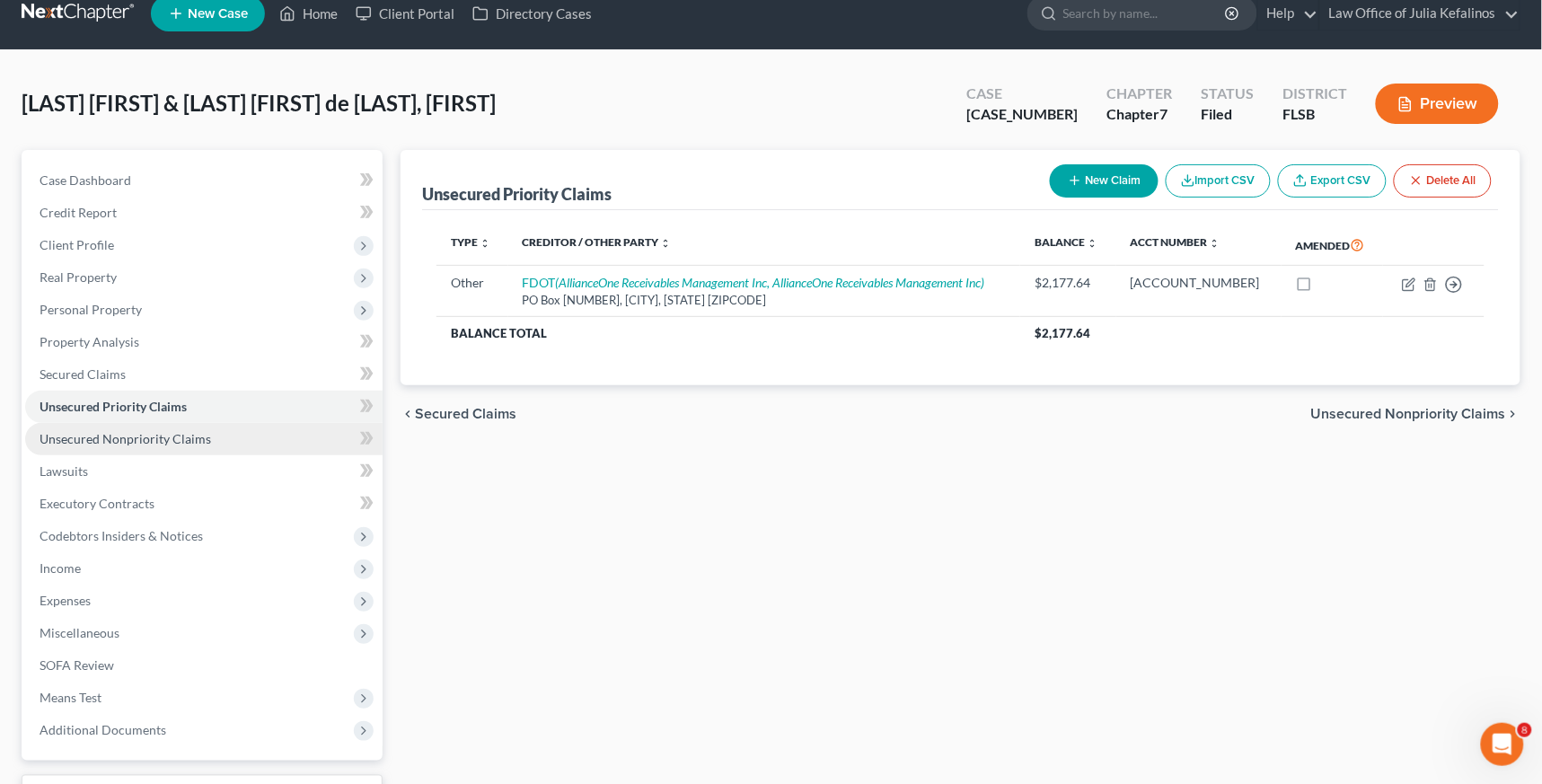 click on "Unsecured Nonpriority Claims" at bounding box center [204, 439] 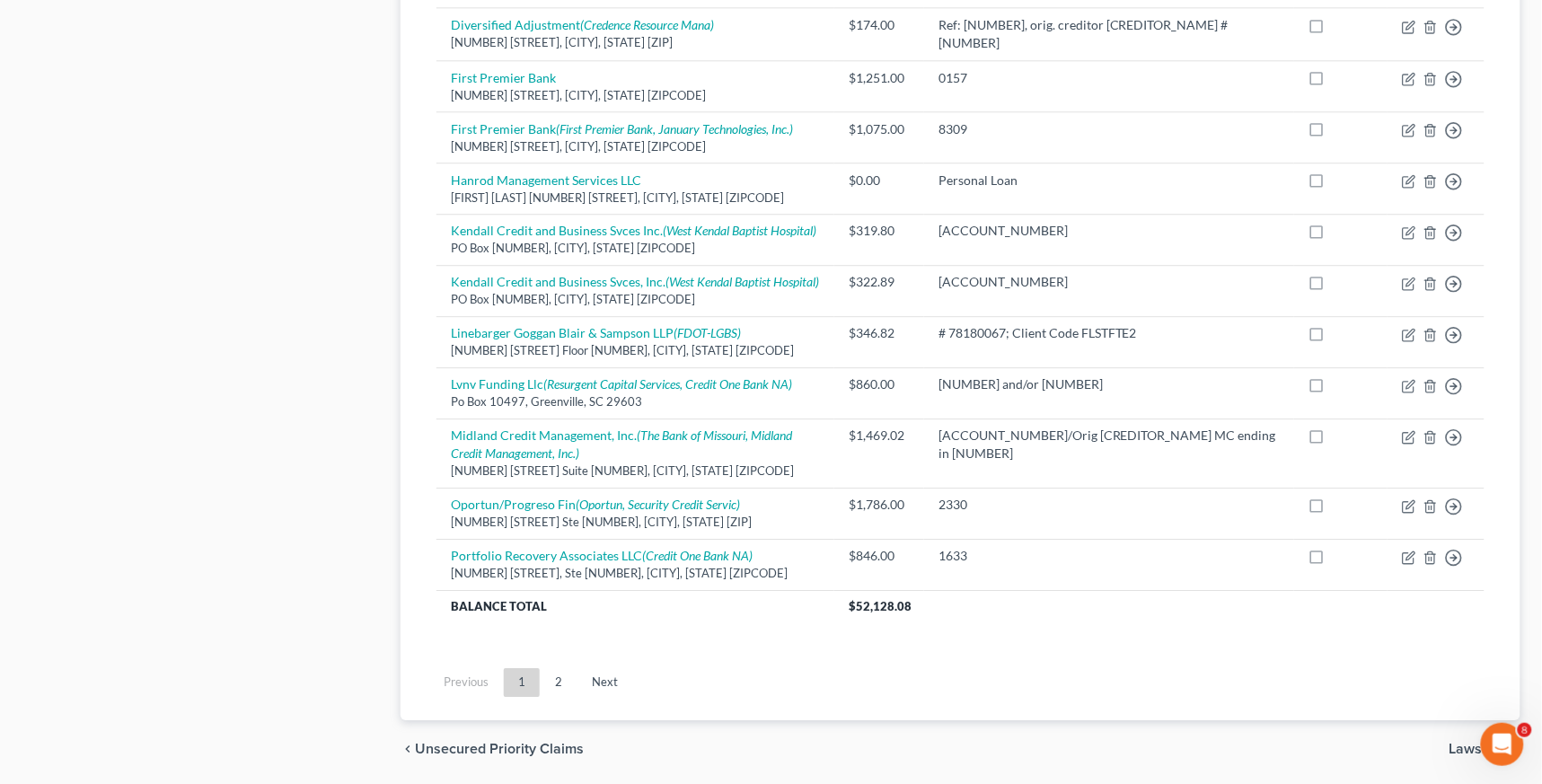 scroll, scrollTop: 1331, scrollLeft: 0, axis: vertical 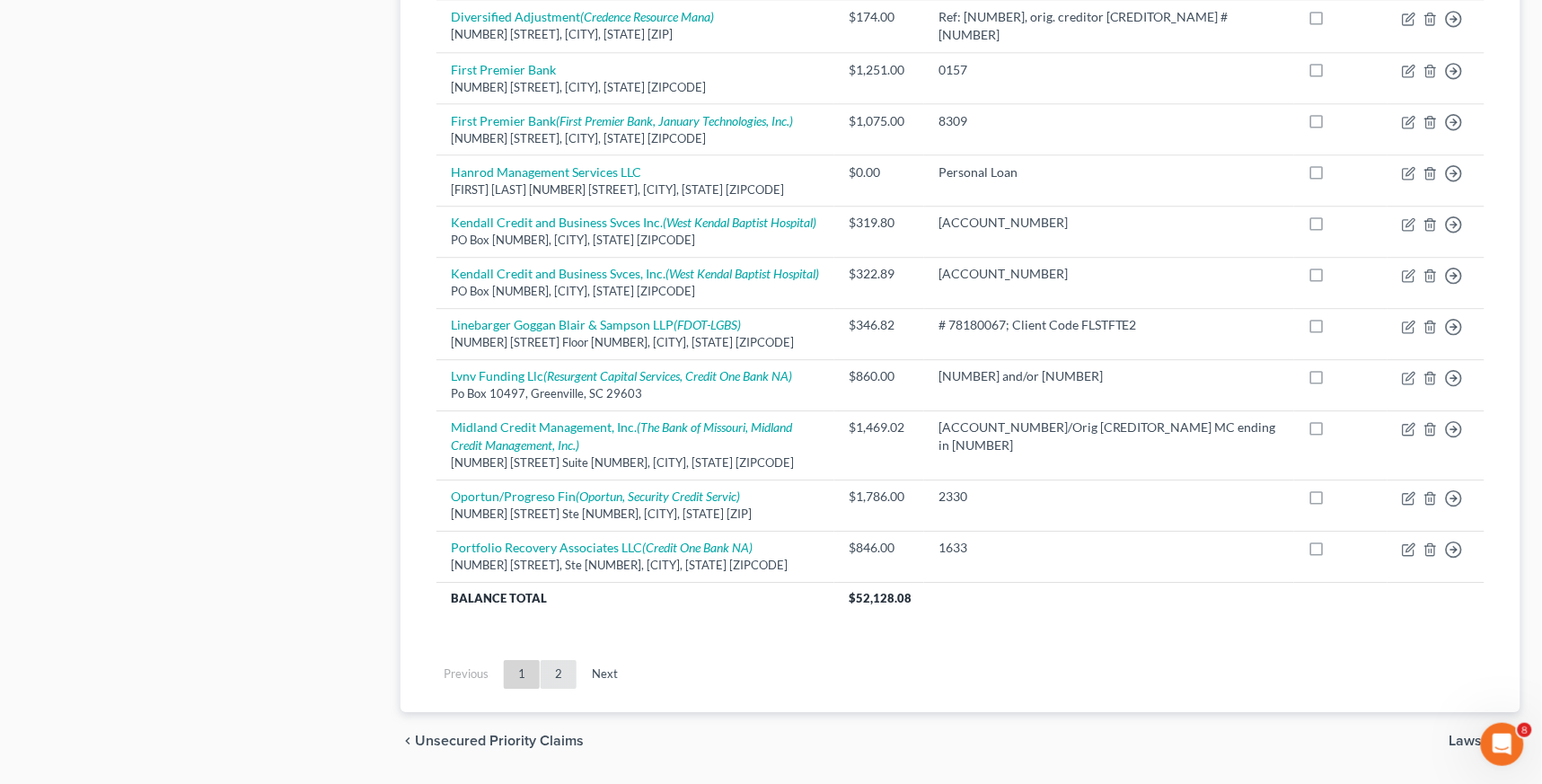 click on "2" at bounding box center [559, 674] 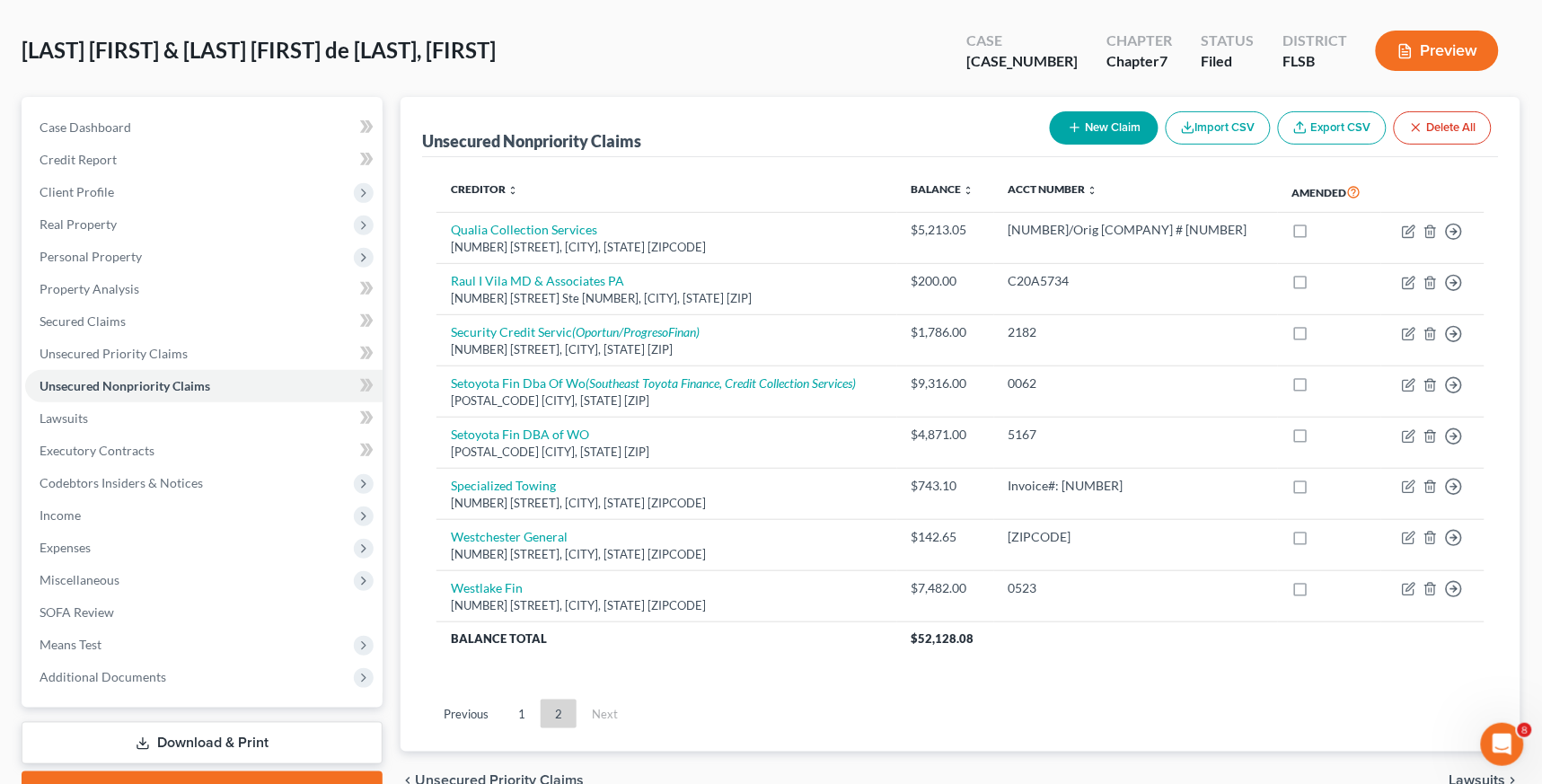 scroll, scrollTop: 169, scrollLeft: 0, axis: vertical 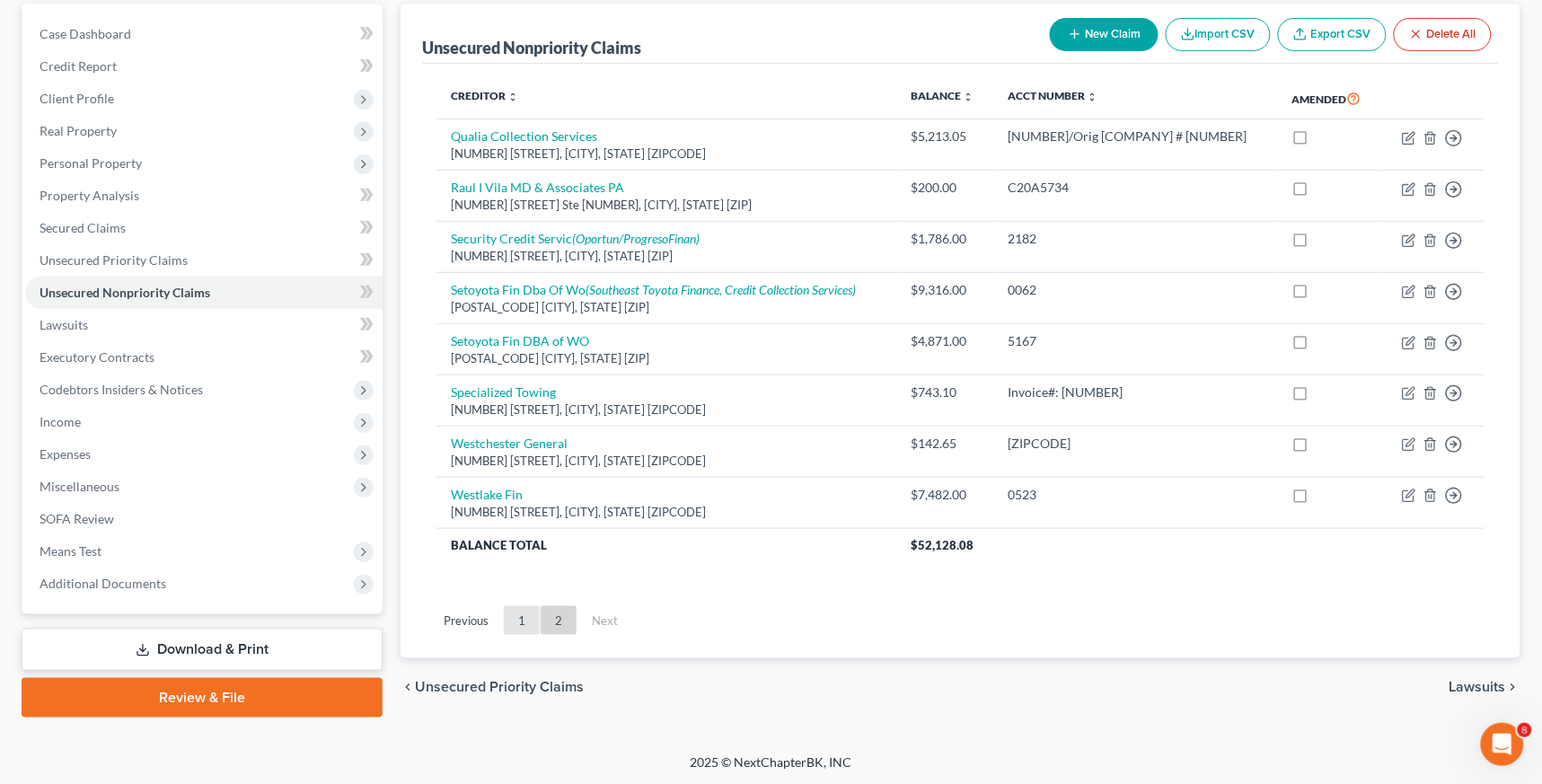 click on "1" at bounding box center (522, 621) 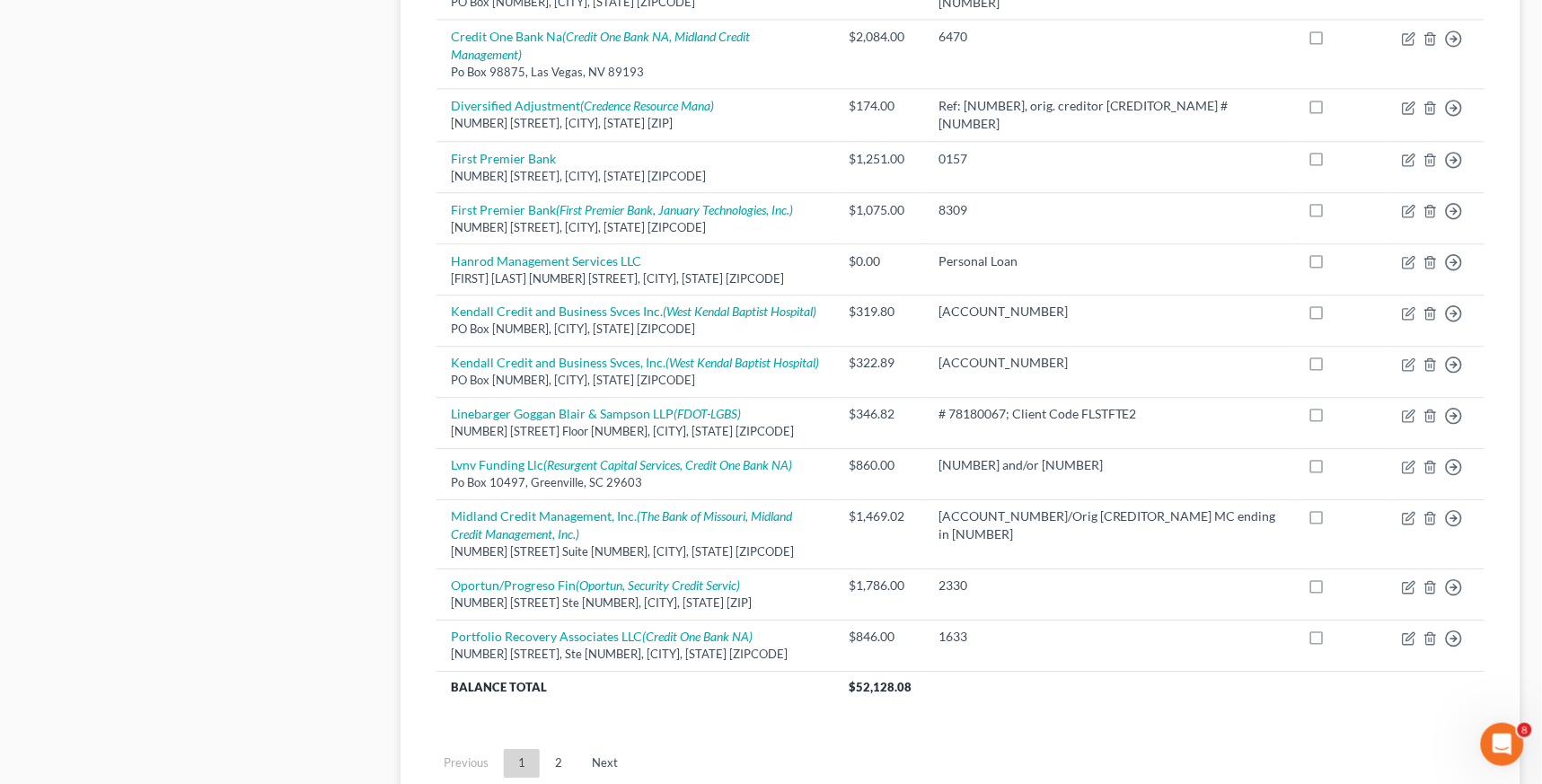 scroll, scrollTop: 1331, scrollLeft: 0, axis: vertical 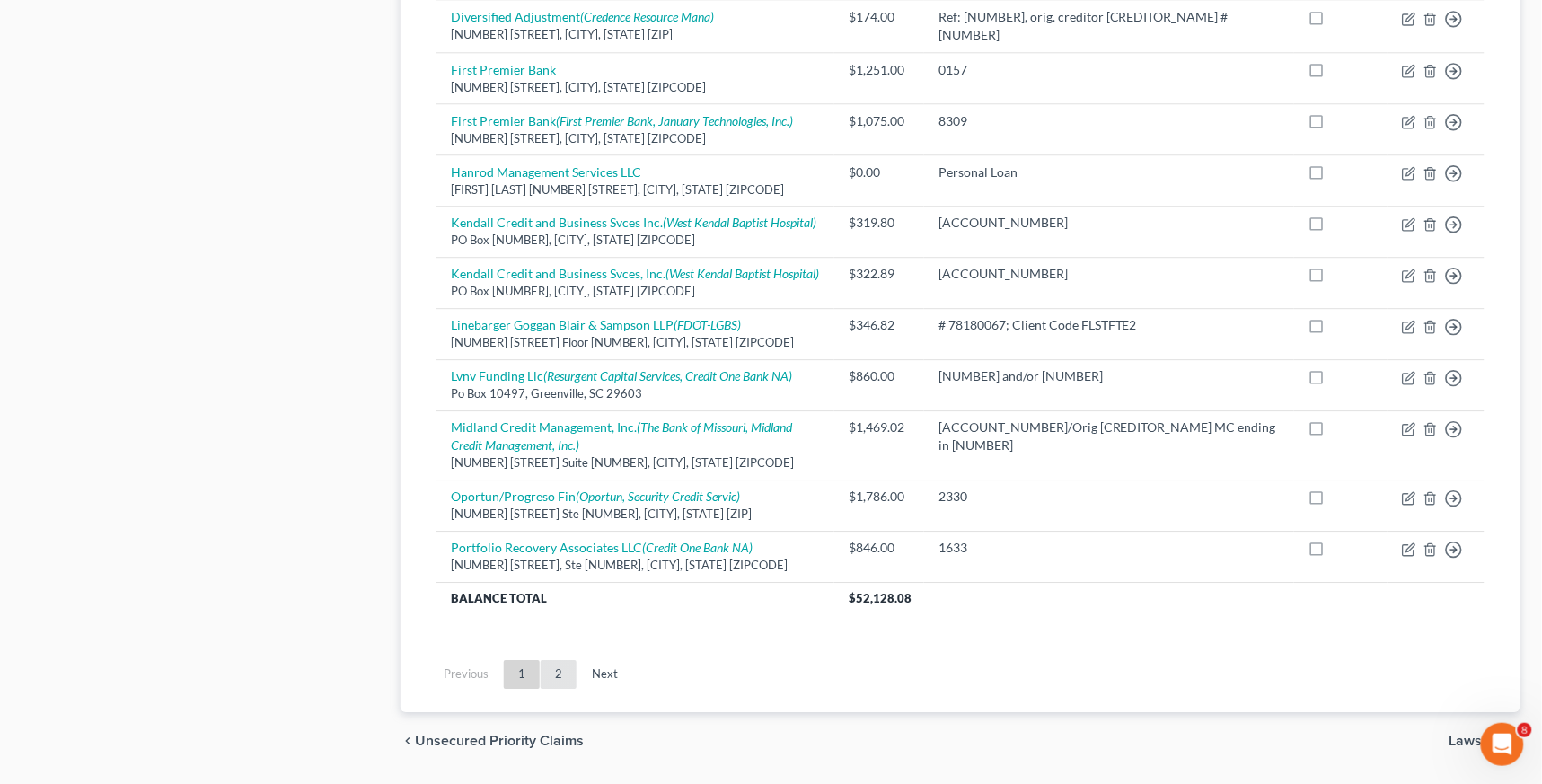 click on "2" at bounding box center (559, 674) 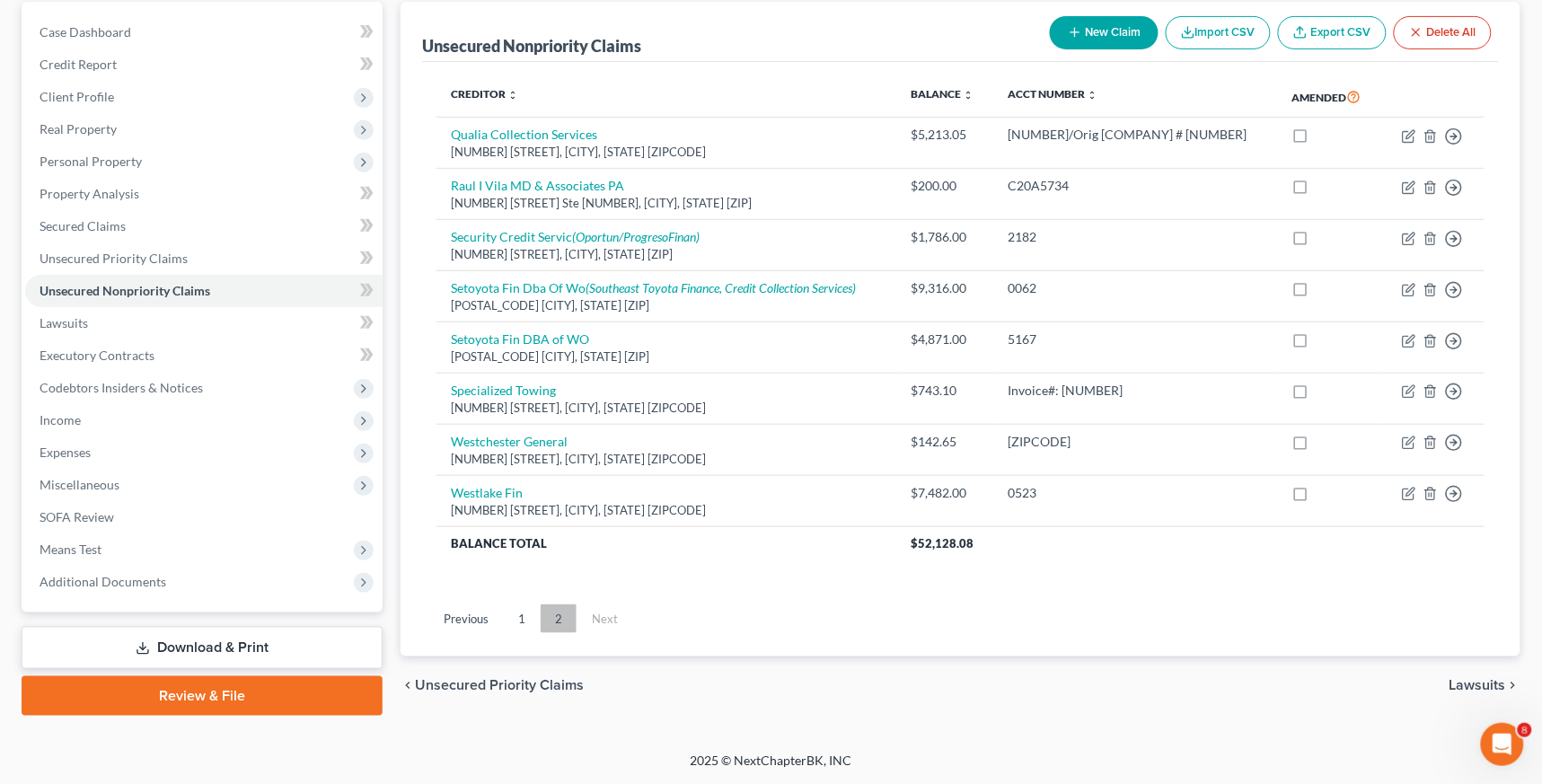 scroll, scrollTop: 169, scrollLeft: 0, axis: vertical 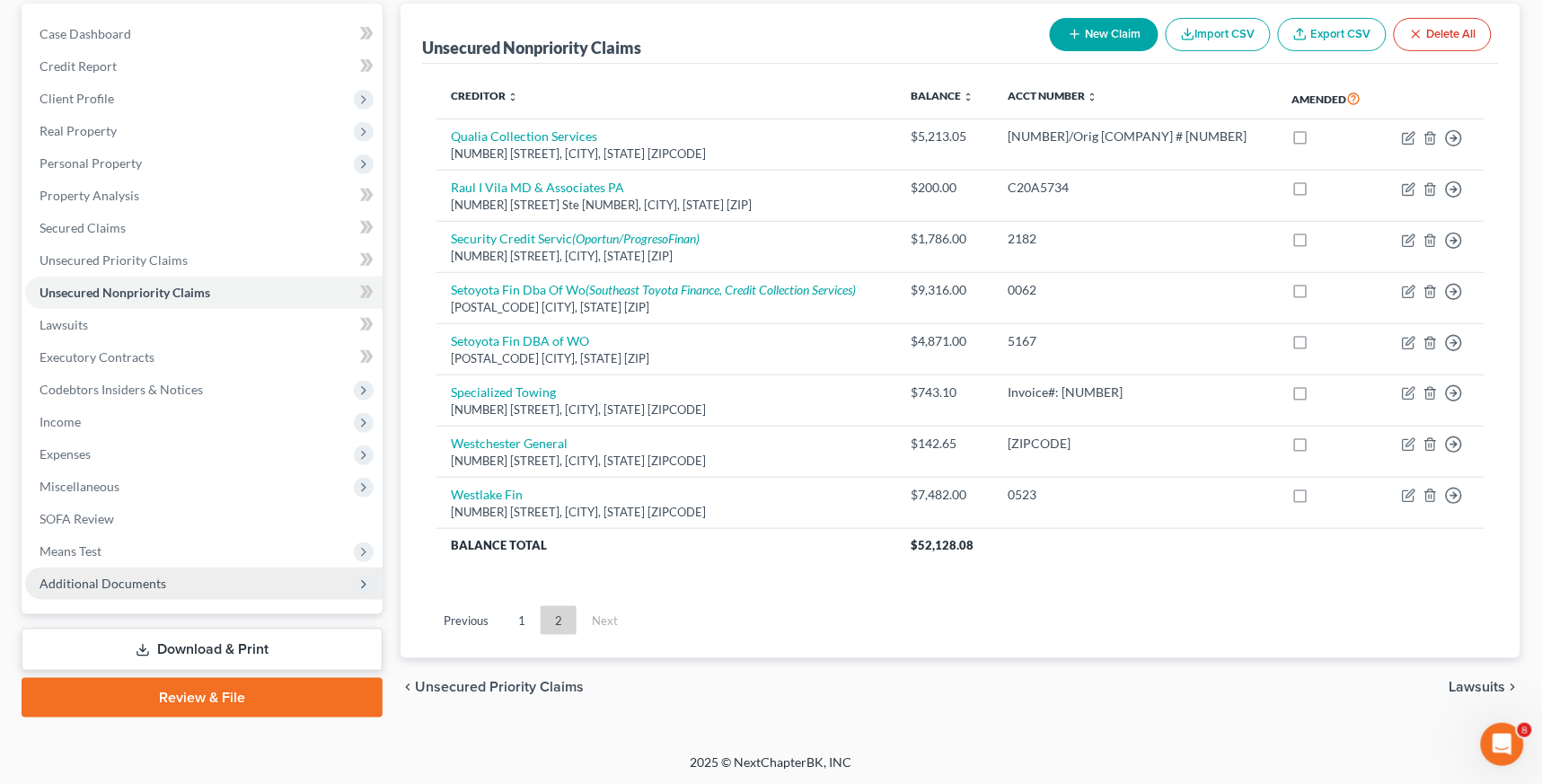 click on "Additional Documents" at bounding box center (204, 584) 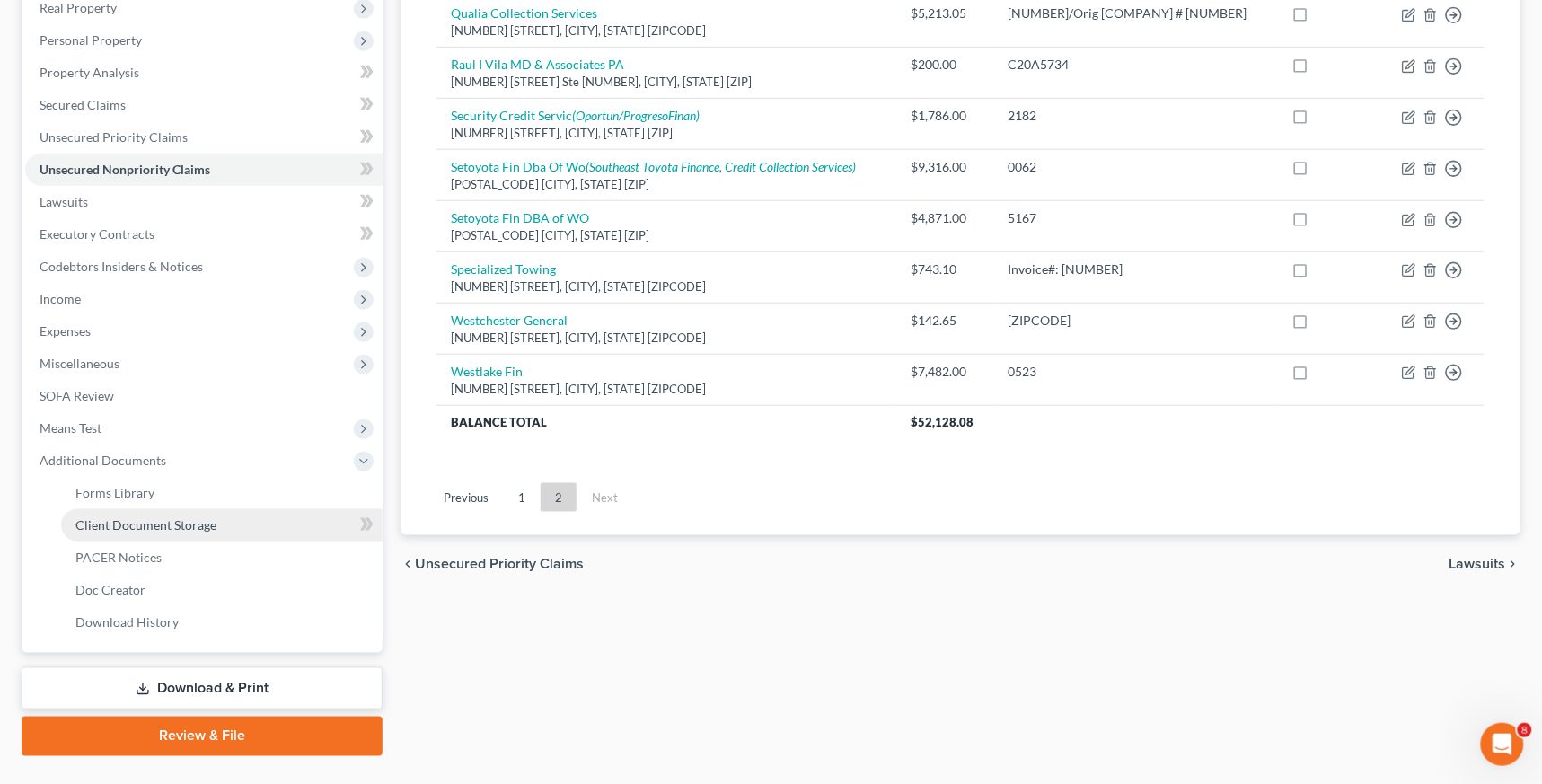 scroll, scrollTop: 307, scrollLeft: 0, axis: vertical 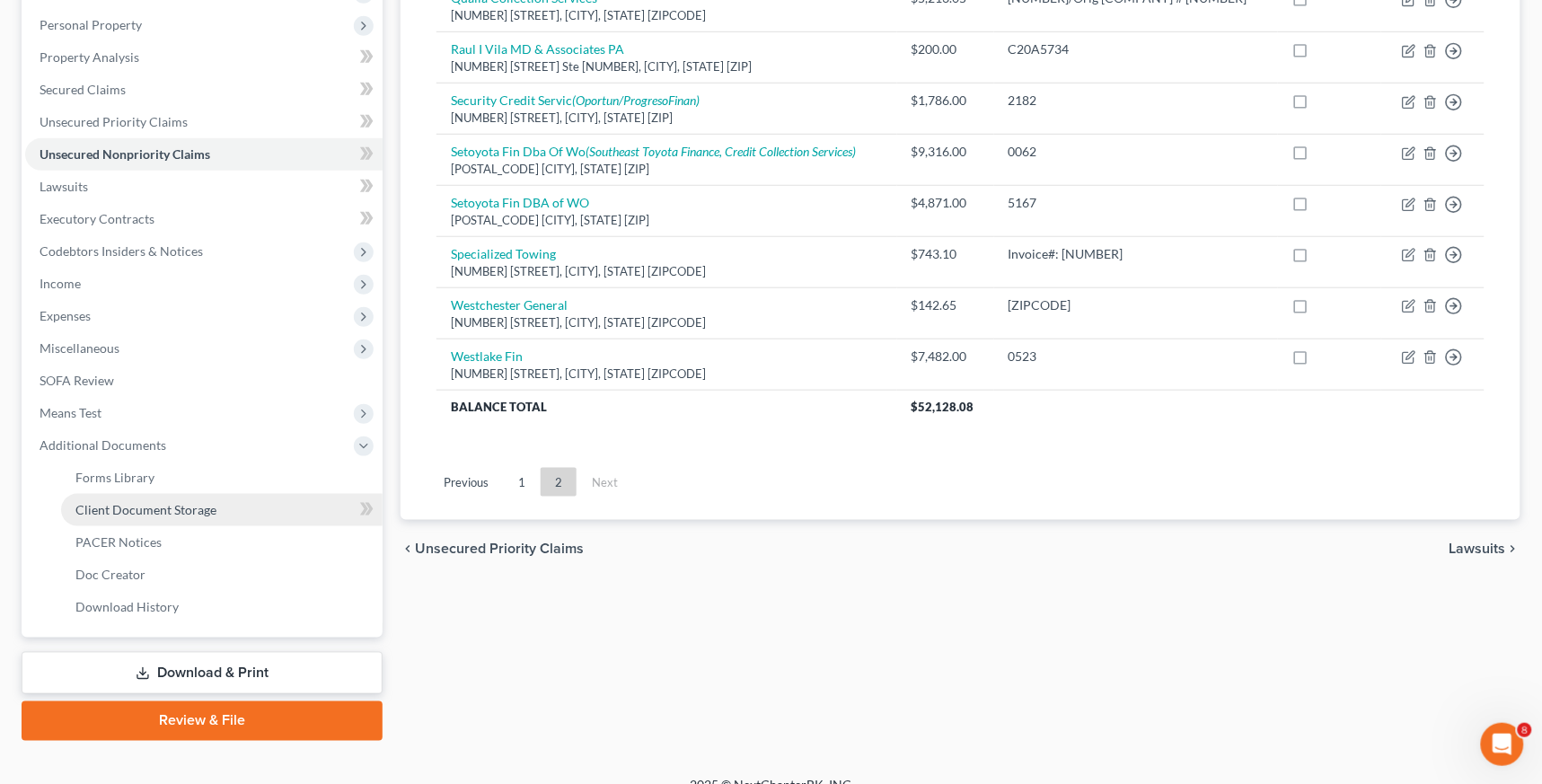 click on "Client Document Storage" at bounding box center [222, 510] 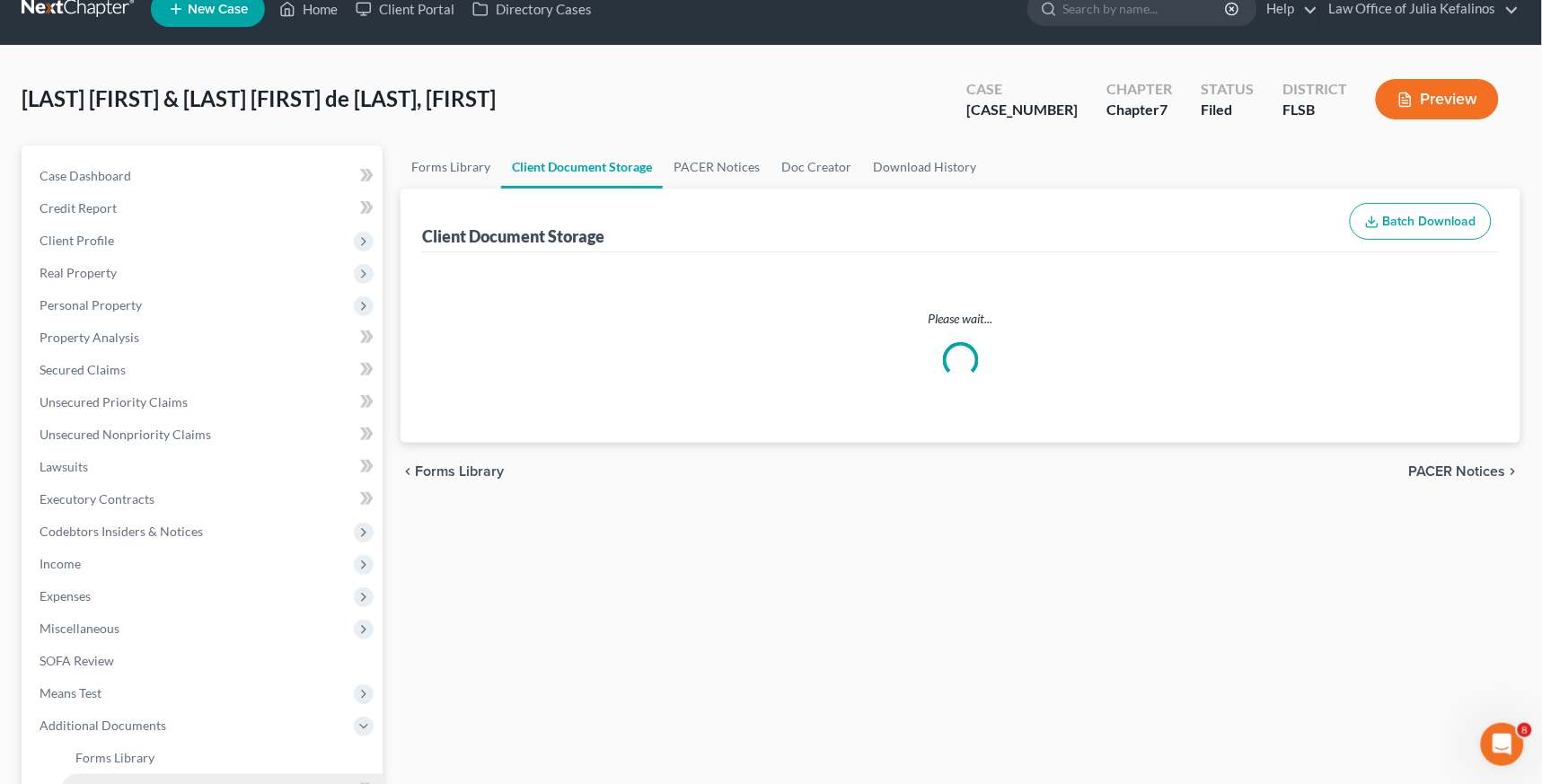 scroll, scrollTop: 1, scrollLeft: 0, axis: vertical 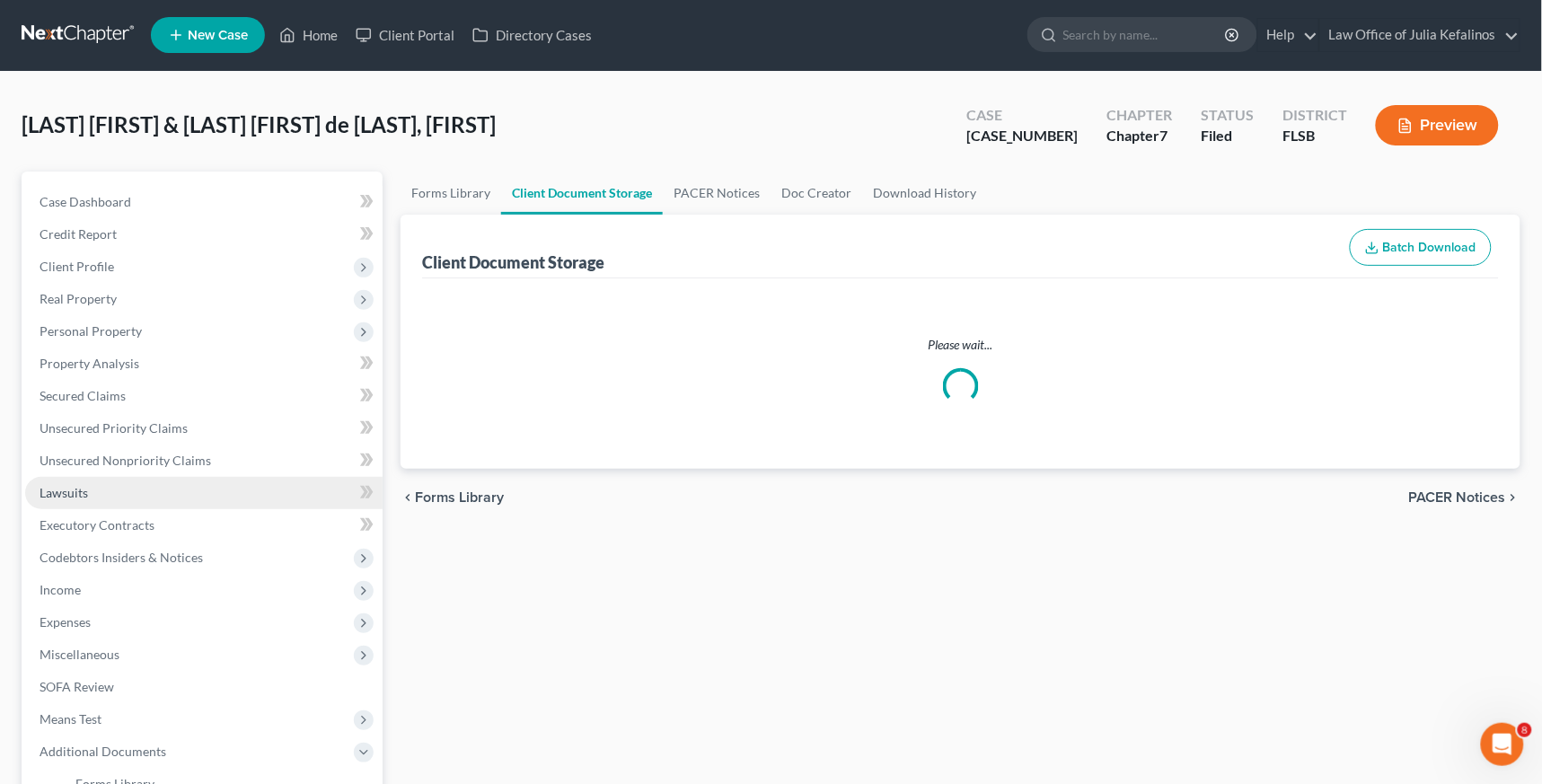 select on "9" 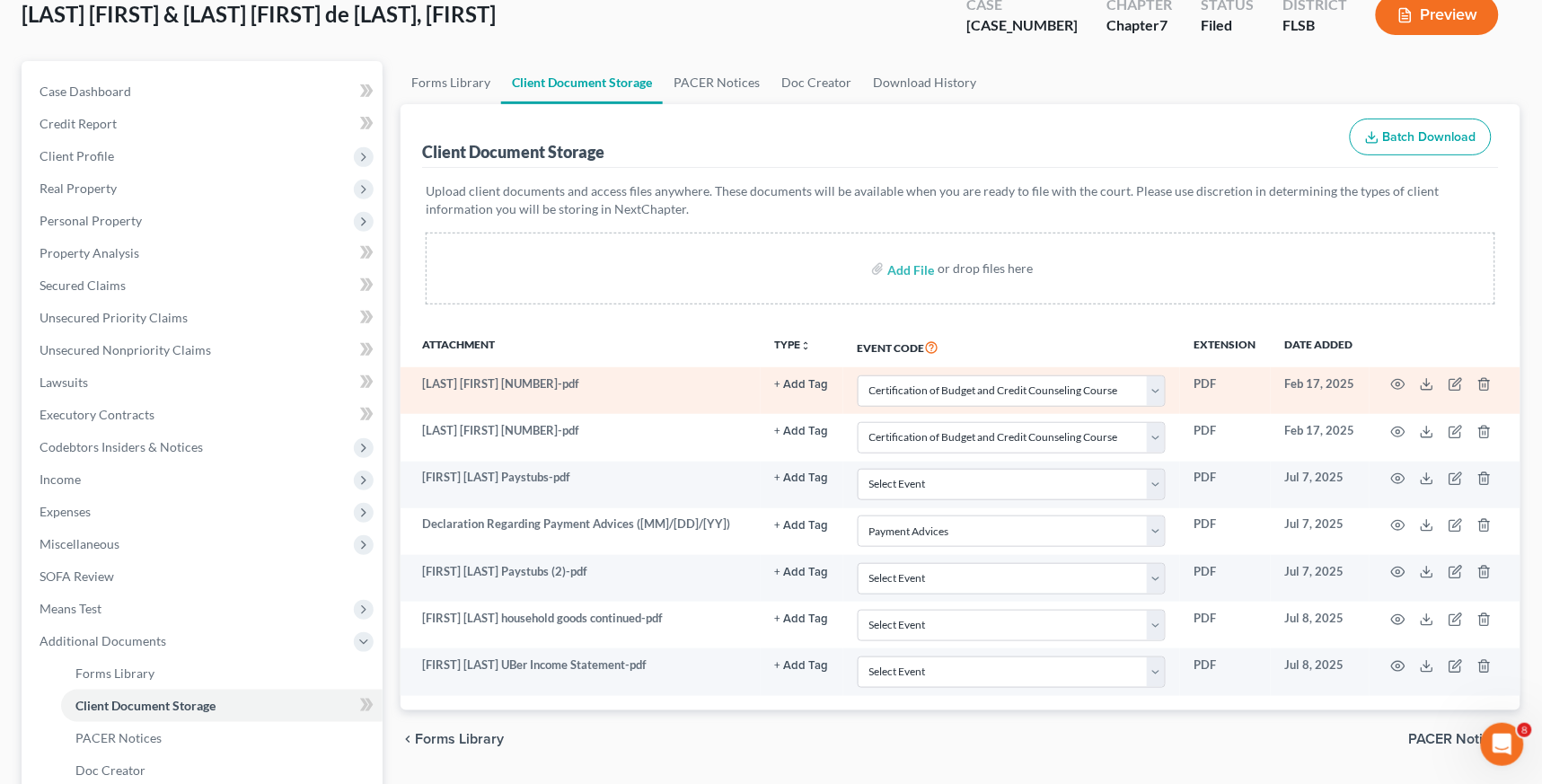 scroll, scrollTop: 91, scrollLeft: 0, axis: vertical 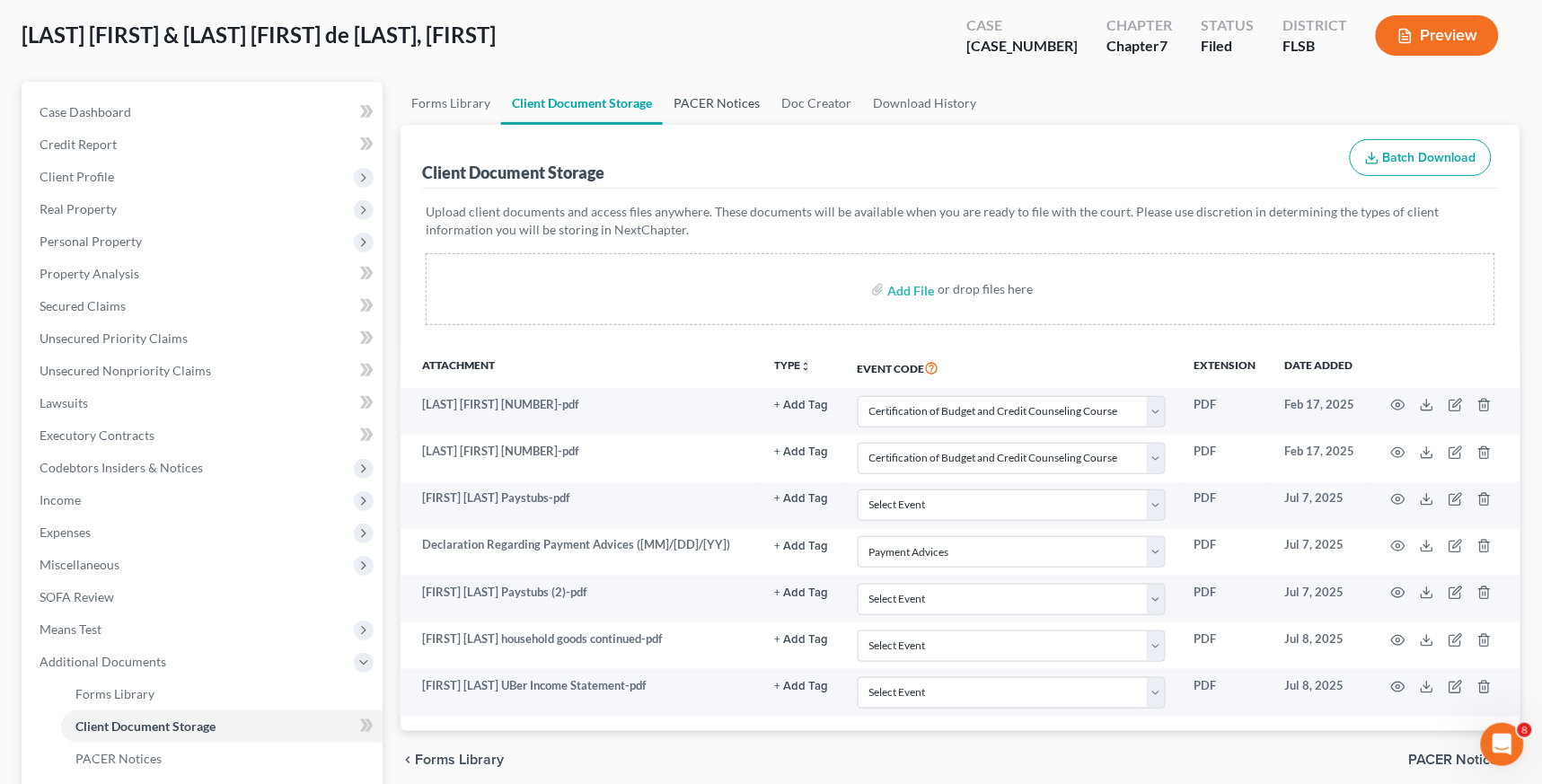 click on "PACER Notices" at bounding box center [717, 103] 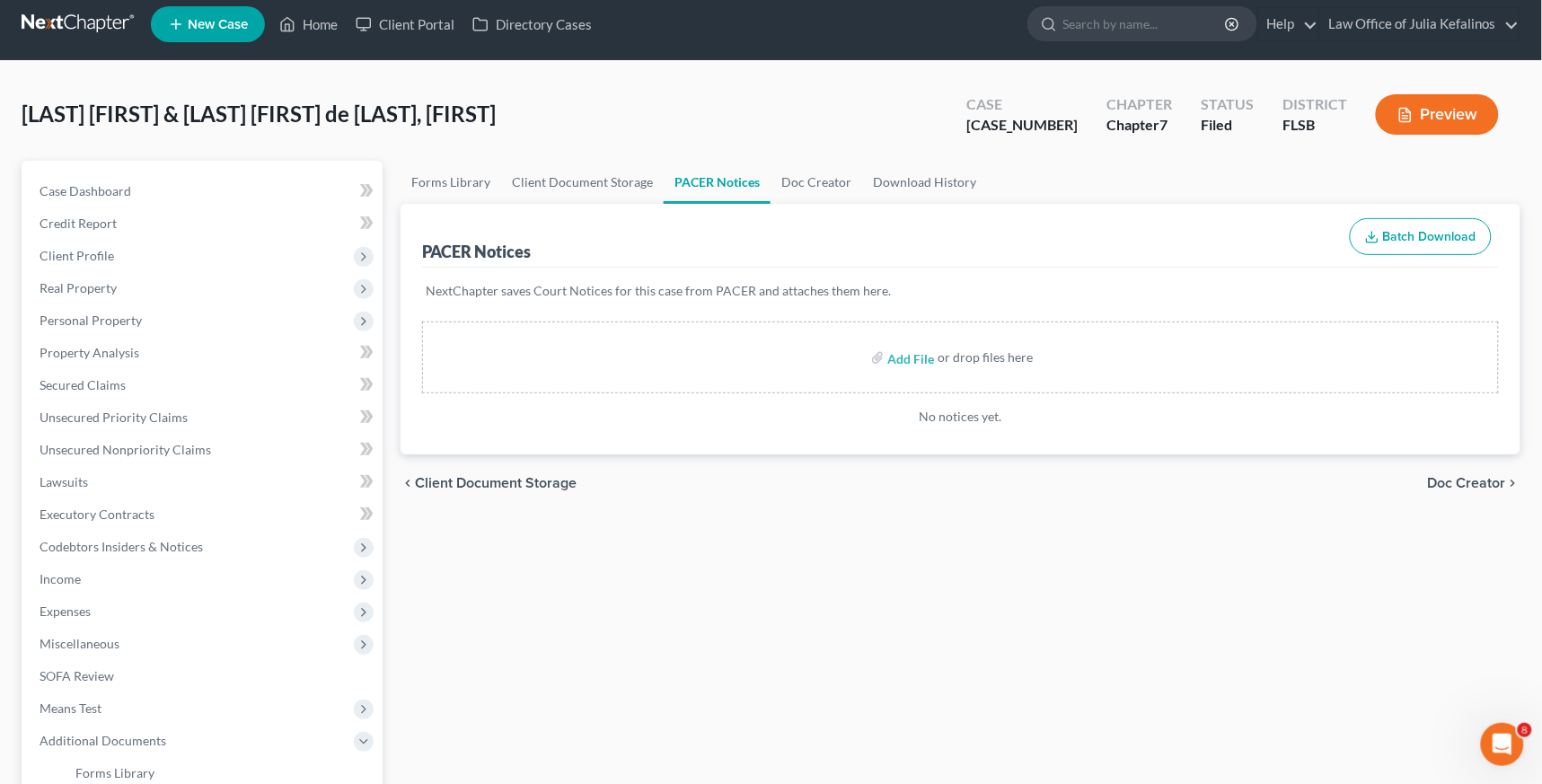scroll, scrollTop: 13, scrollLeft: 0, axis: vertical 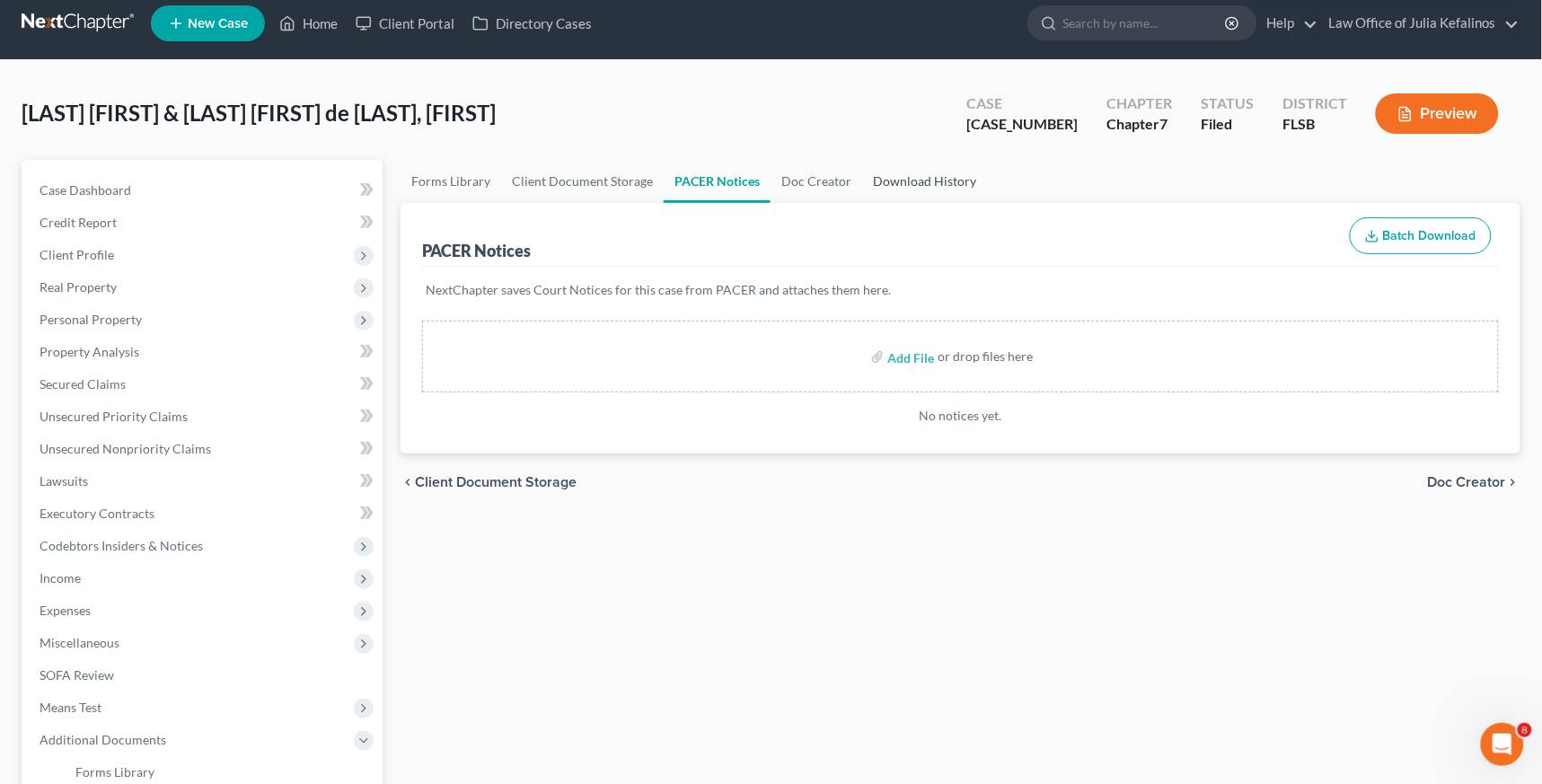 click on "Download History" at bounding box center [924, 181] 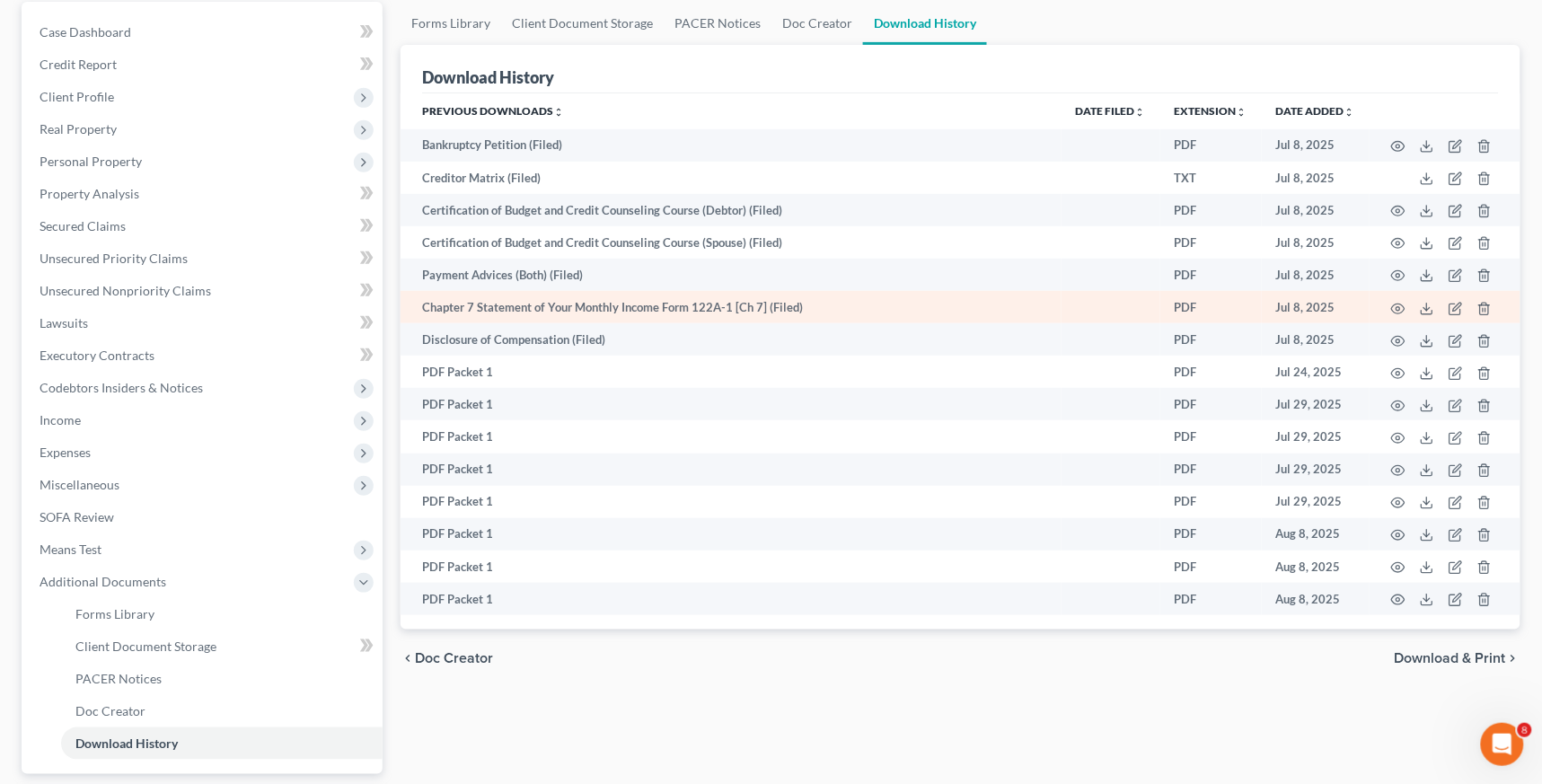 scroll, scrollTop: 198, scrollLeft: 0, axis: vertical 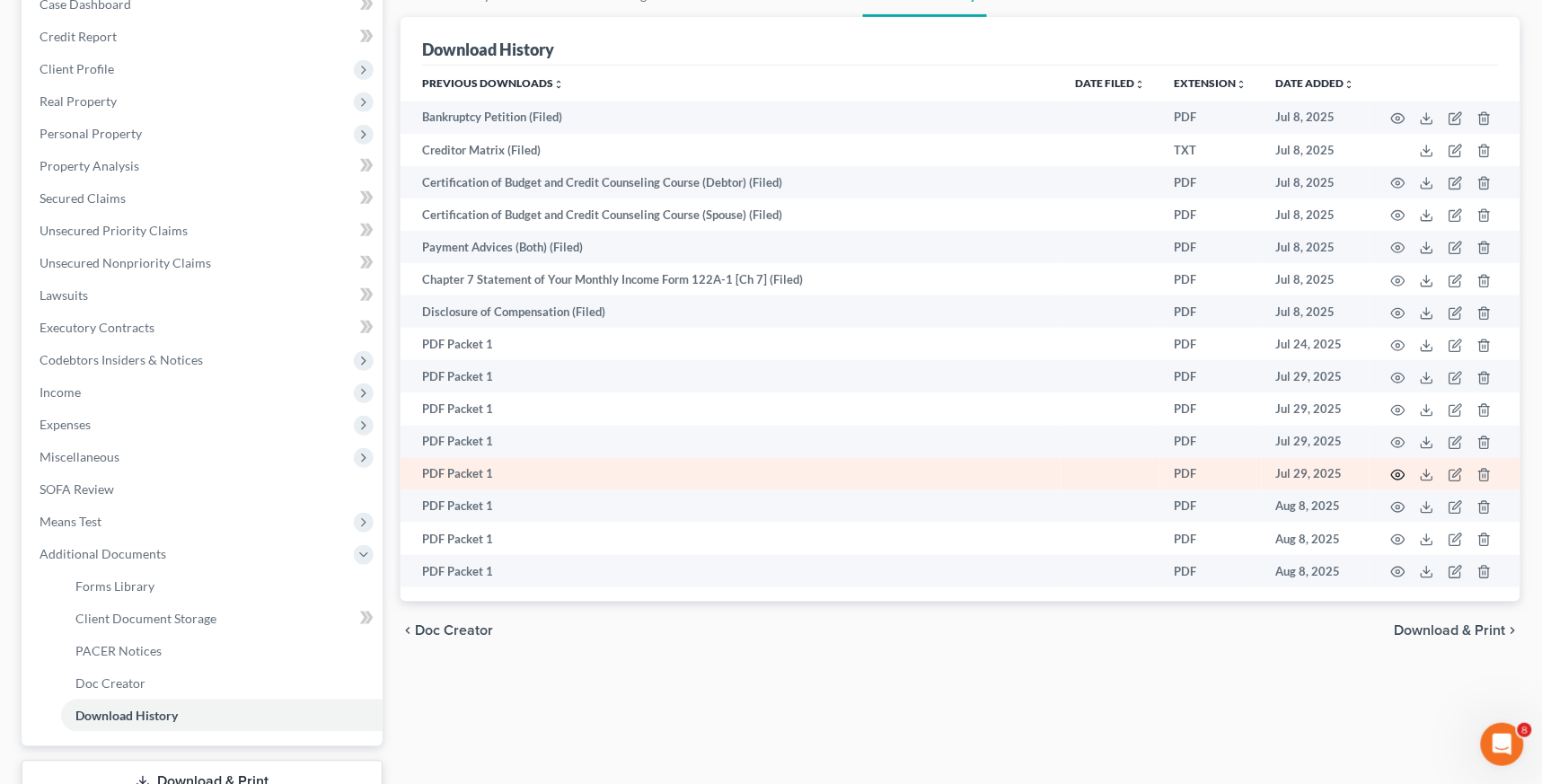 click 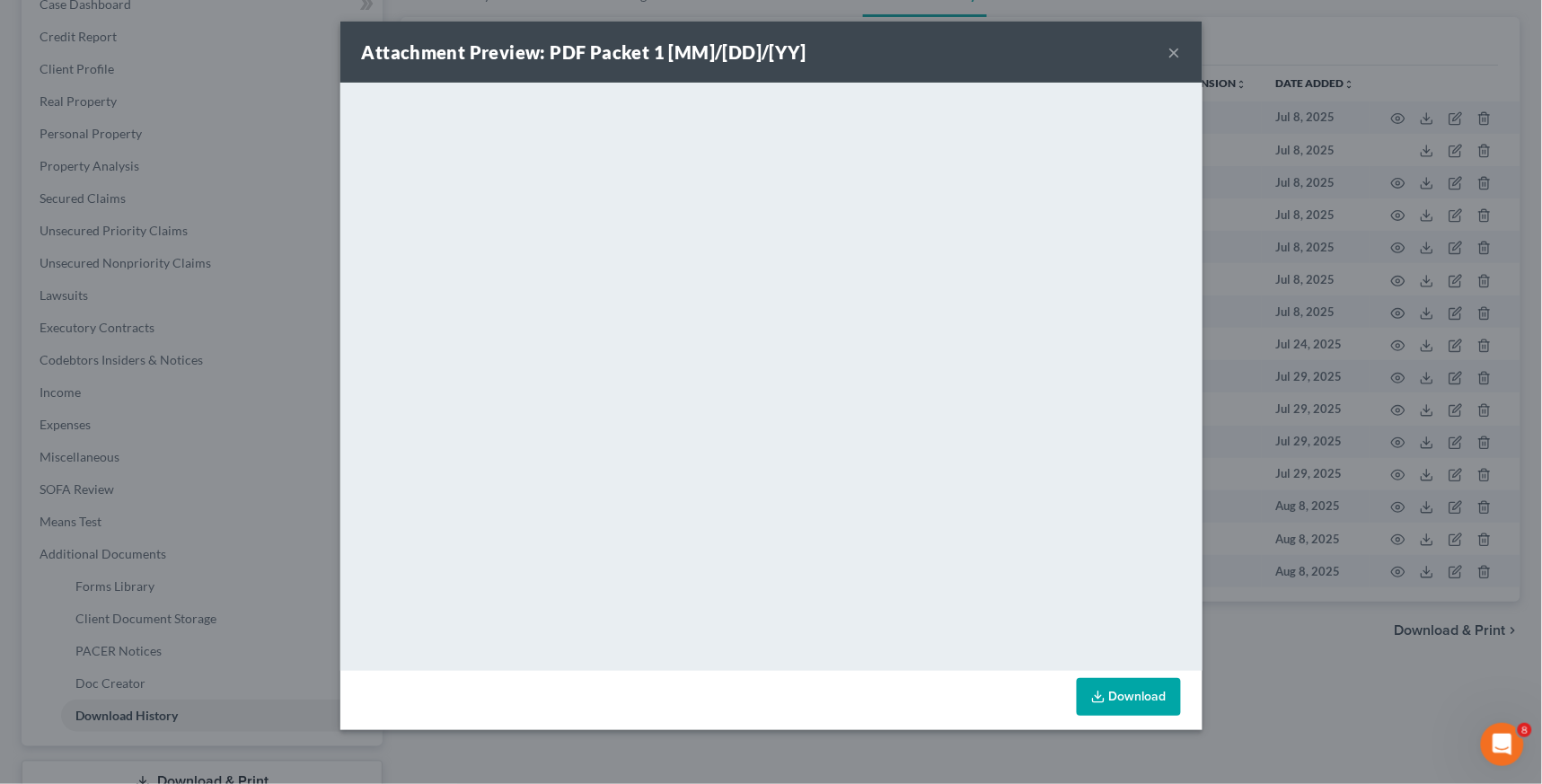 click on "×" at bounding box center [1175, 52] 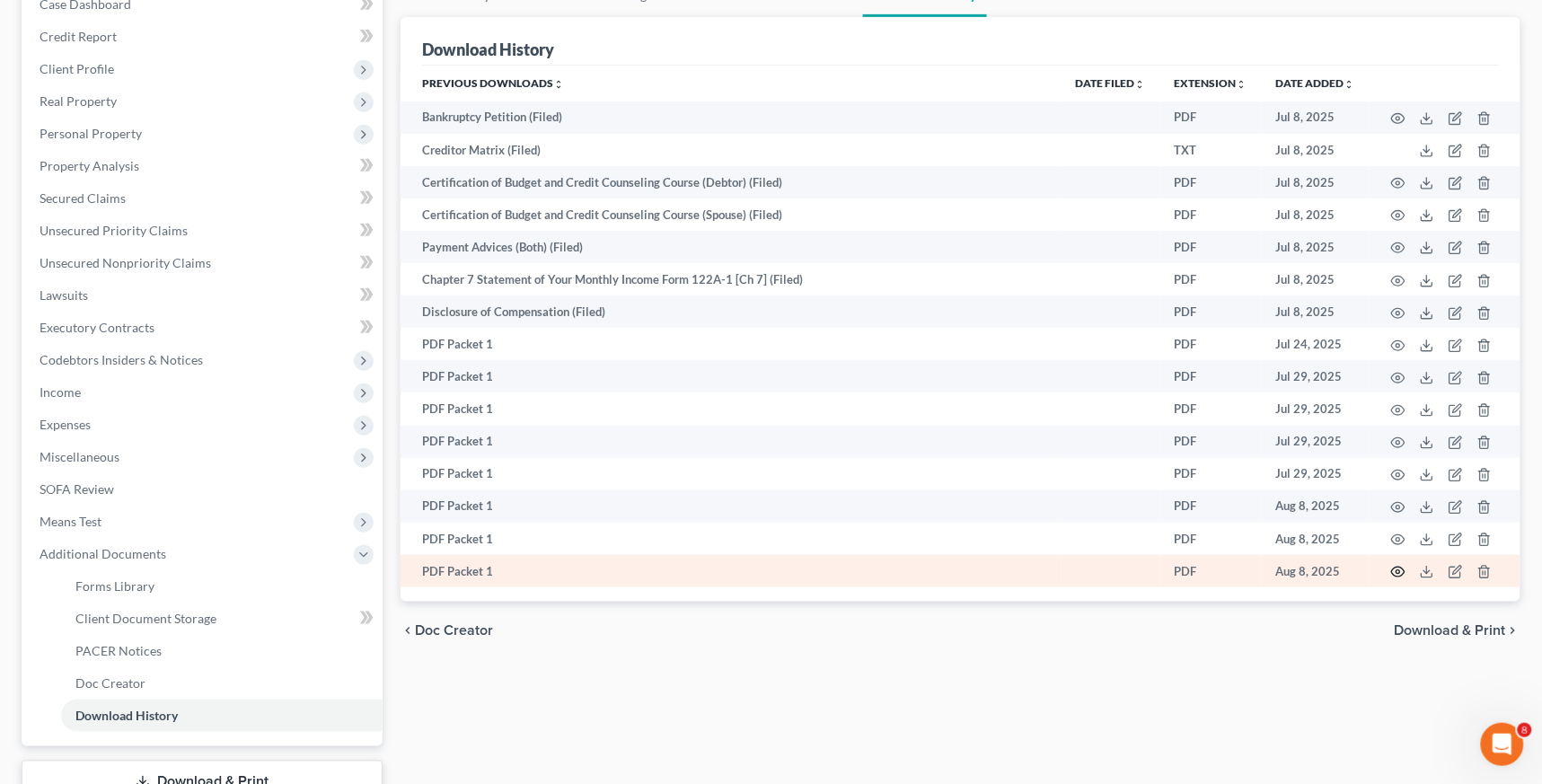 click 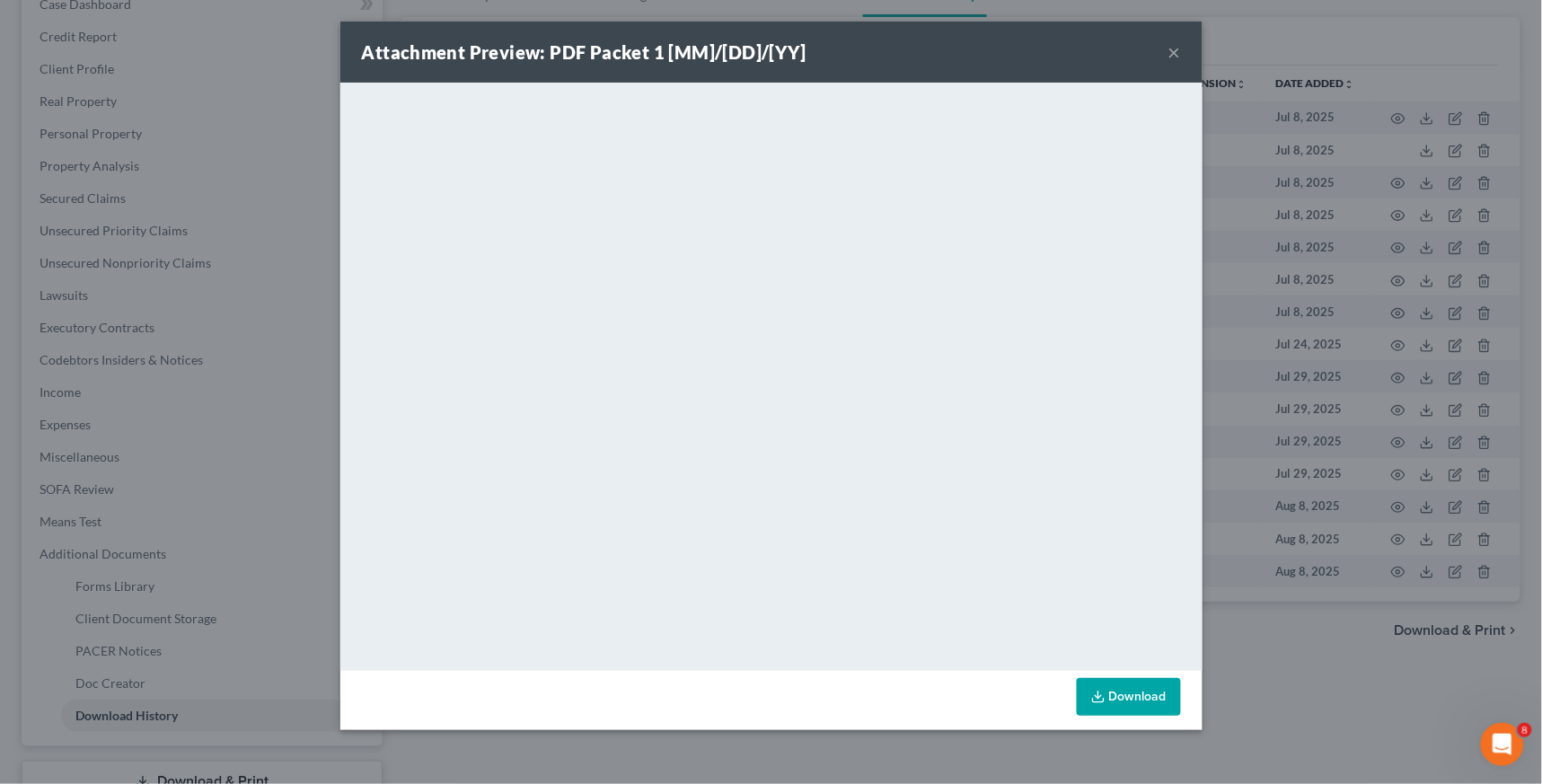 click on "×" at bounding box center (1175, 52) 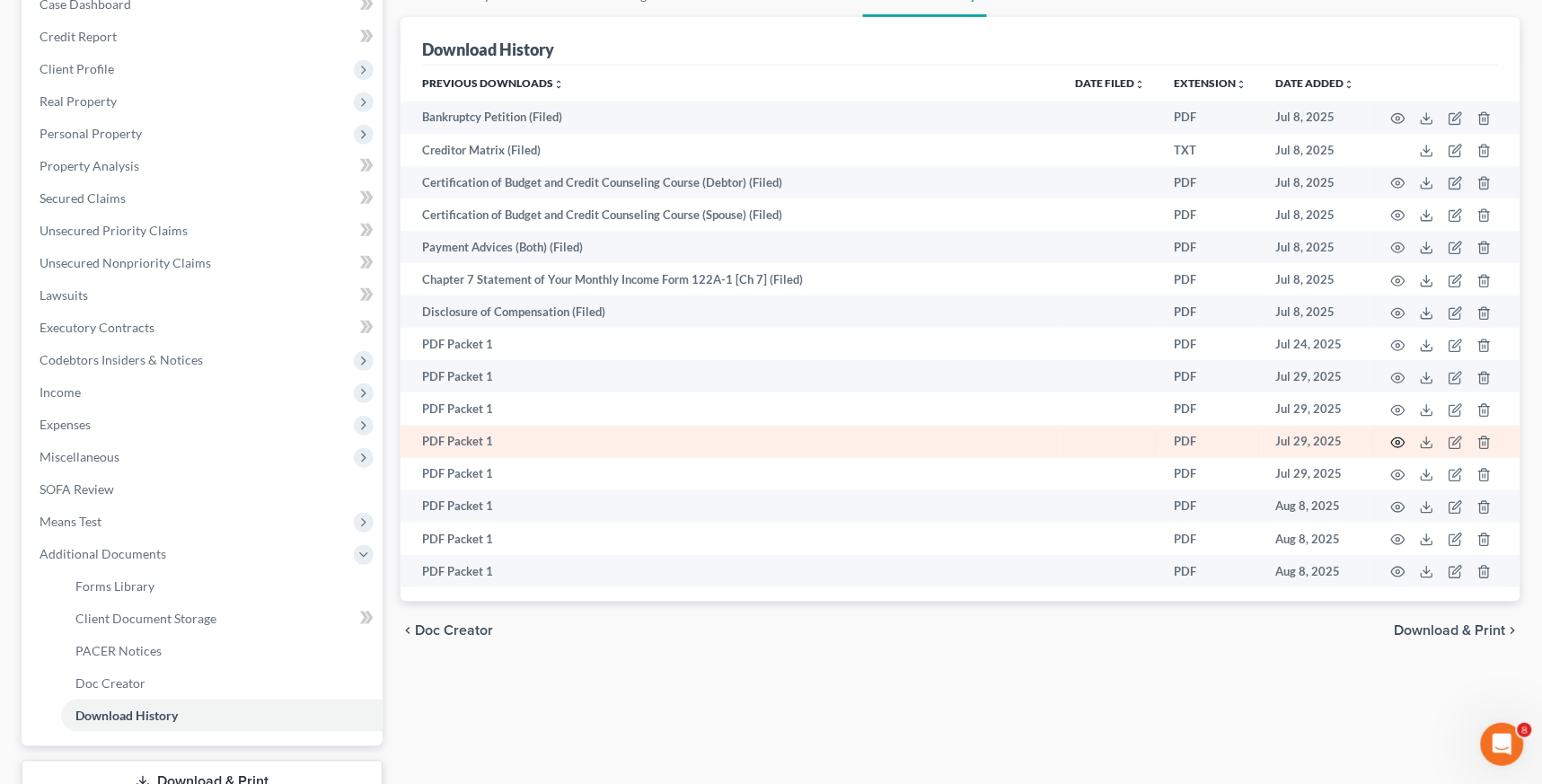 click 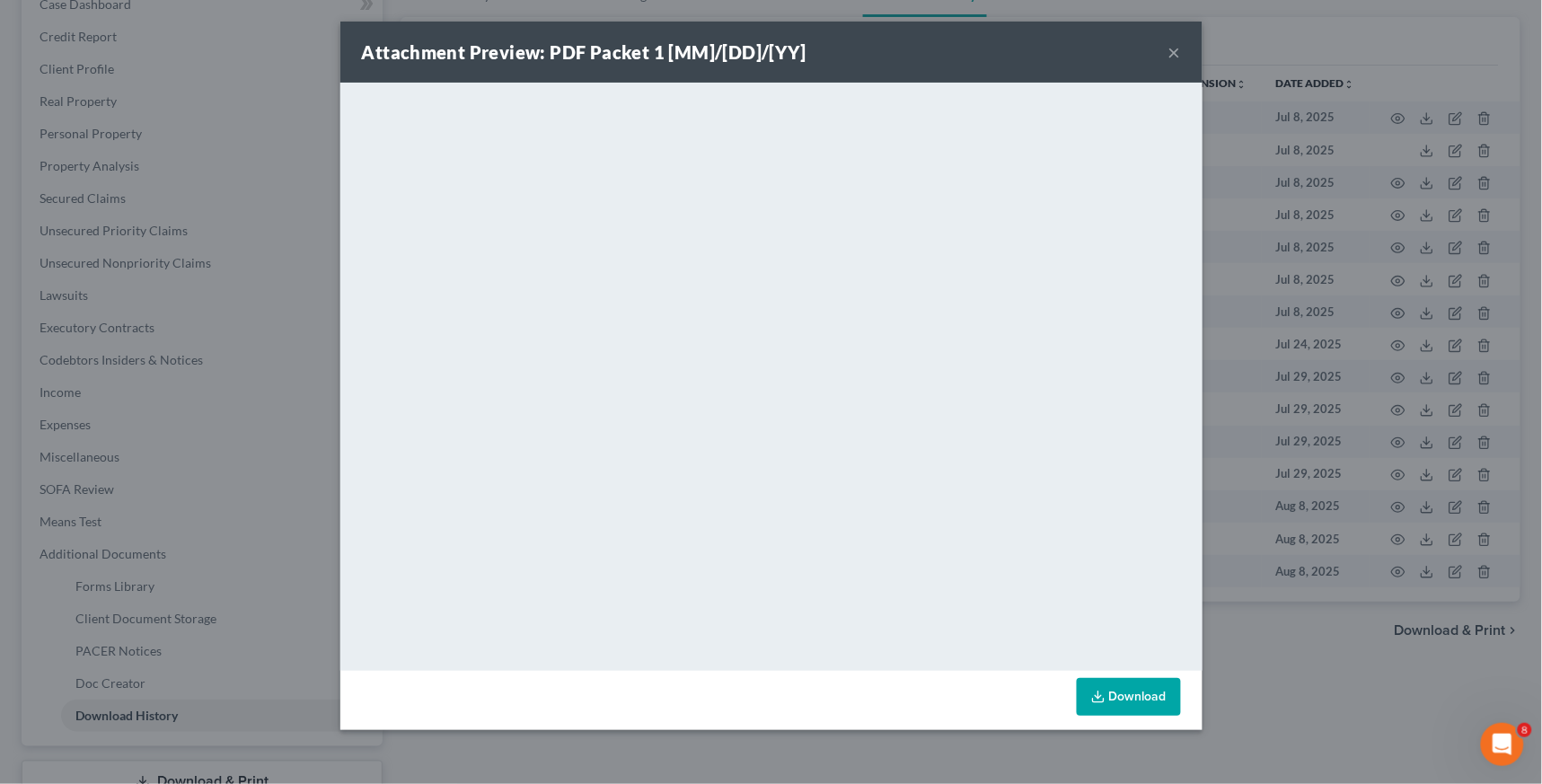 click on "×" at bounding box center (1175, 52) 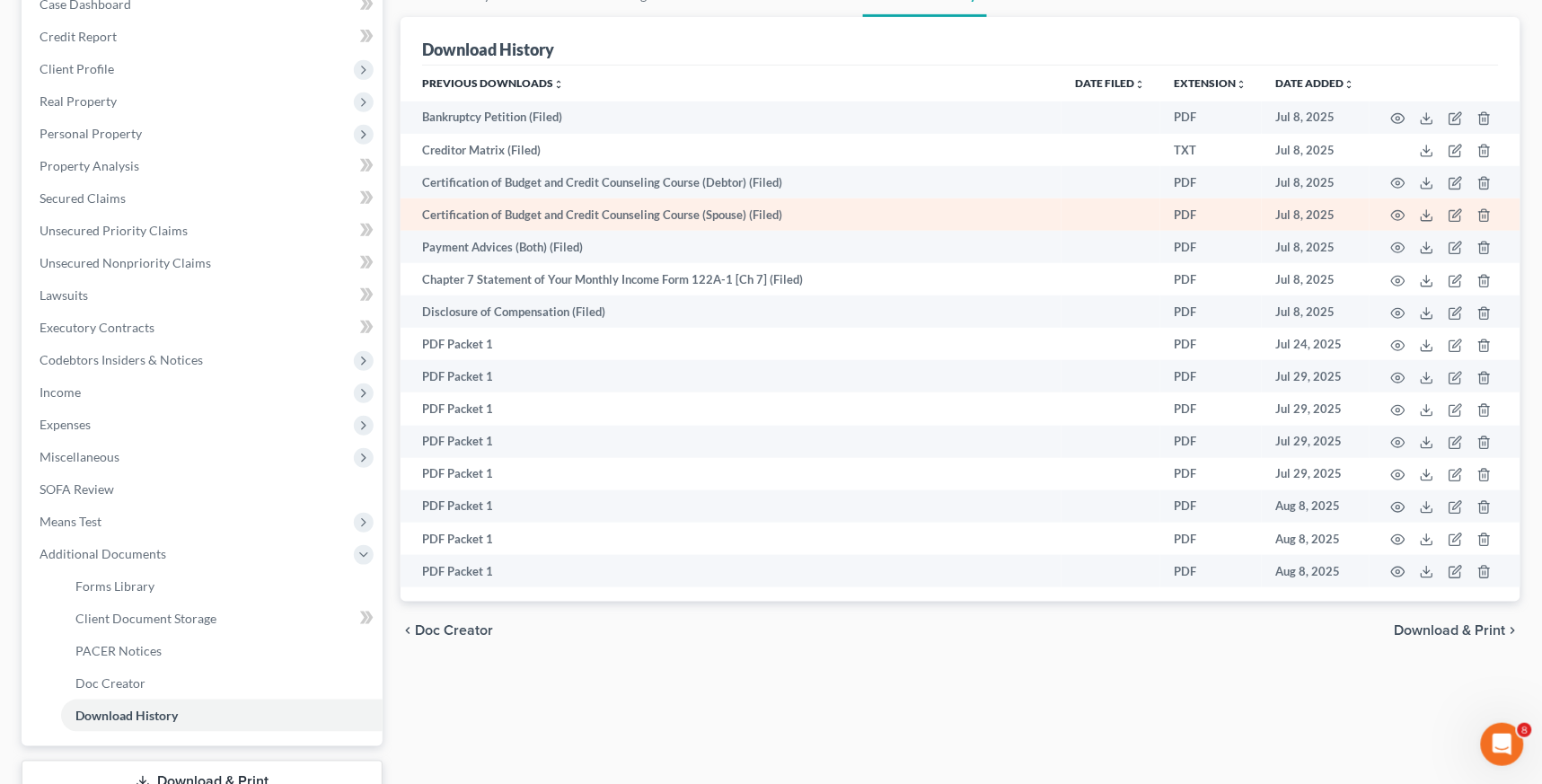 scroll, scrollTop: 0, scrollLeft: 0, axis: both 